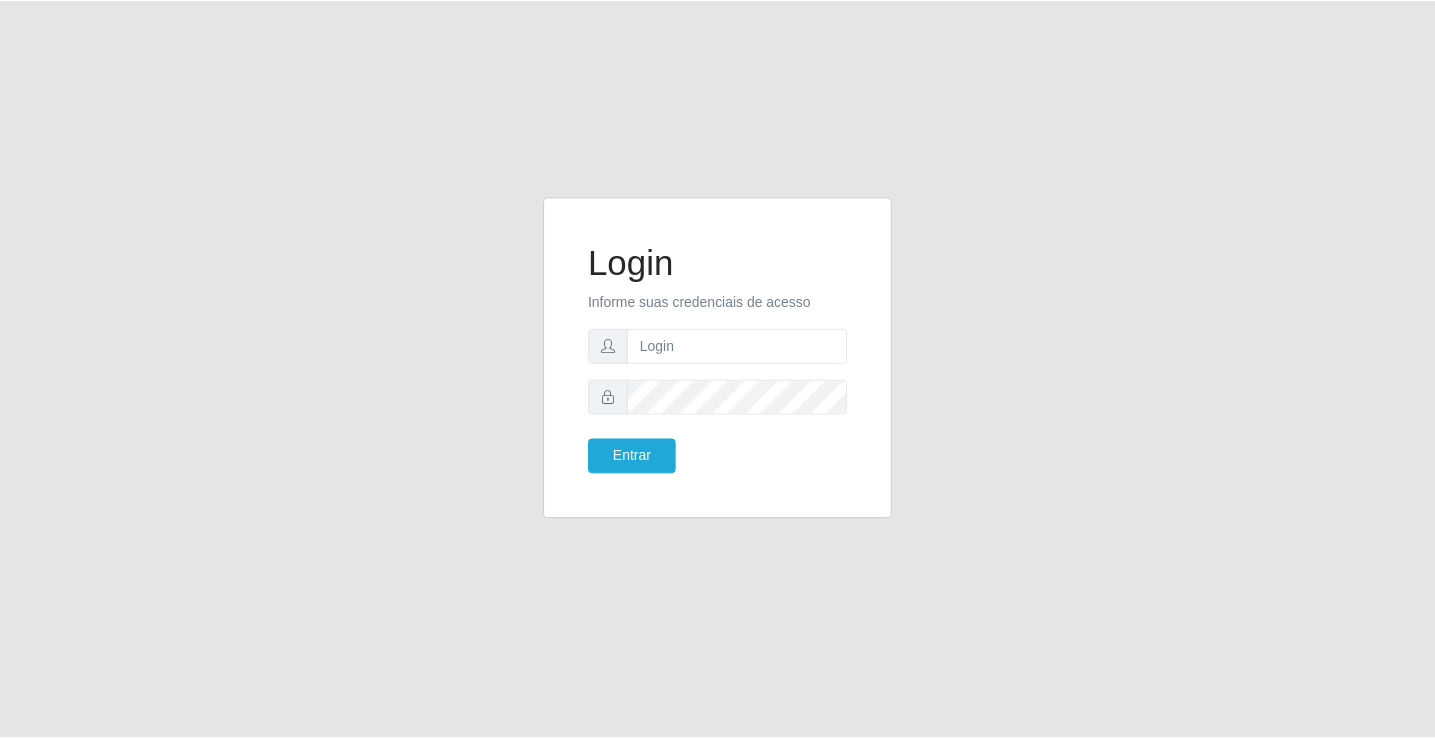 scroll, scrollTop: 0, scrollLeft: 0, axis: both 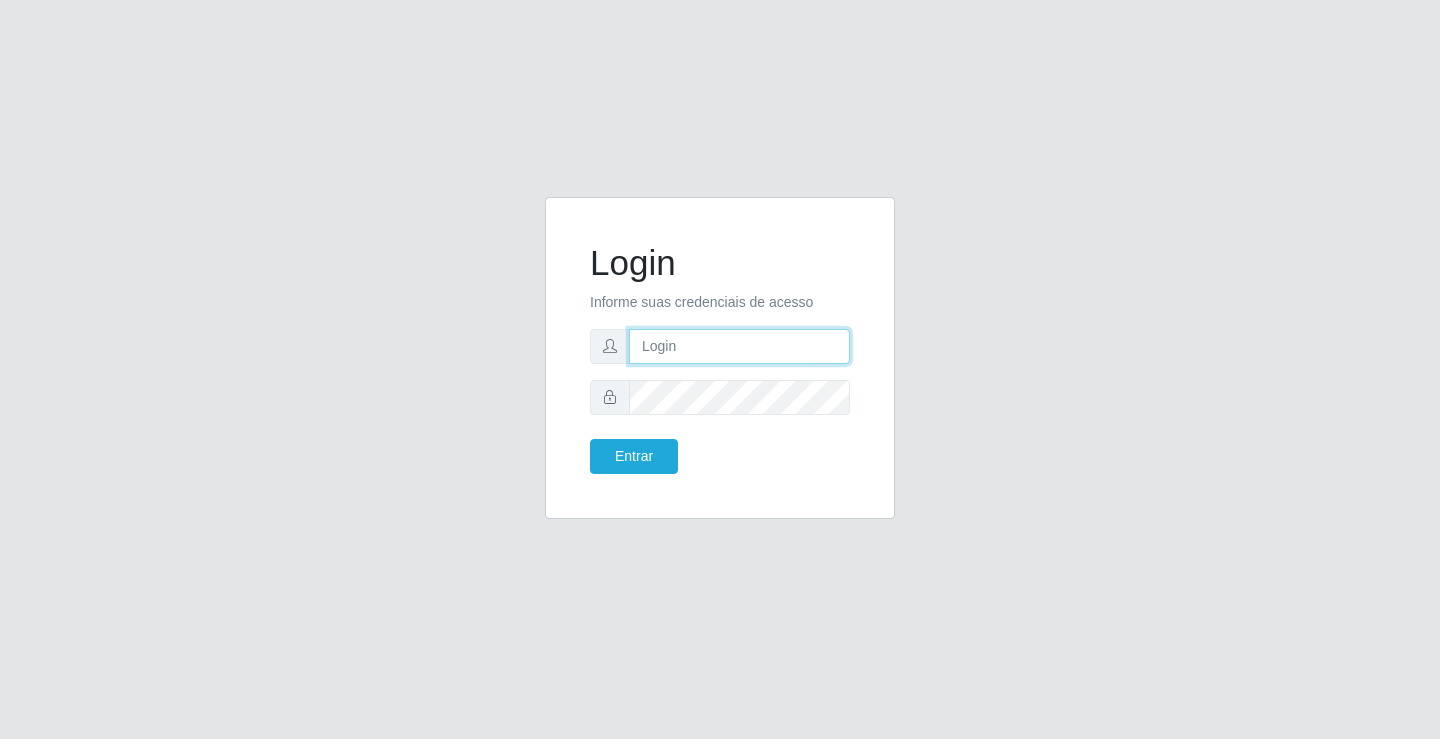 click at bounding box center (739, 346) 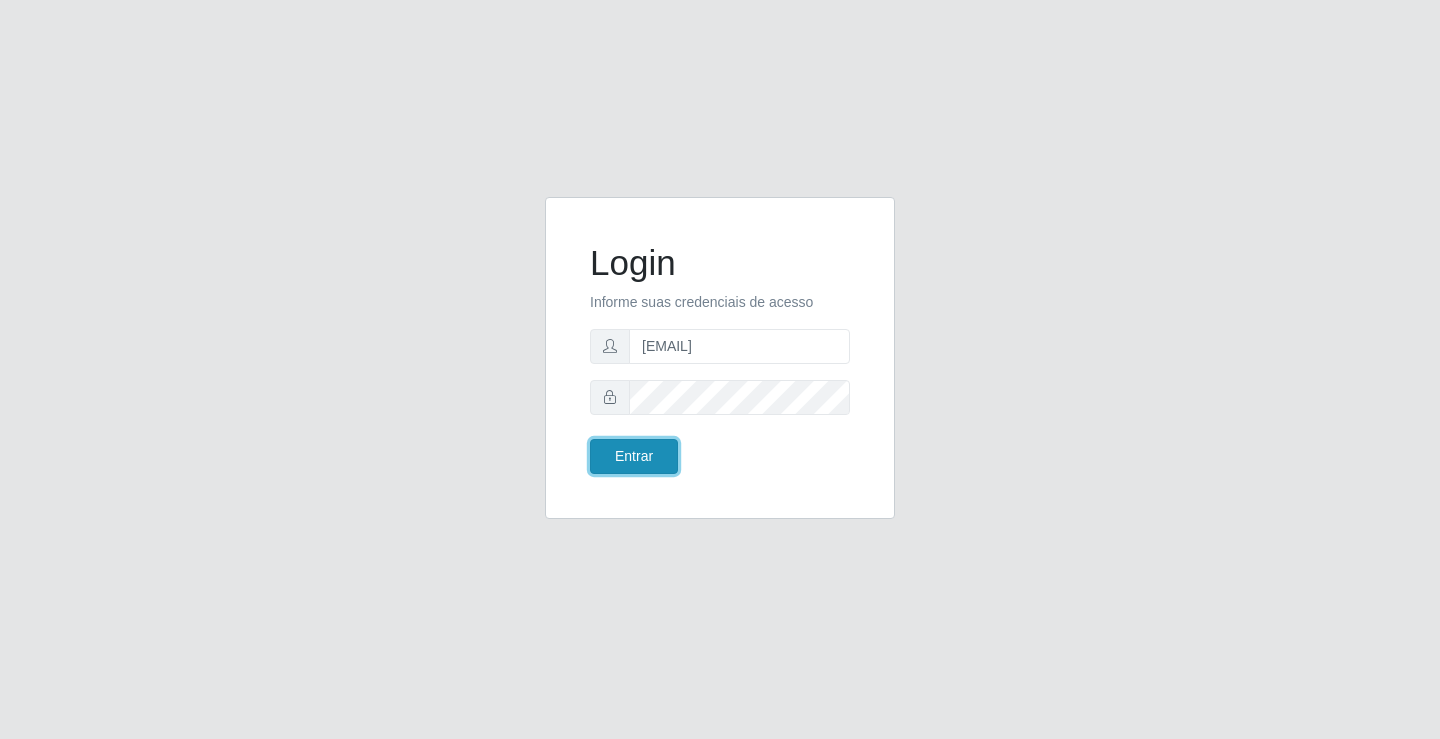 click on "Entrar" at bounding box center (634, 456) 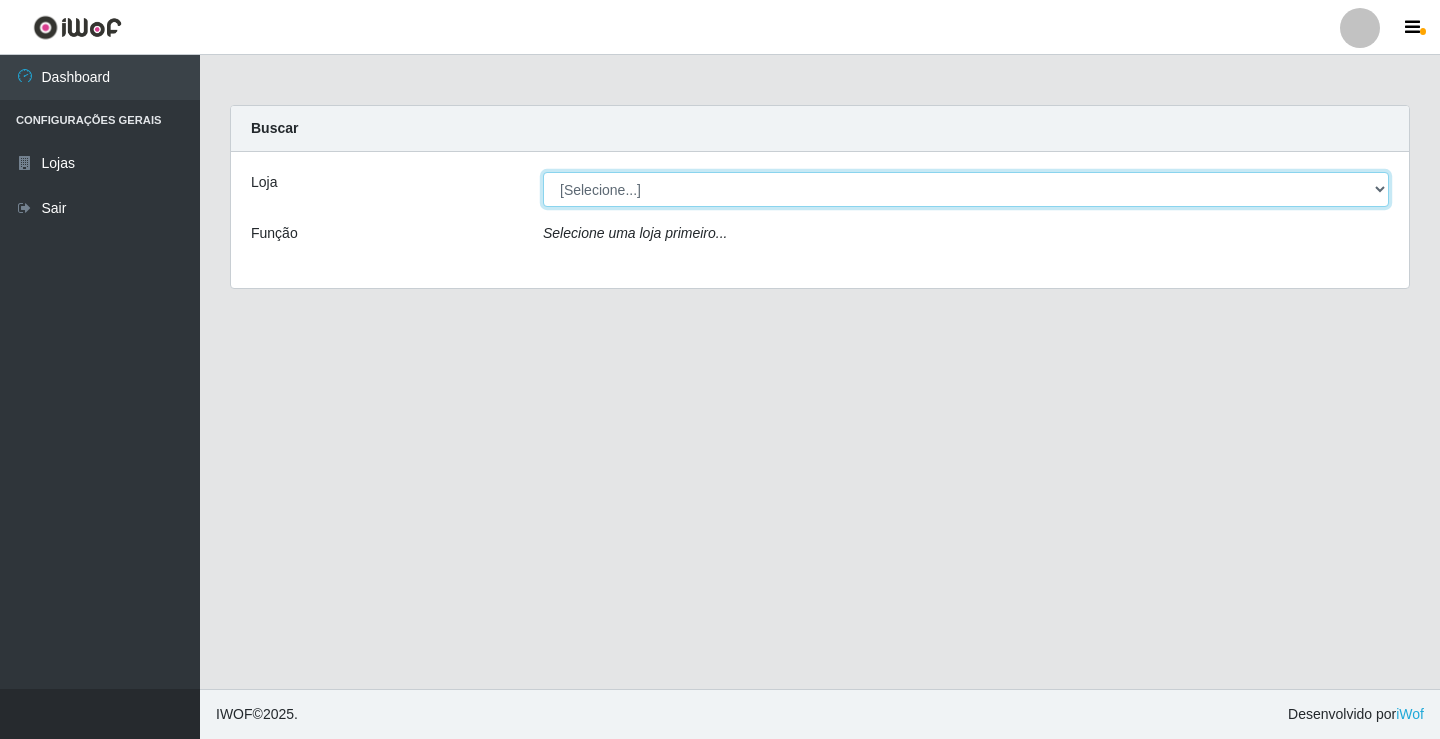 click on "[Selecione...] Ideal - [CITY]" at bounding box center [966, 189] 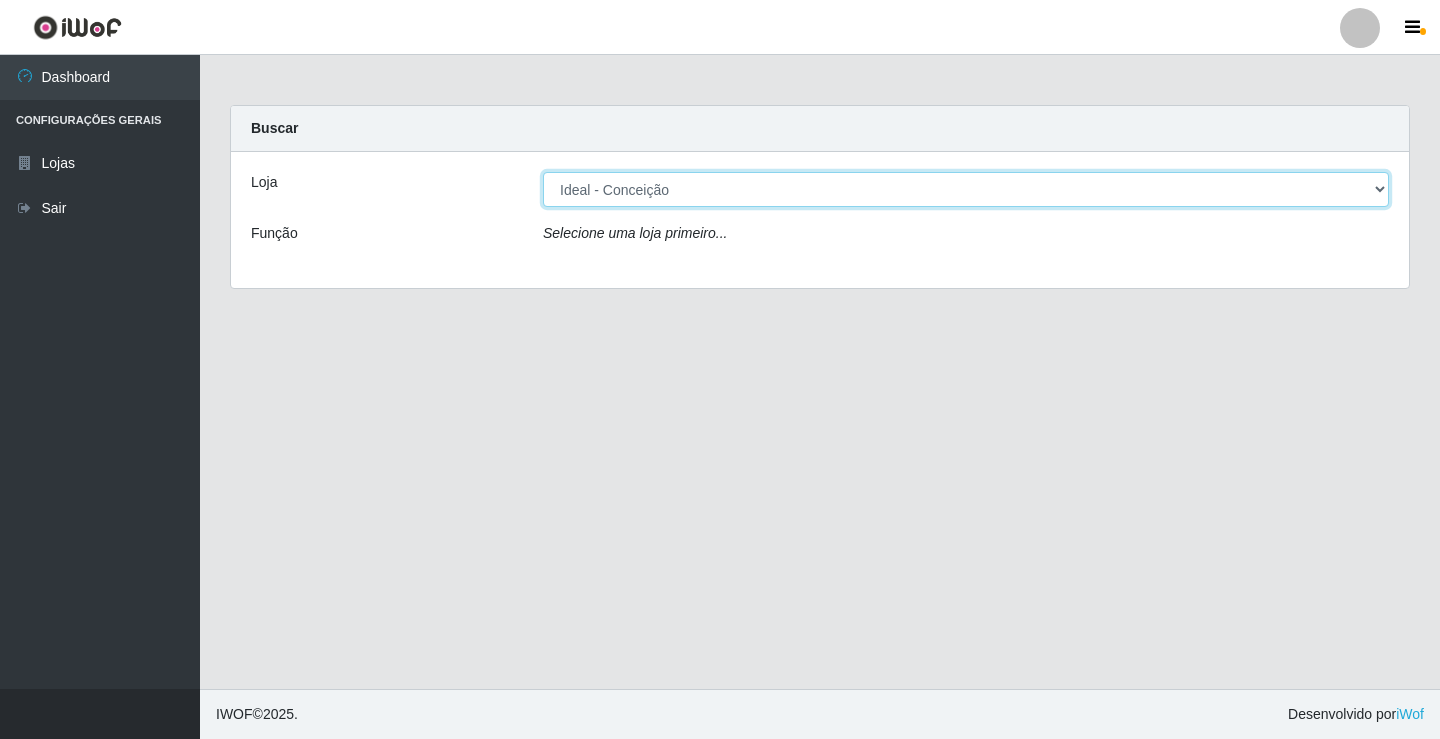 click on "[Selecione...] Ideal - [CITY]" at bounding box center [966, 189] 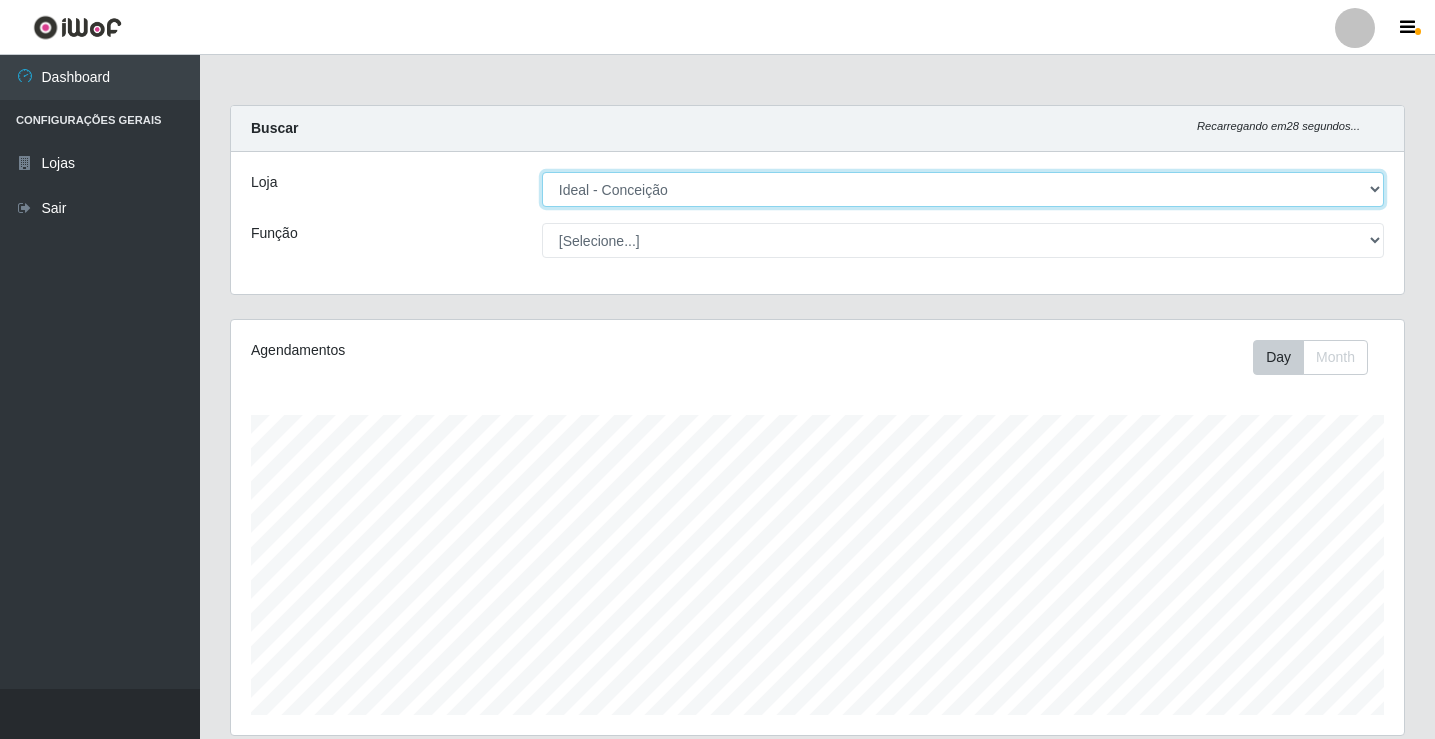 scroll, scrollTop: 999585, scrollLeft: 998827, axis: both 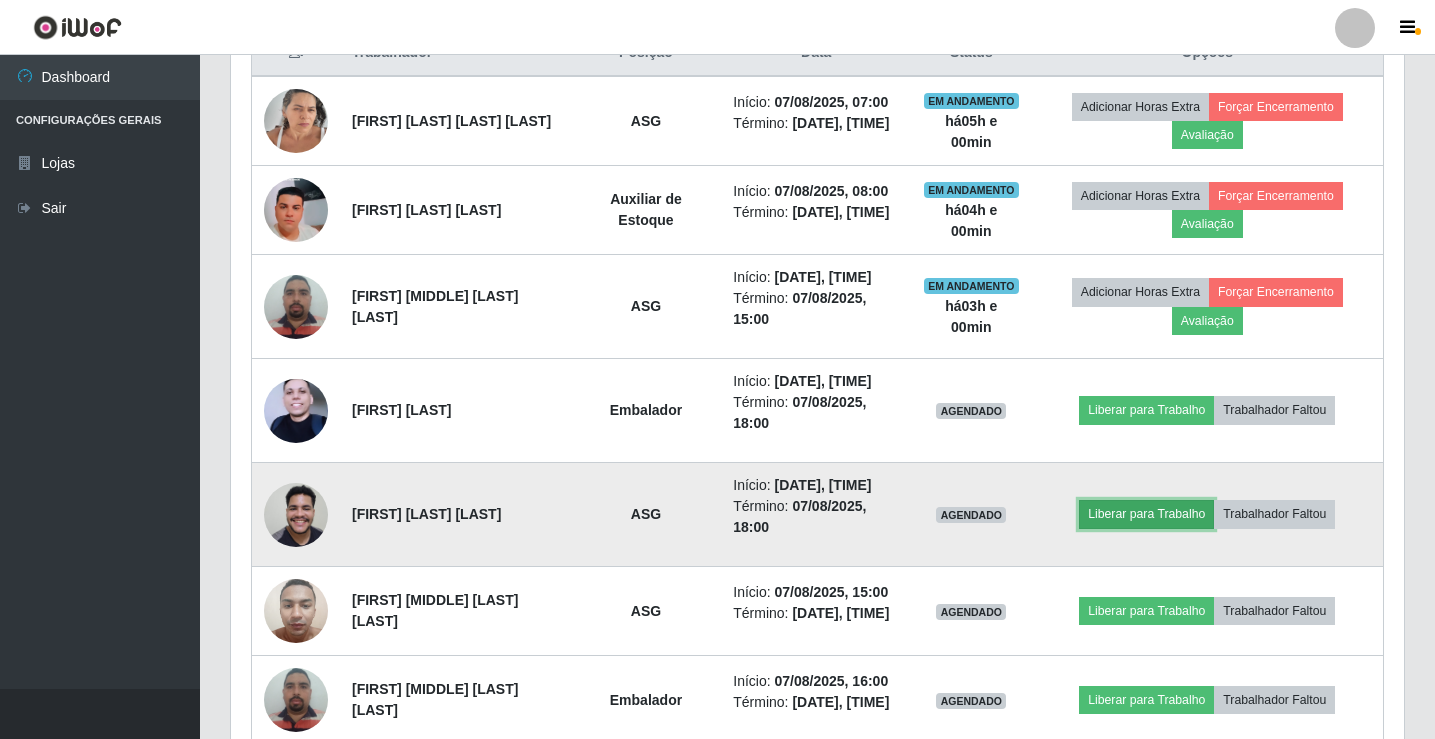 click on "Liberar para Trabalho" at bounding box center [1146, 514] 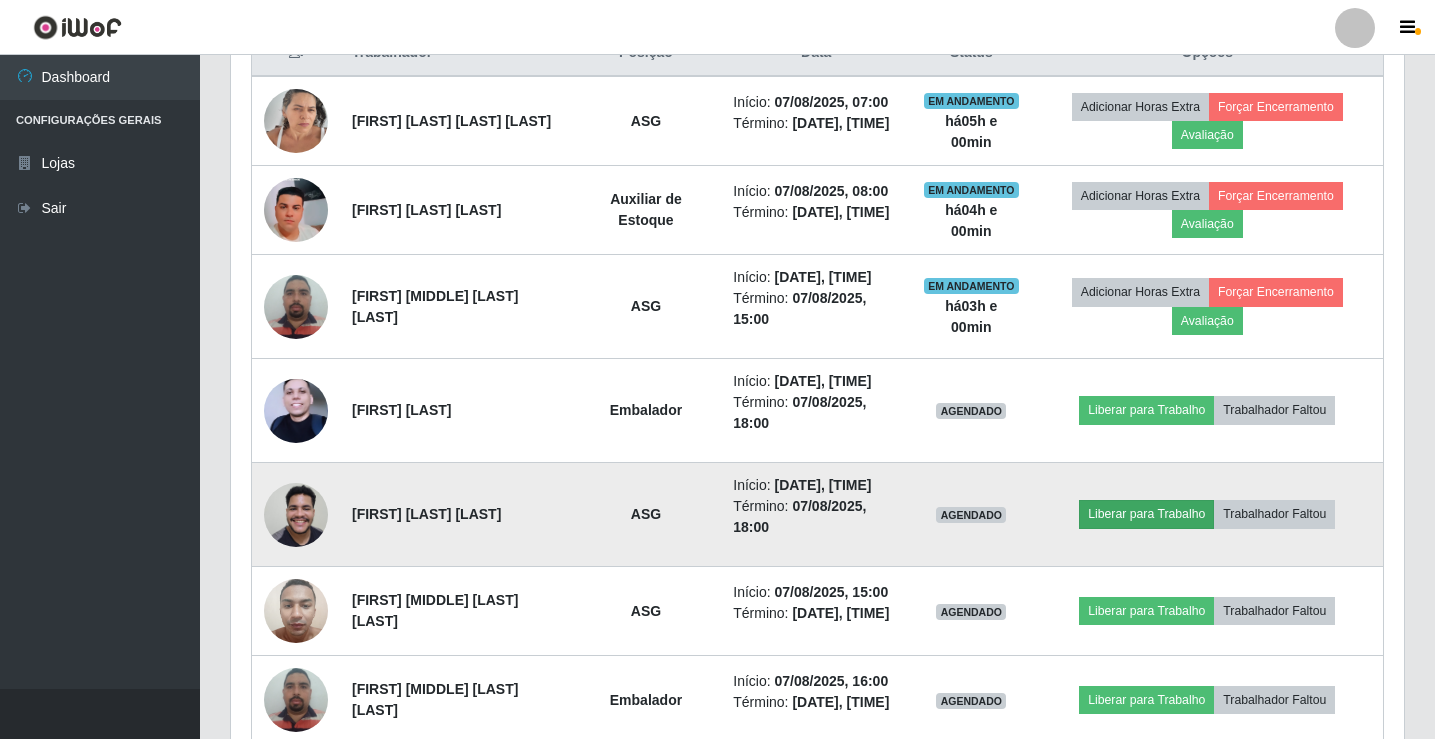 scroll, scrollTop: 999585, scrollLeft: 998837, axis: both 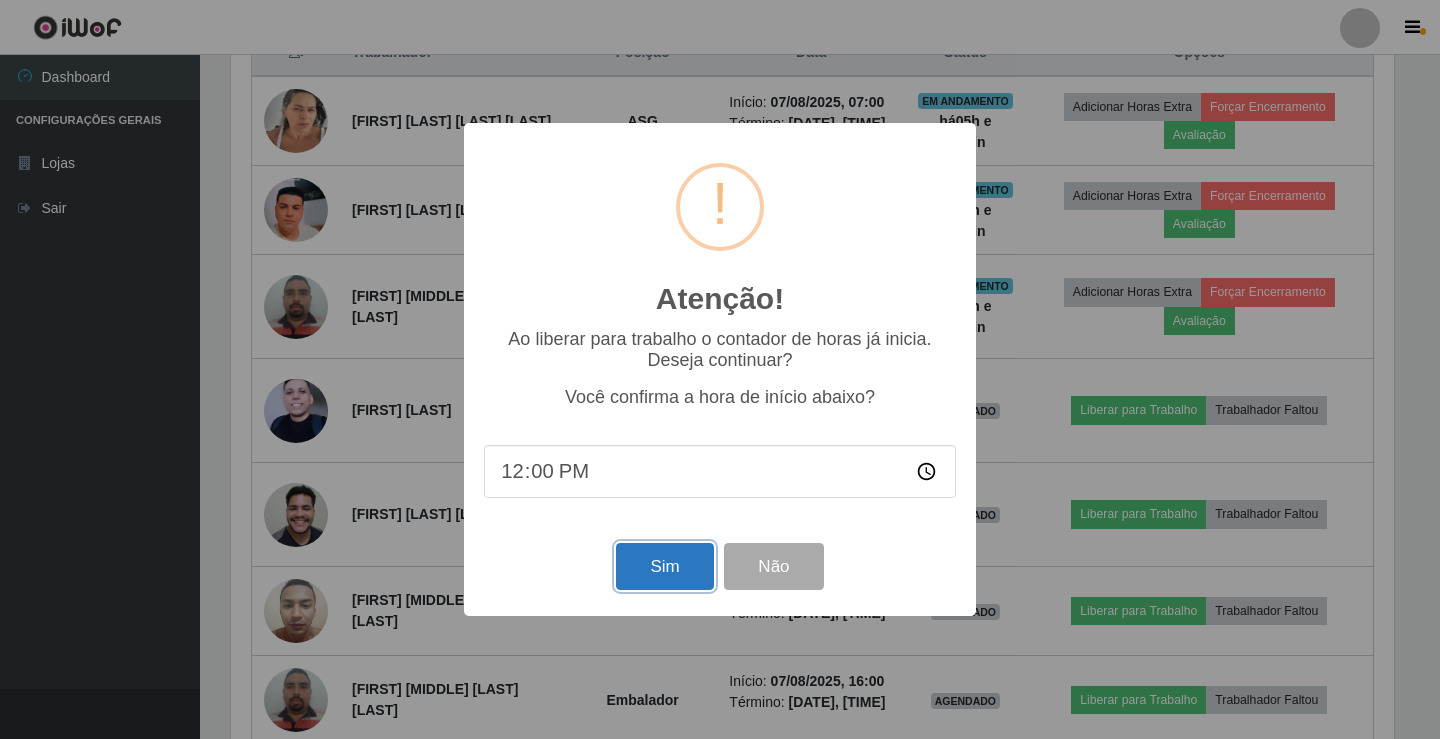 click on "Sim" at bounding box center (664, 566) 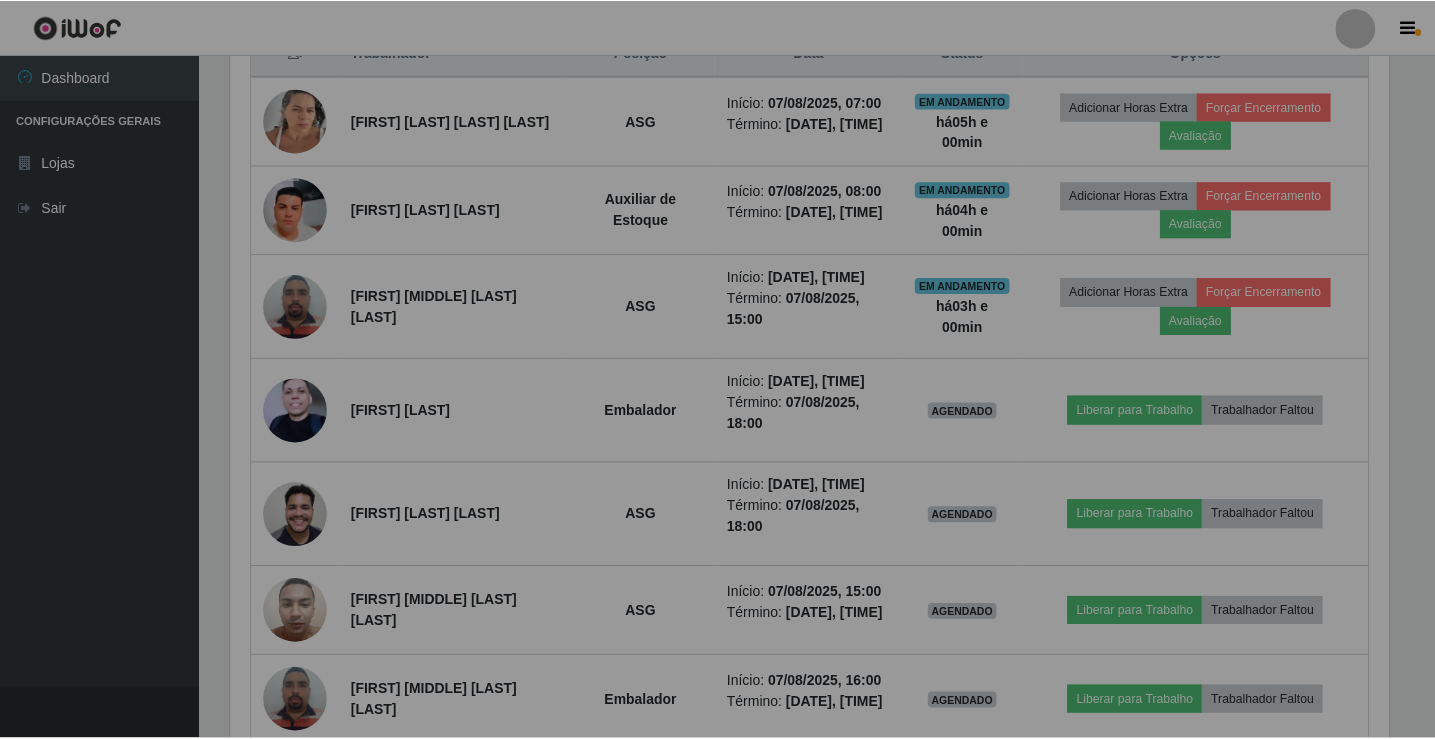 scroll, scrollTop: 999585, scrollLeft: 998827, axis: both 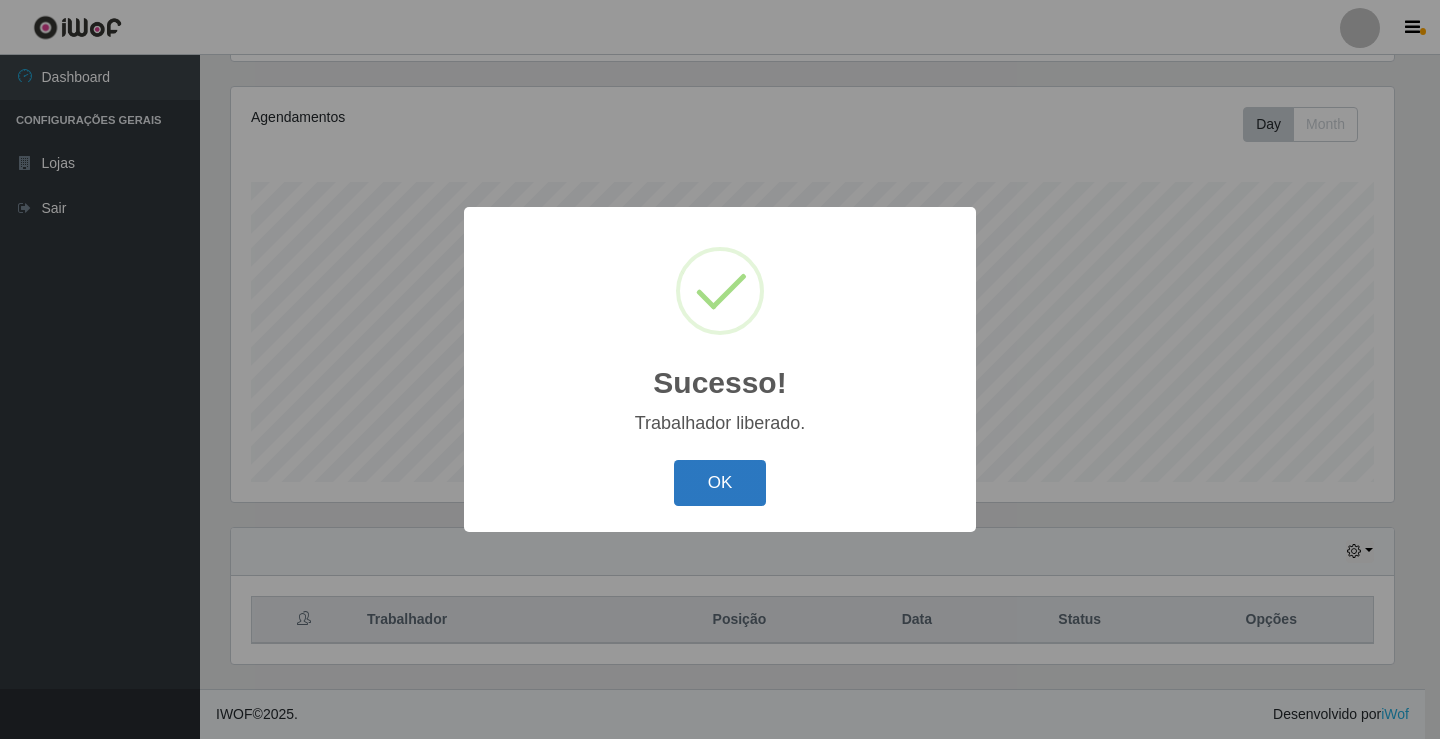 click on "OK" at bounding box center (720, 483) 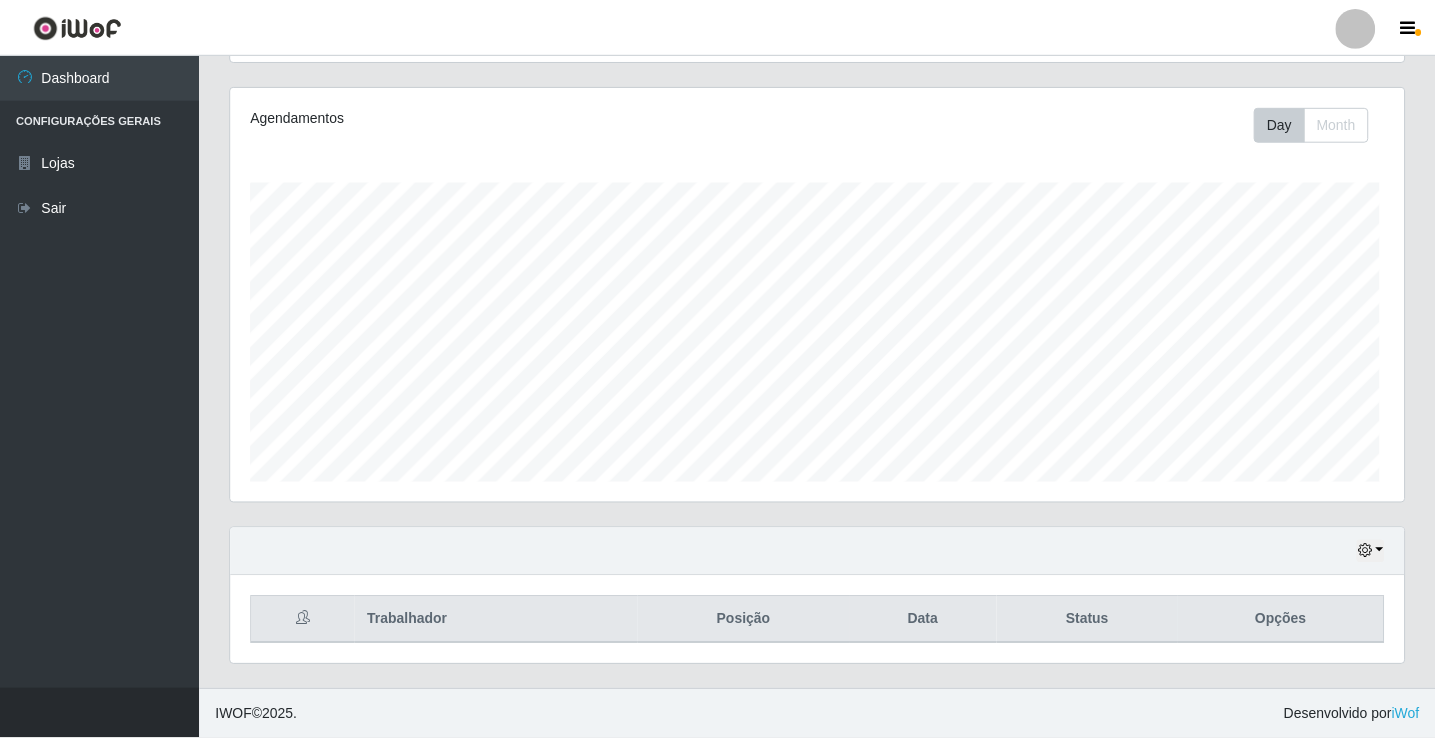 scroll, scrollTop: 999585, scrollLeft: 998827, axis: both 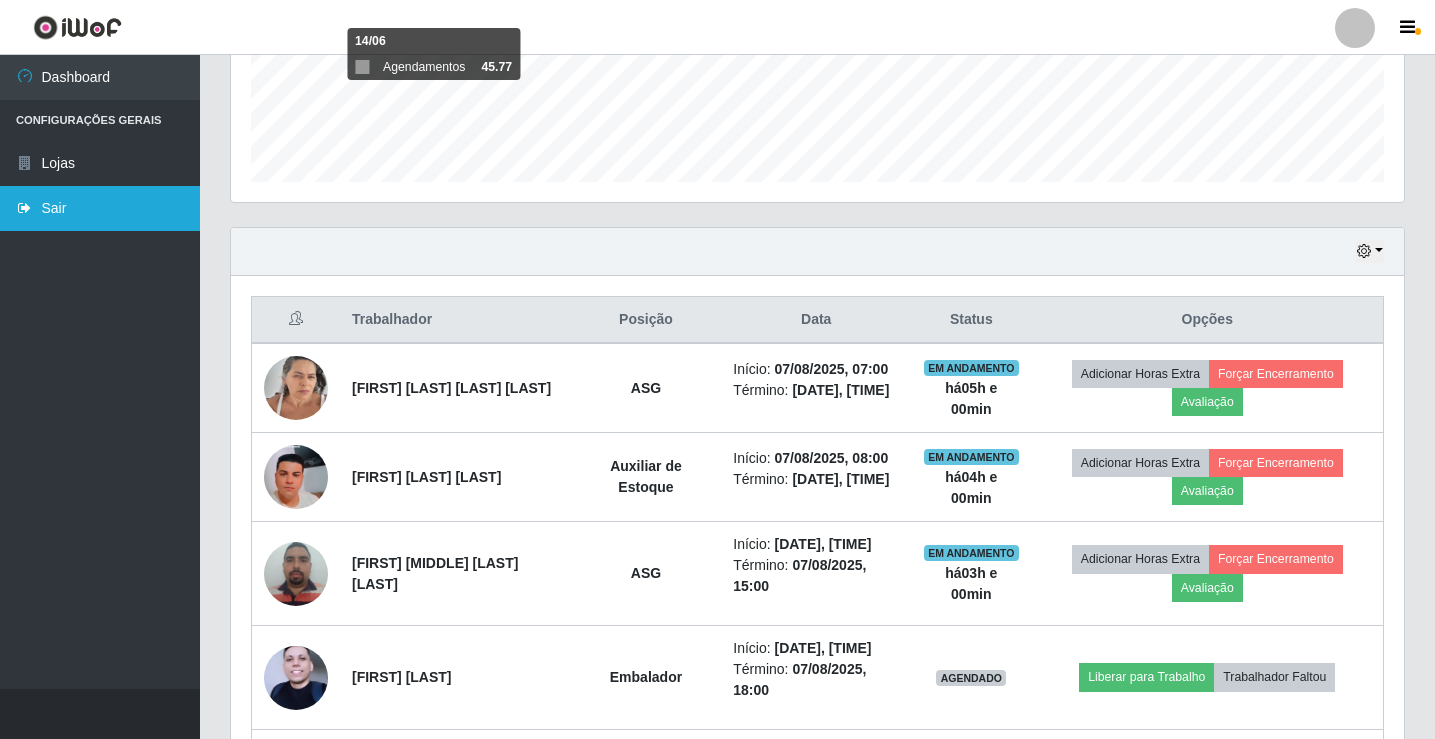 click on "Sair" at bounding box center (100, 208) 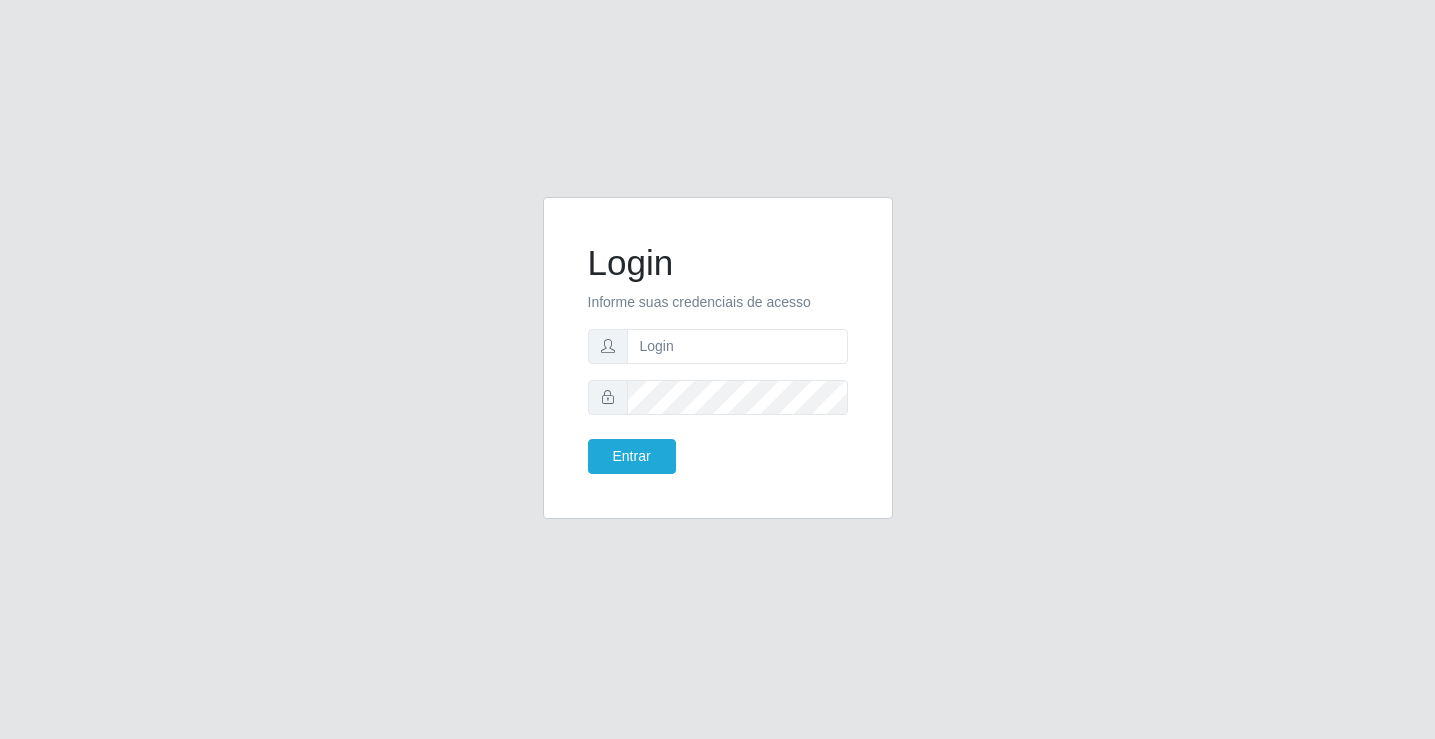 scroll, scrollTop: 0, scrollLeft: 0, axis: both 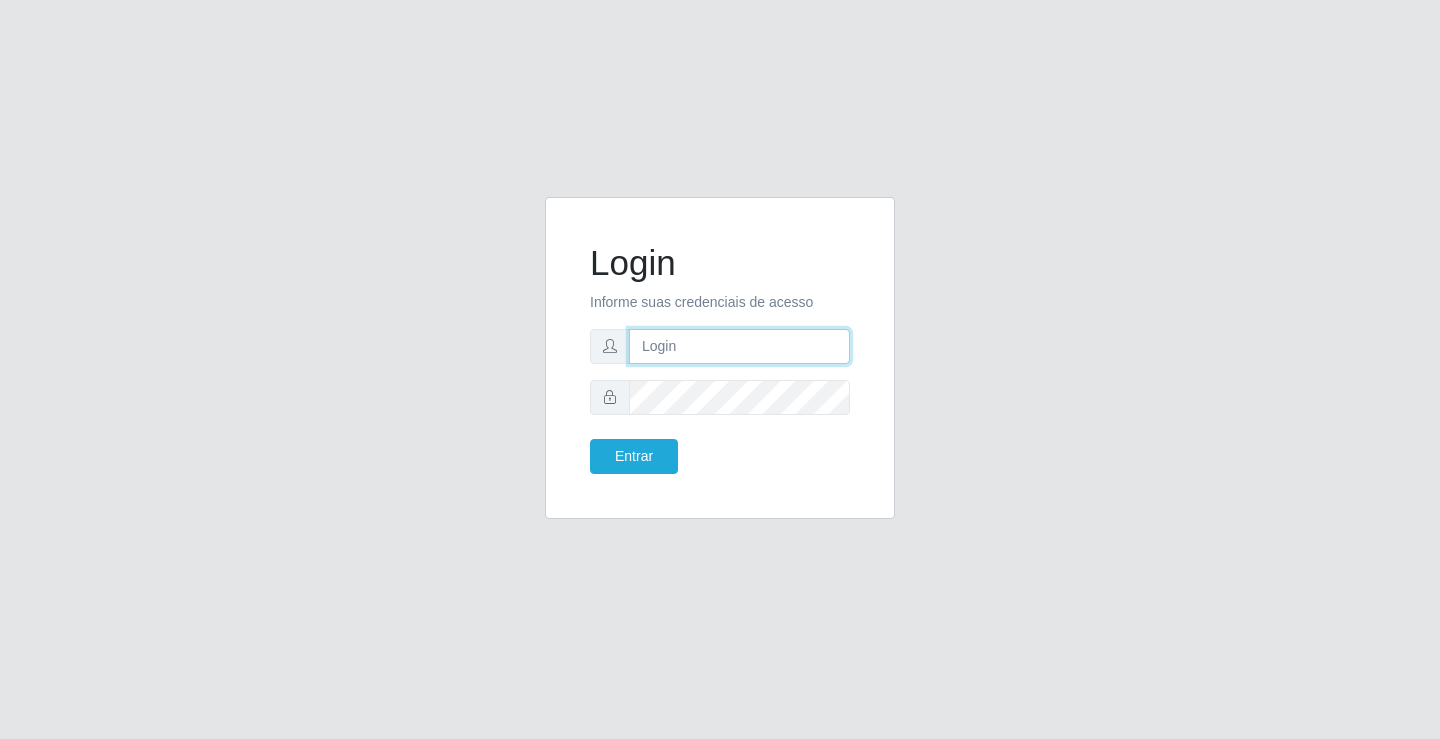 click at bounding box center [739, 346] 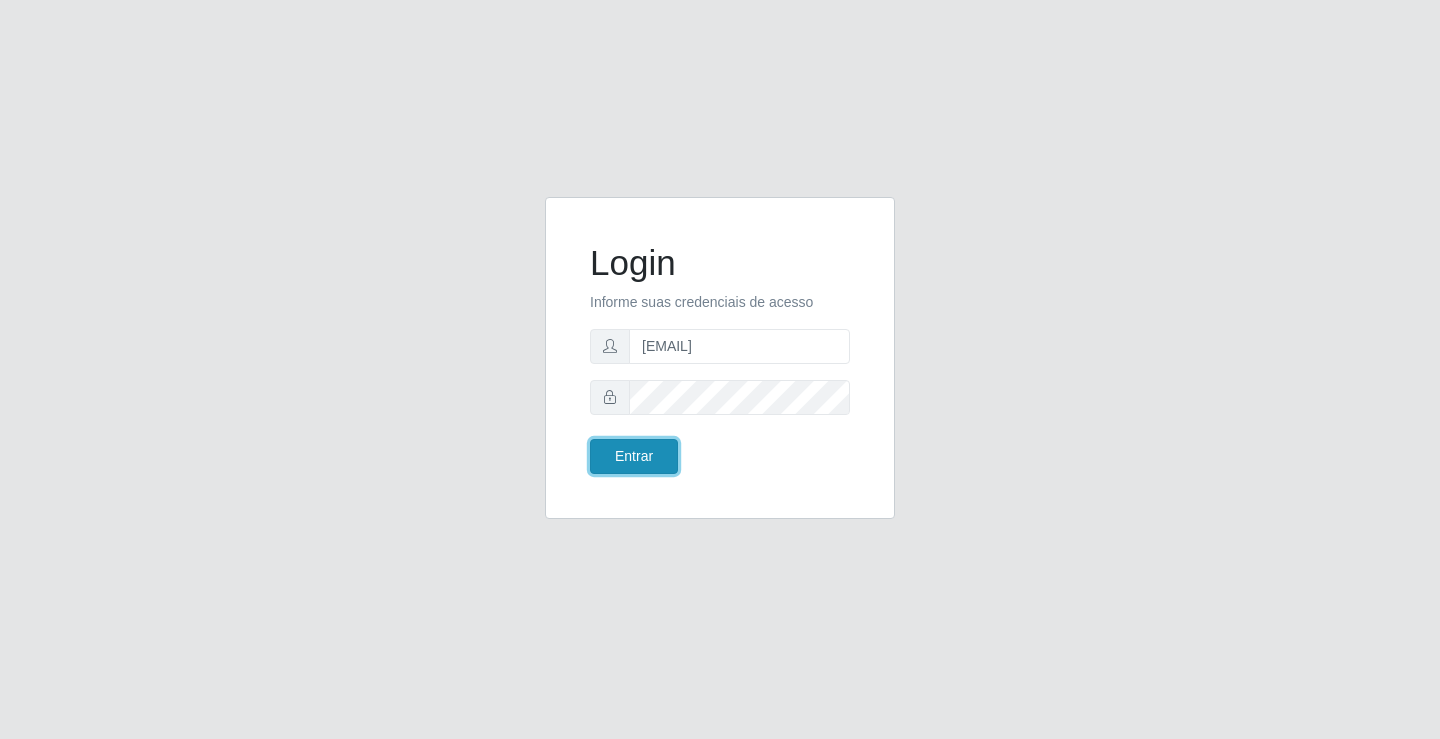 click on "Entrar" at bounding box center (634, 456) 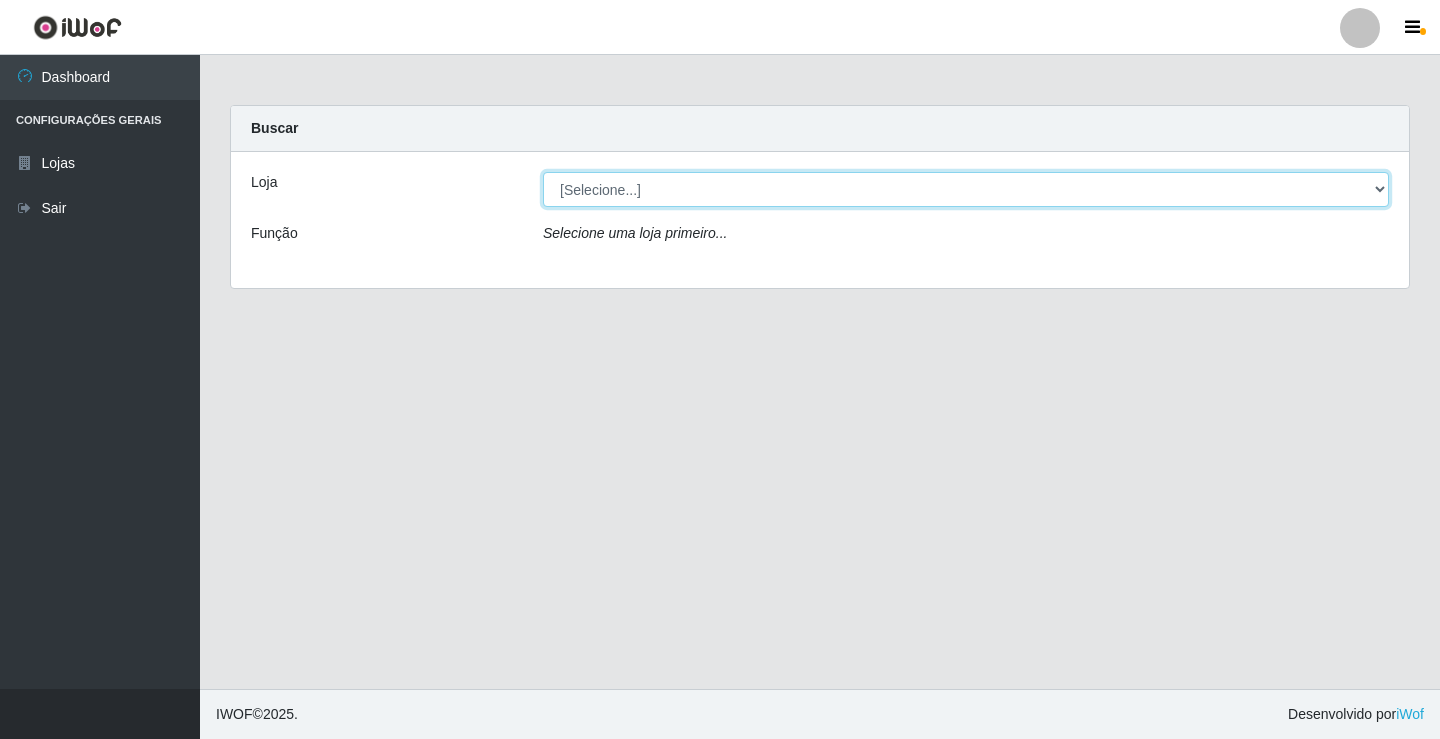 click on "[Selecione...] Ideal - Conceição" at bounding box center [966, 189] 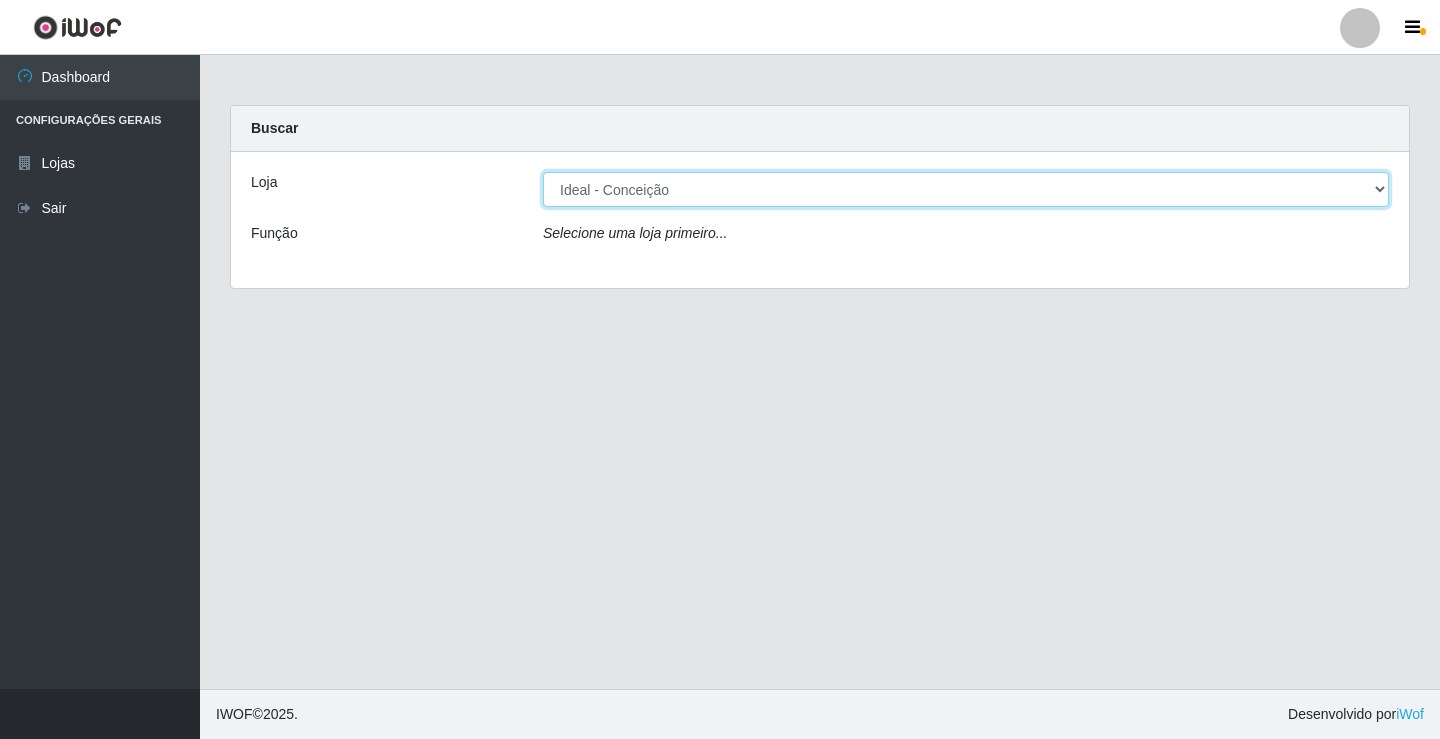 click on "[Selecione...] Ideal - Conceição" at bounding box center [966, 189] 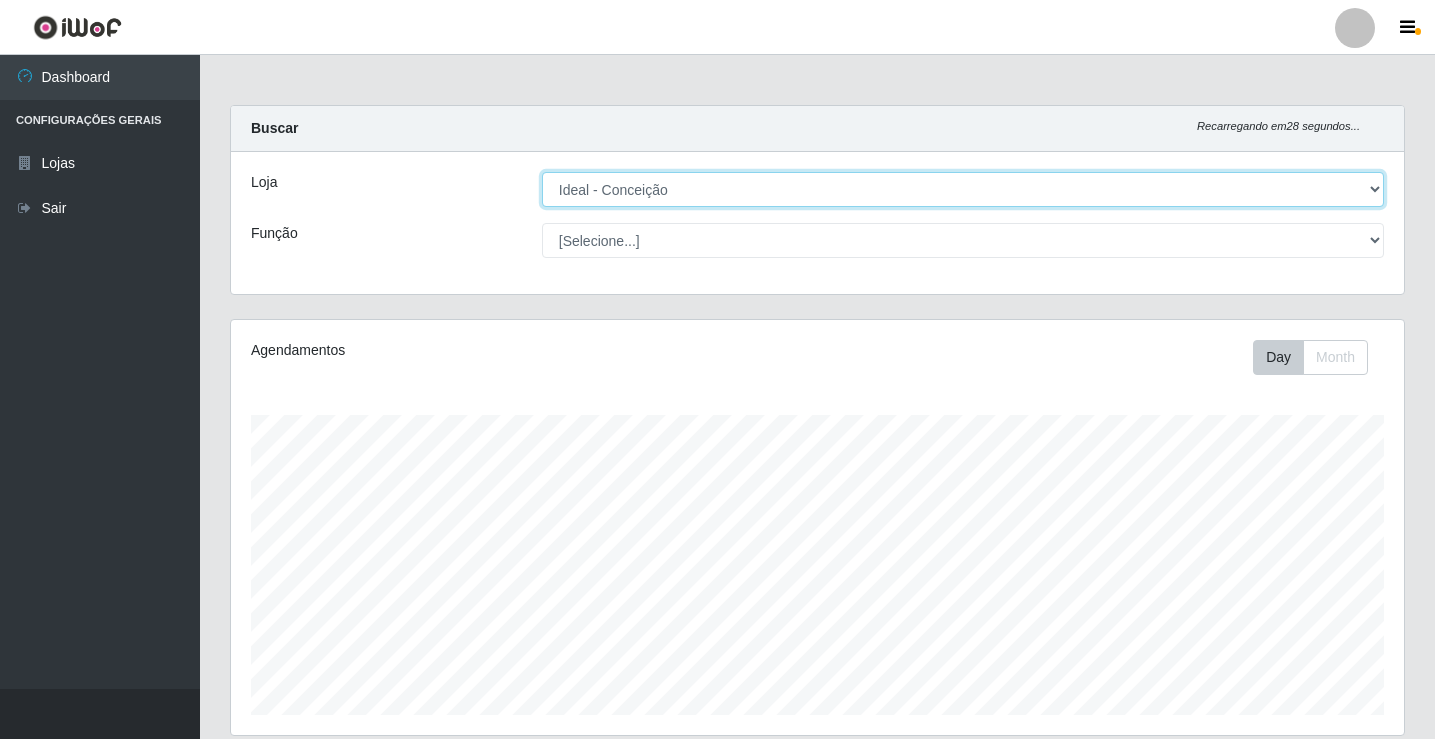 scroll, scrollTop: 999585, scrollLeft: 998827, axis: both 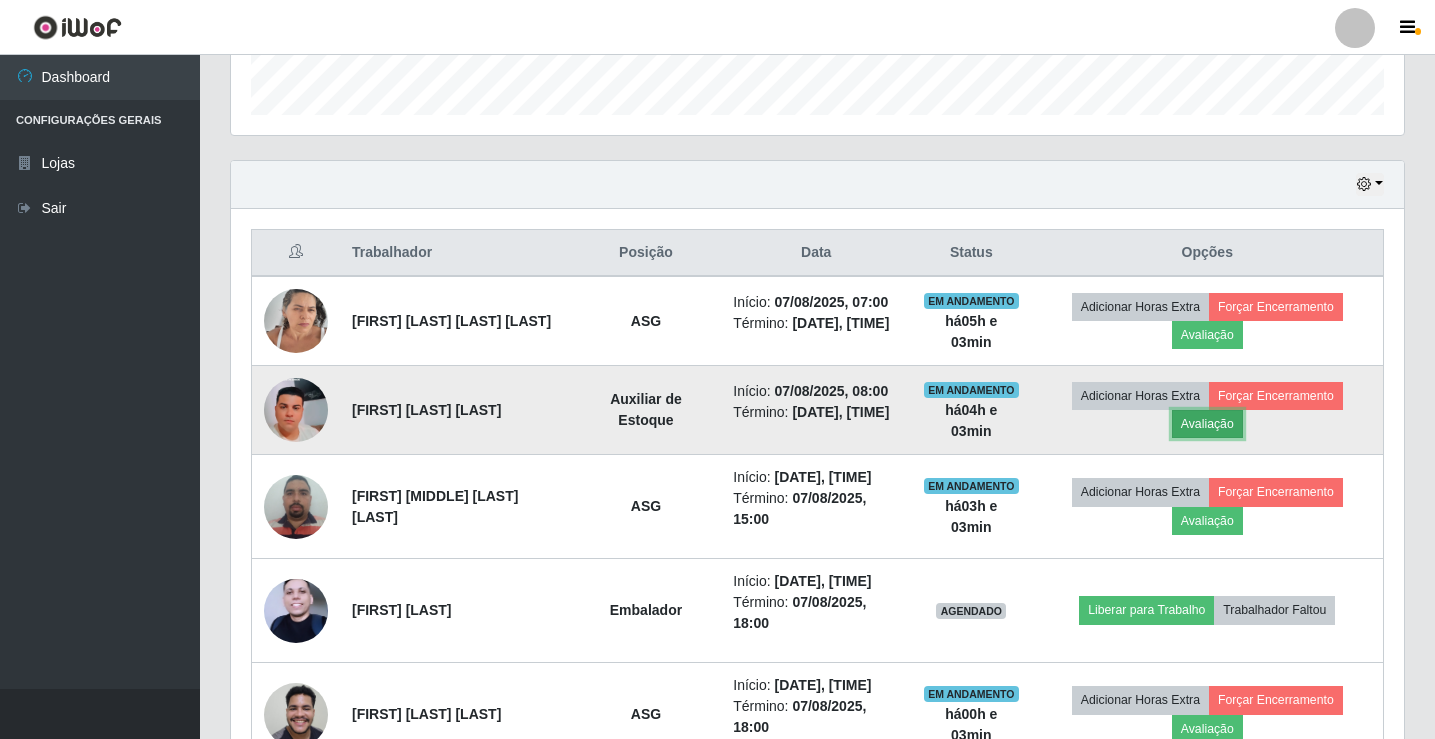 click on "Avaliação" at bounding box center [1207, 424] 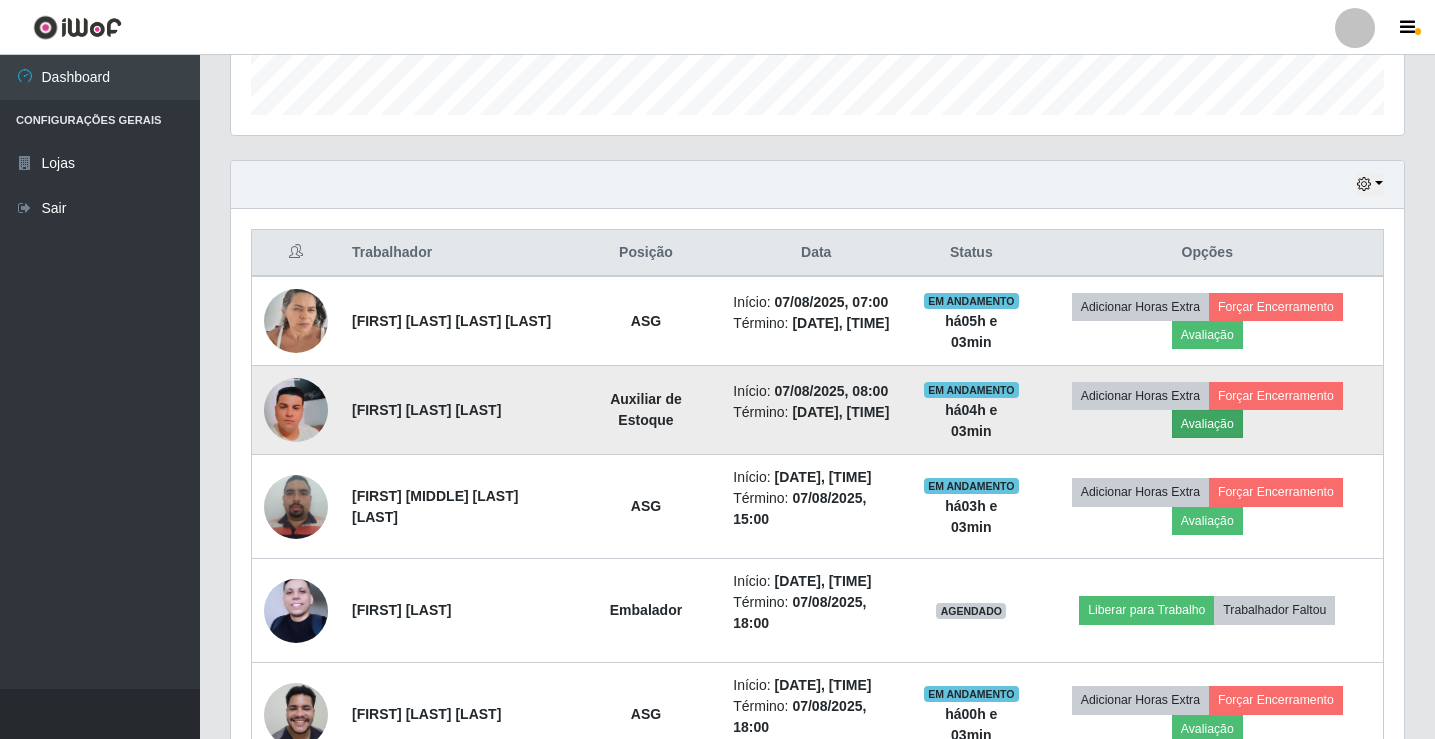 scroll, scrollTop: 999585, scrollLeft: 998837, axis: both 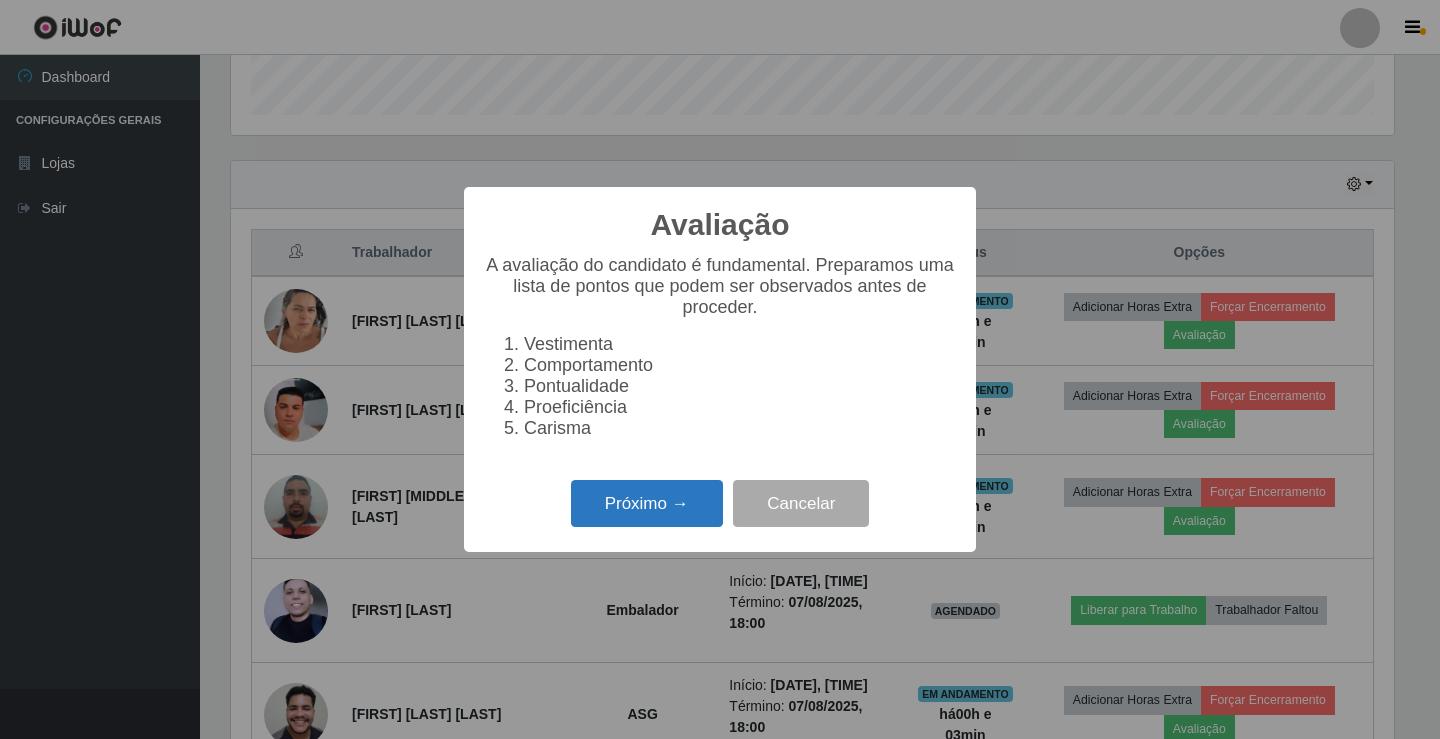 click on "Próximo →" at bounding box center (647, 503) 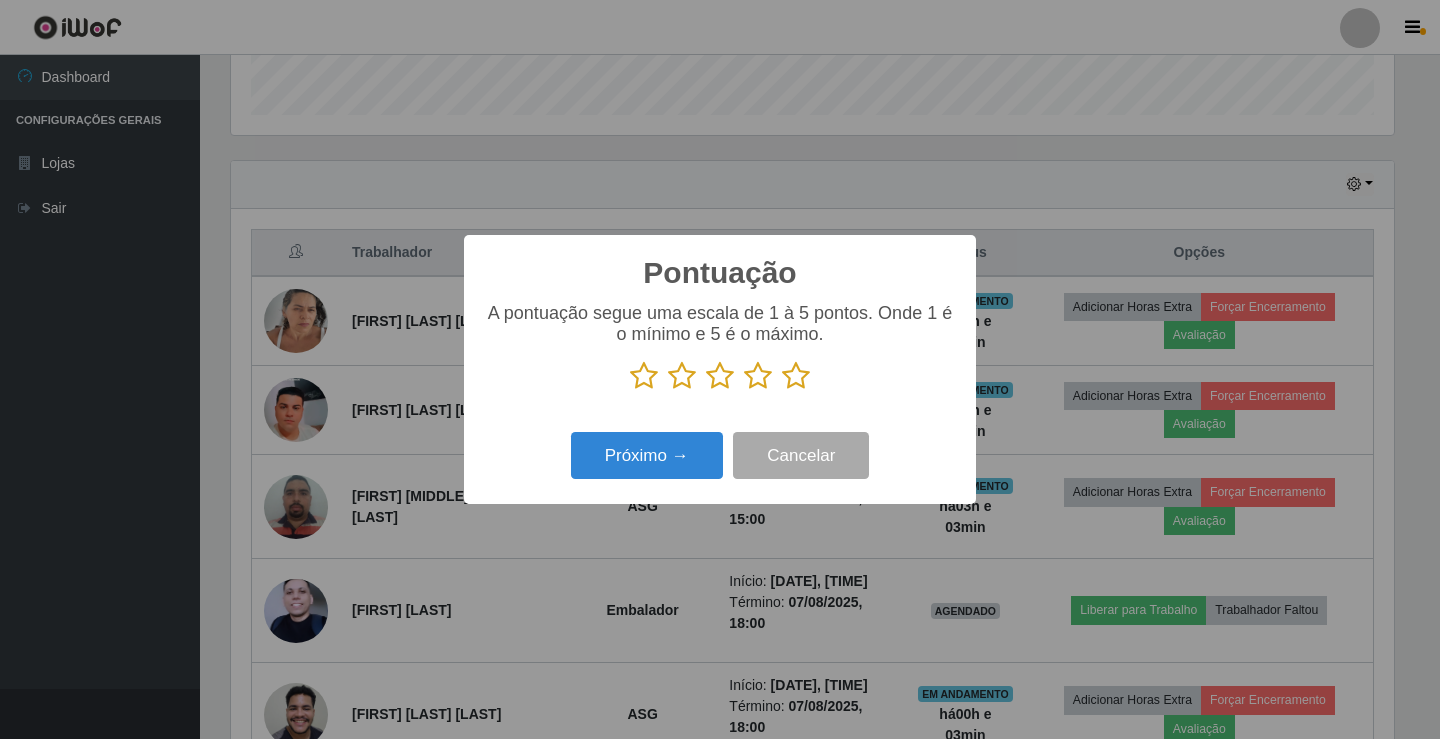 scroll, scrollTop: 999585, scrollLeft: 998837, axis: both 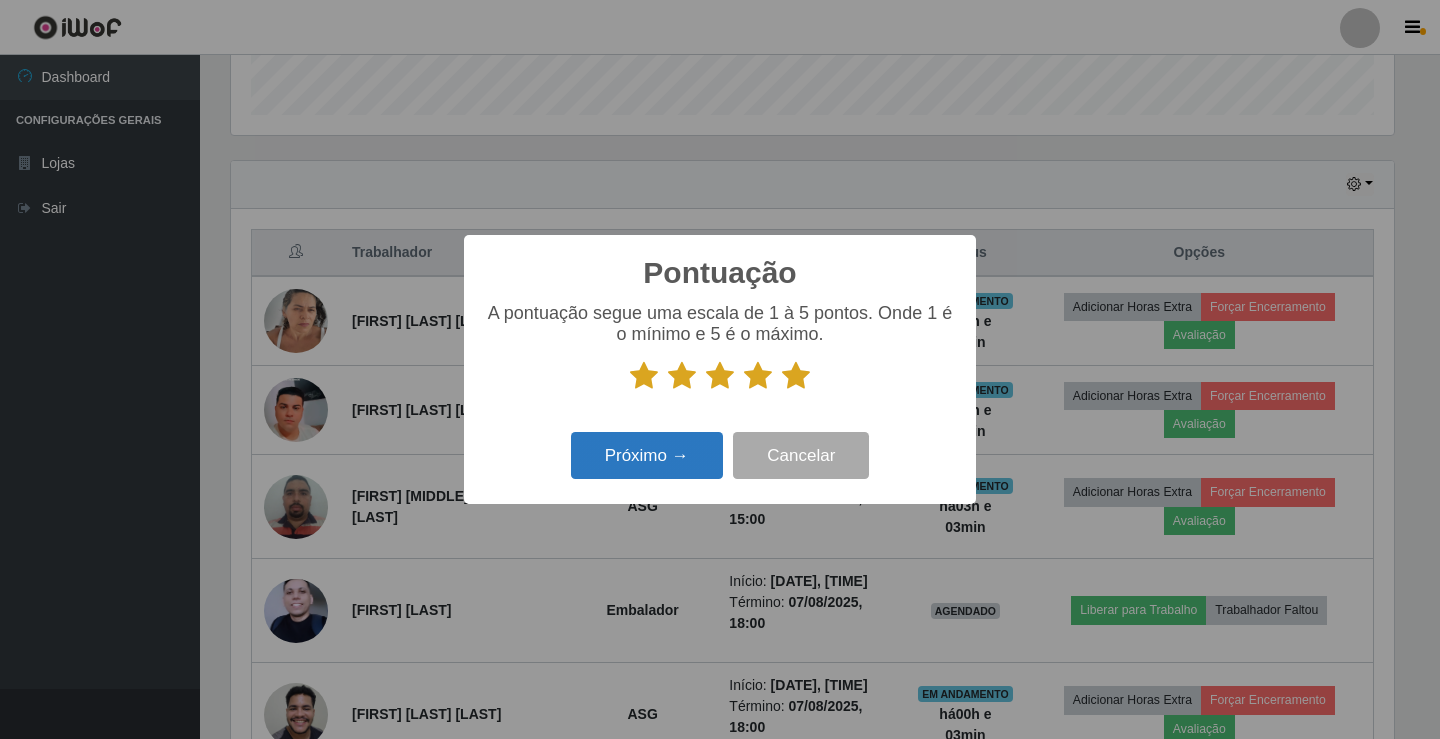 drag, startPoint x: 729, startPoint y: 410, endPoint x: 719, endPoint y: 446, distance: 37.363083 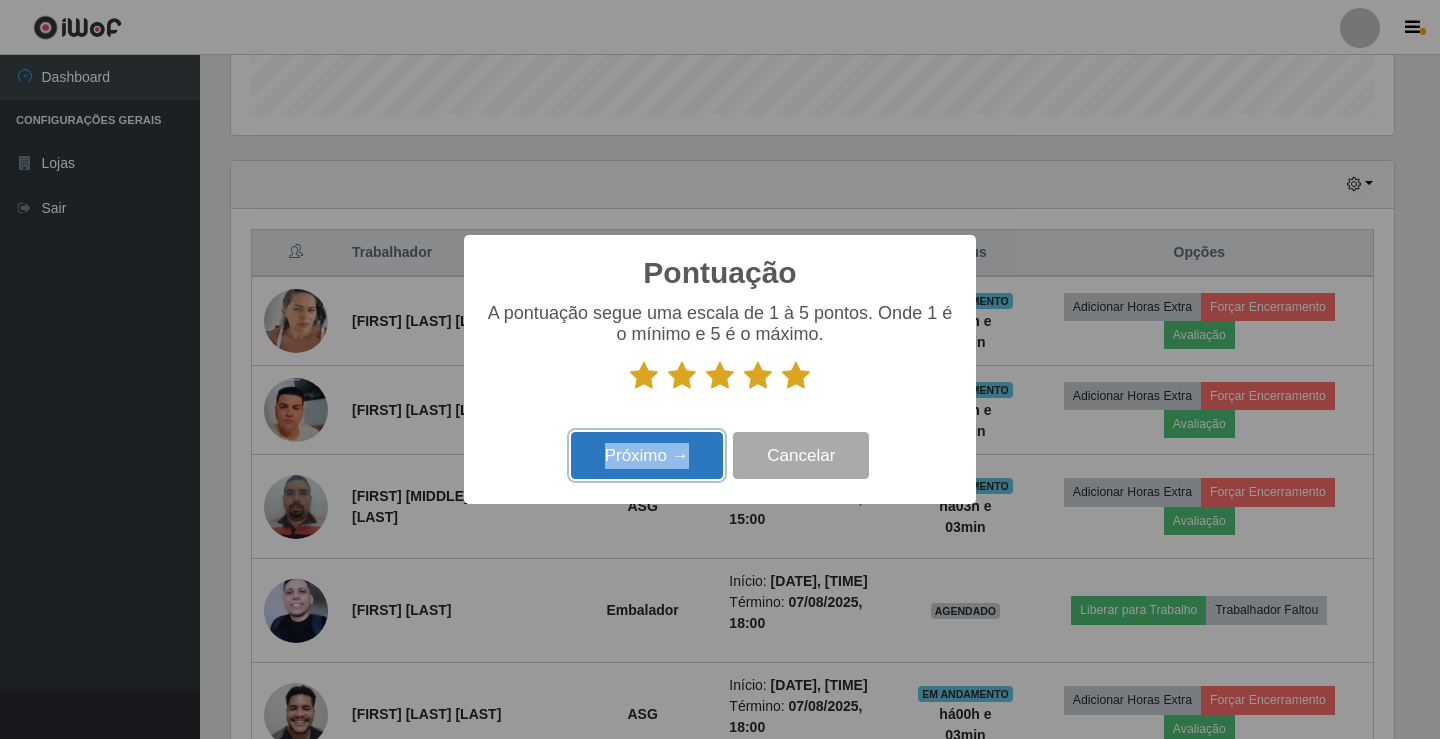 click on "Próximo →" at bounding box center (647, 455) 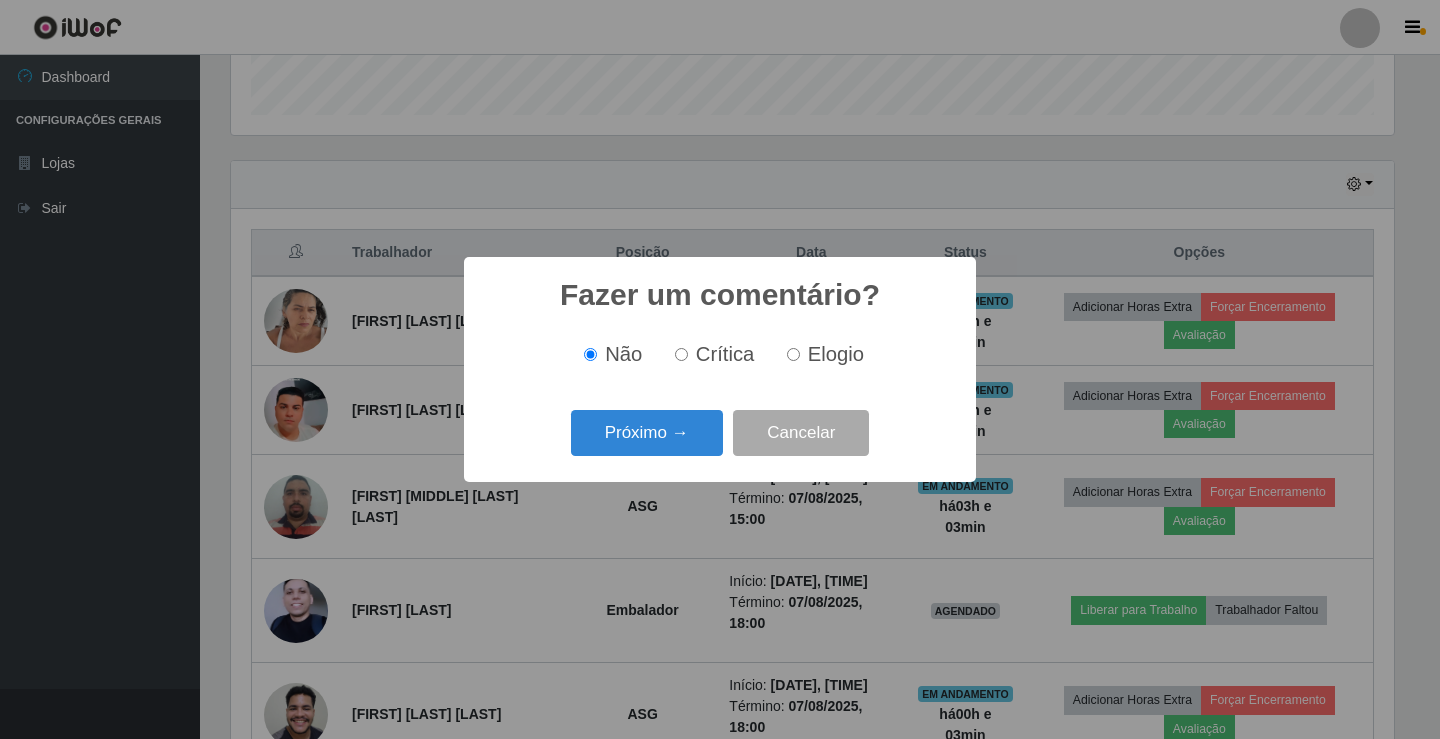 scroll, scrollTop: 999585, scrollLeft: 998837, axis: both 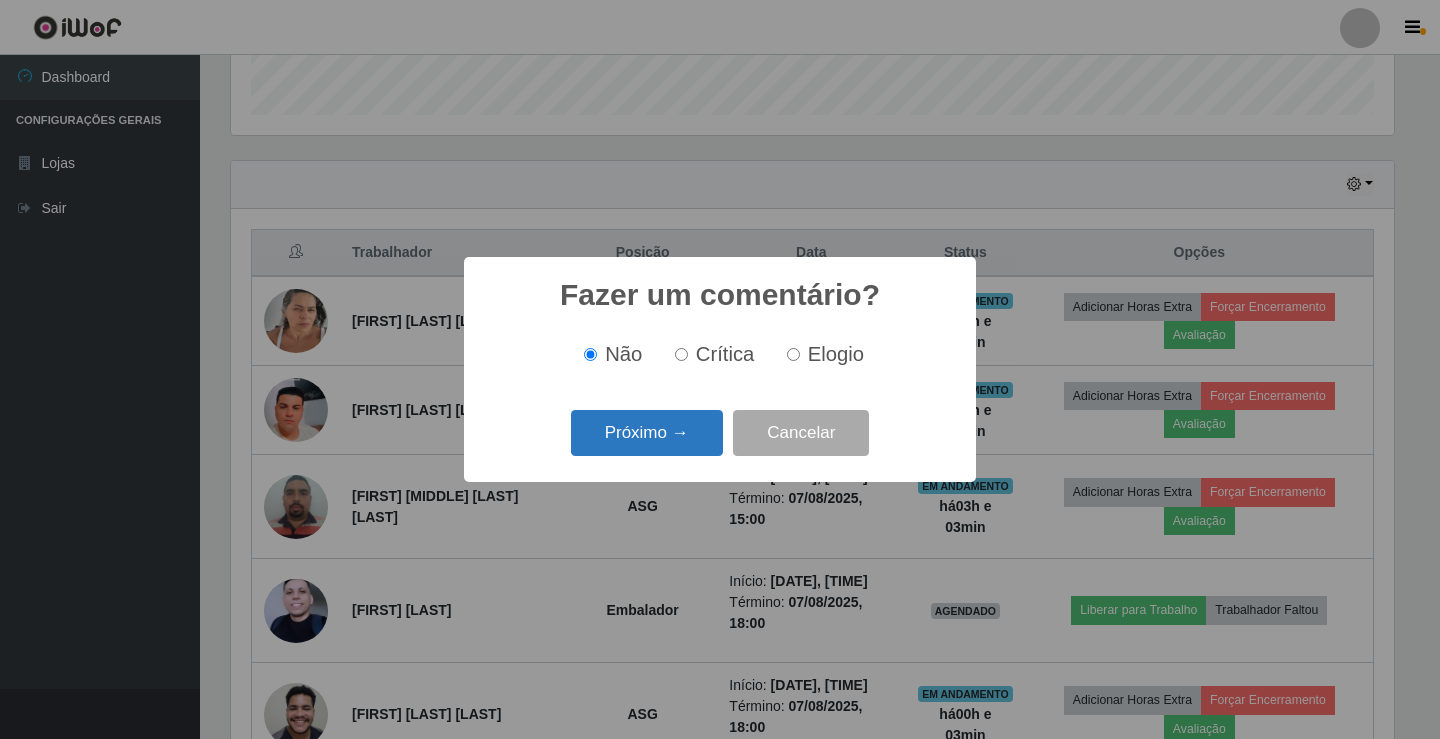 click on "Próximo →" at bounding box center (647, 433) 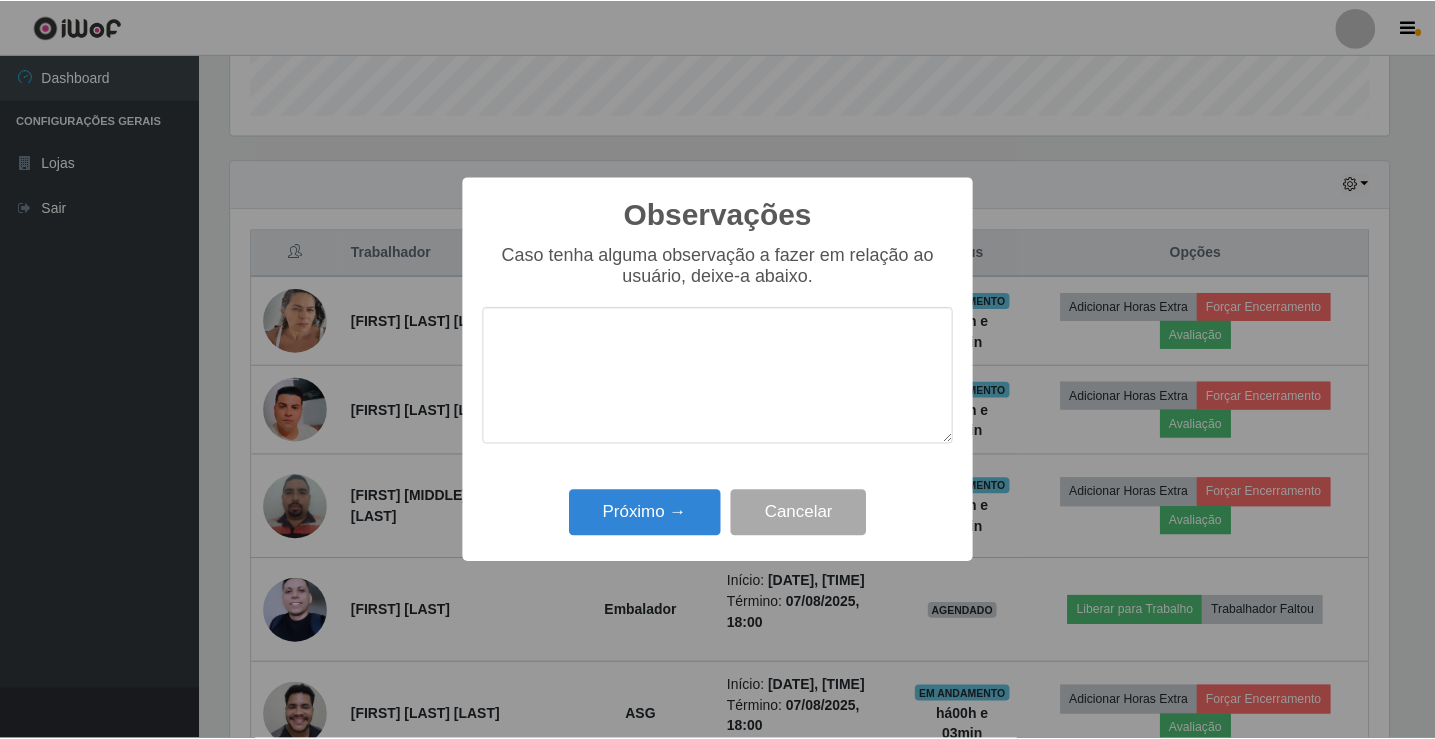scroll, scrollTop: 999585, scrollLeft: 998837, axis: both 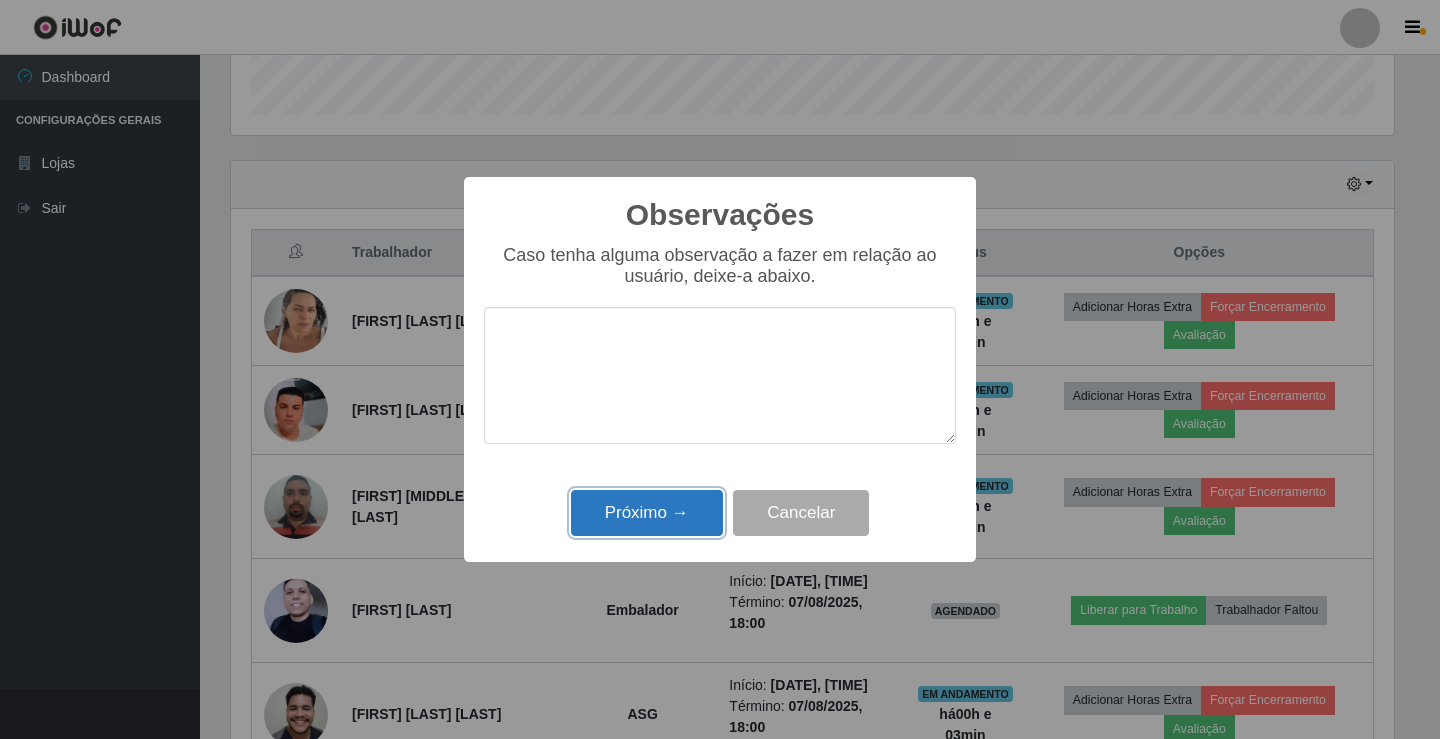 click on "Próximo →" at bounding box center (647, 513) 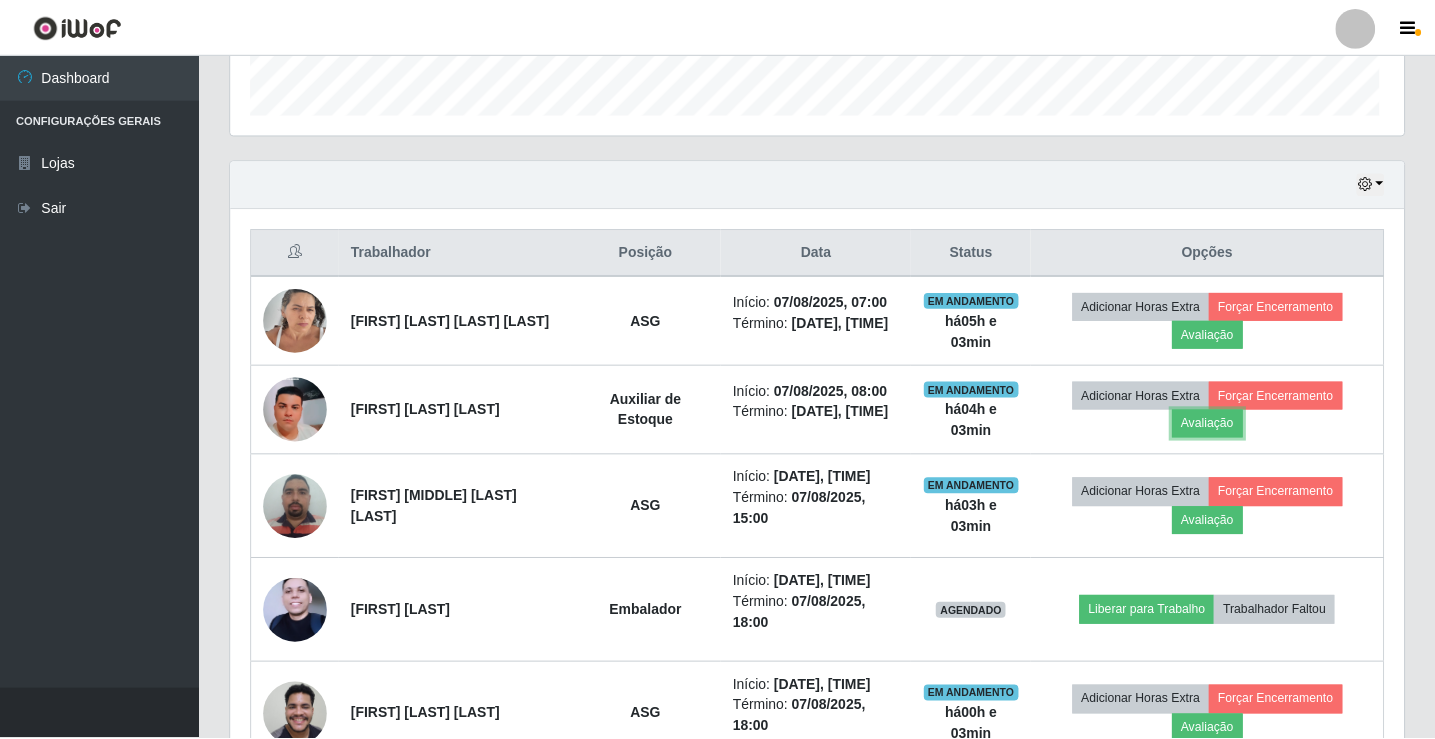 scroll, scrollTop: 999585, scrollLeft: 998827, axis: both 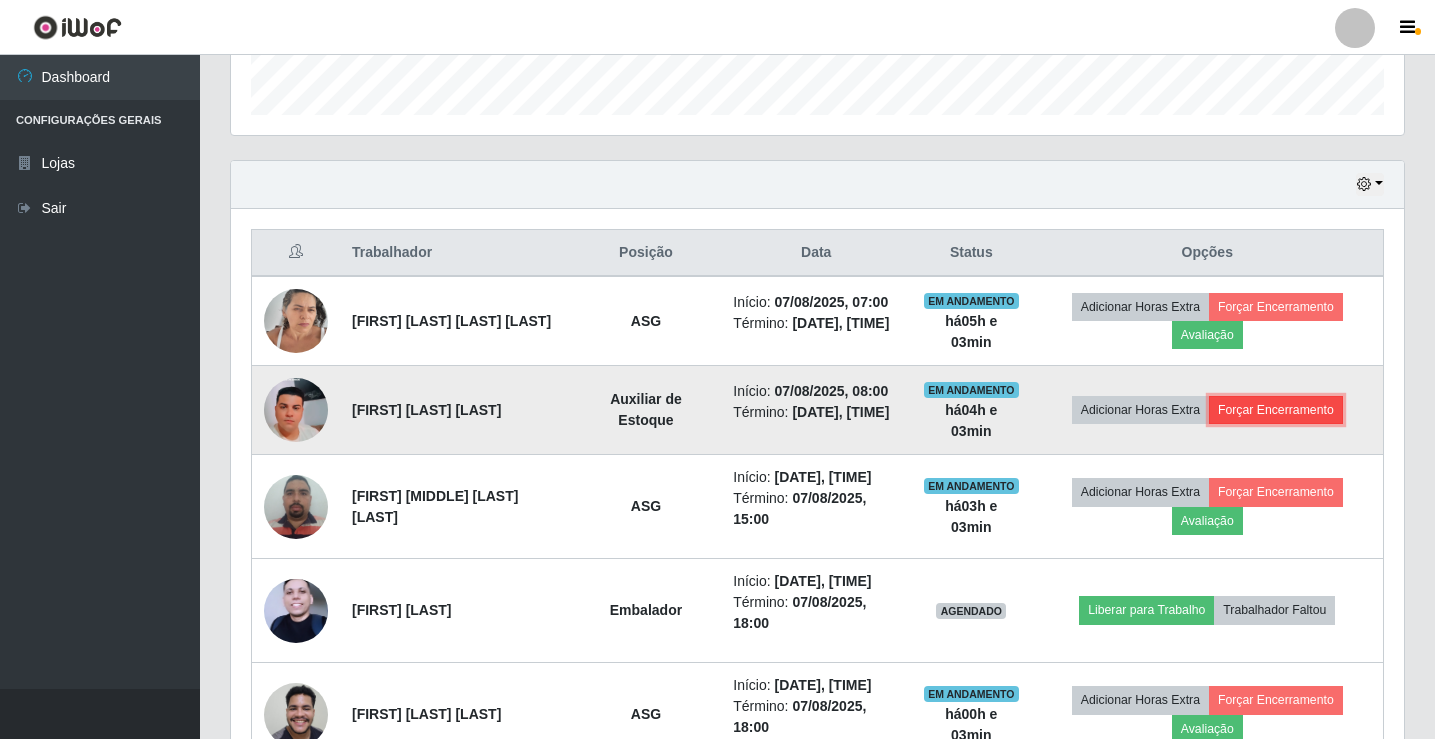 click on "Forçar Encerramento" at bounding box center [1276, 410] 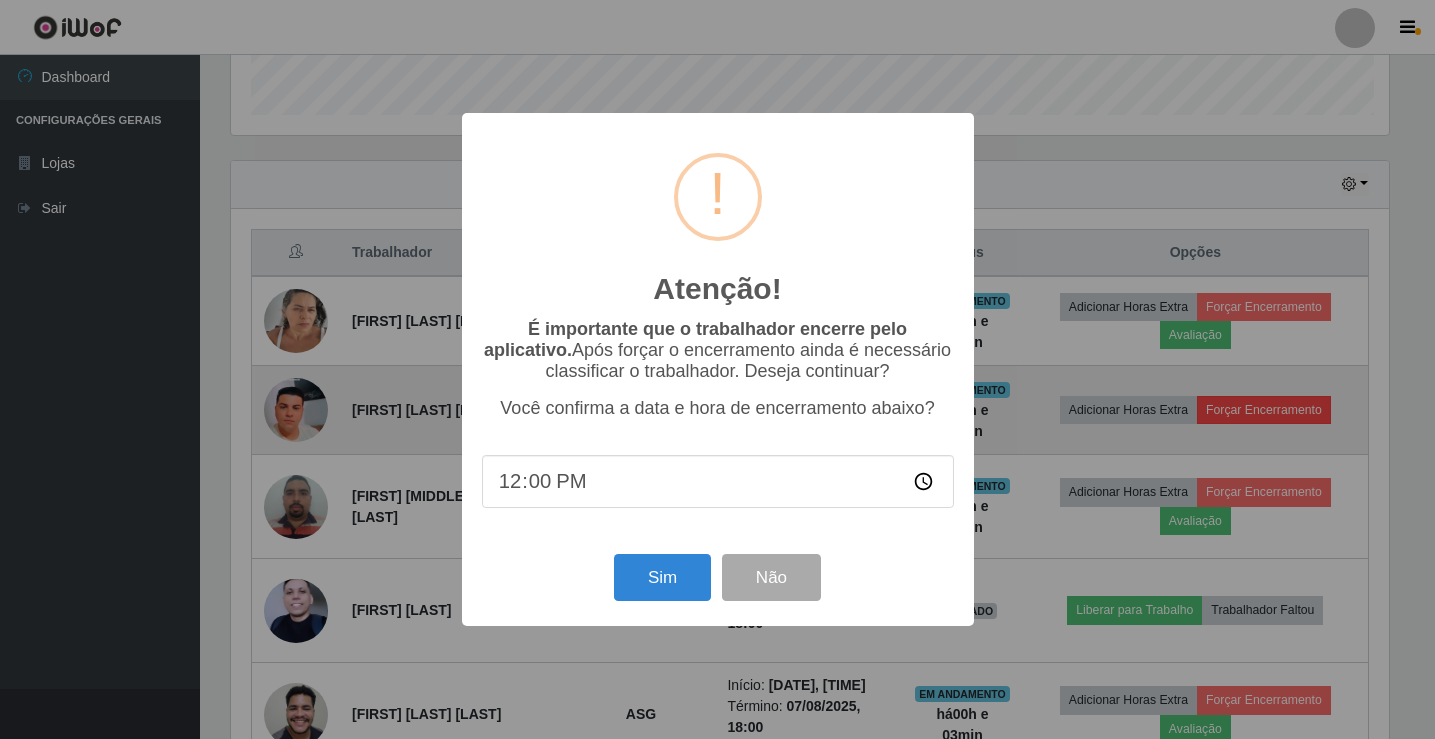 scroll, scrollTop: 999585, scrollLeft: 998837, axis: both 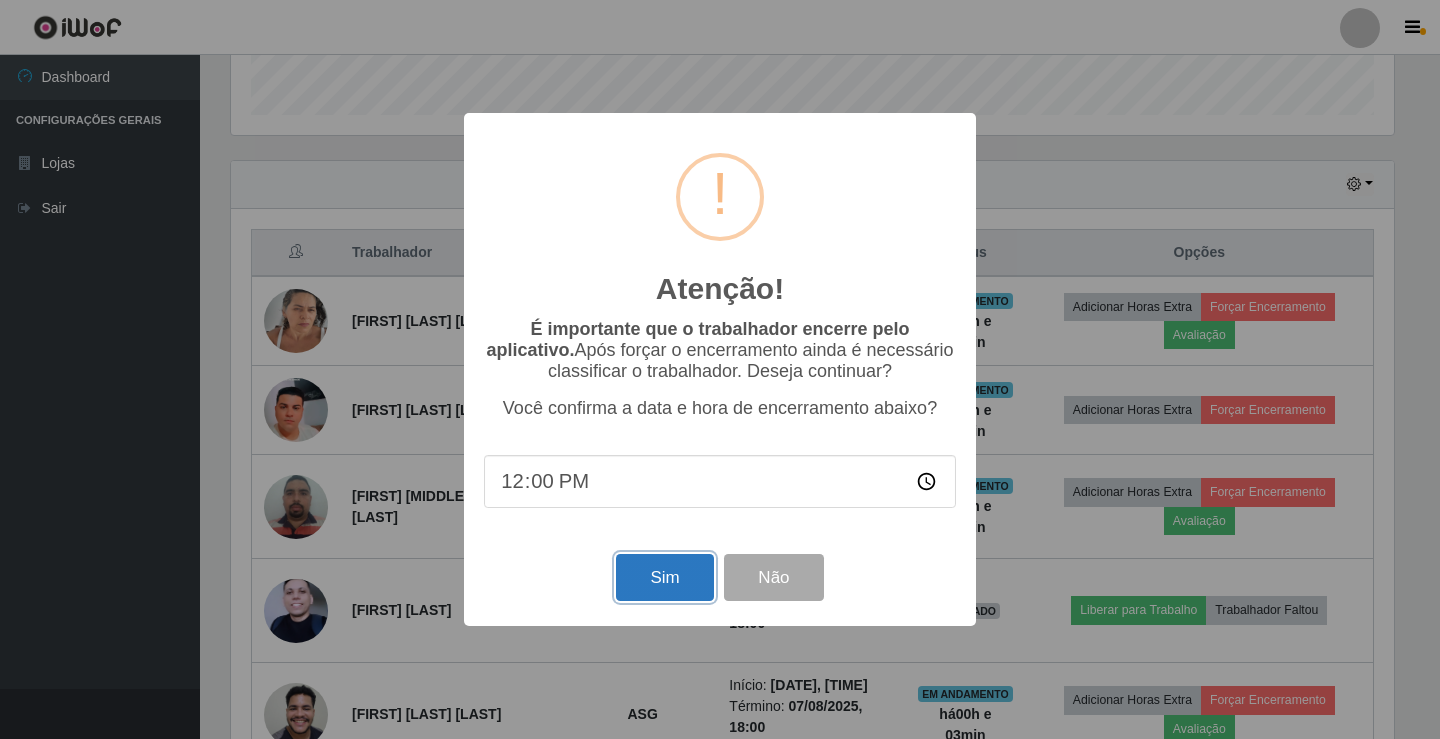 click on "Sim" at bounding box center (664, 577) 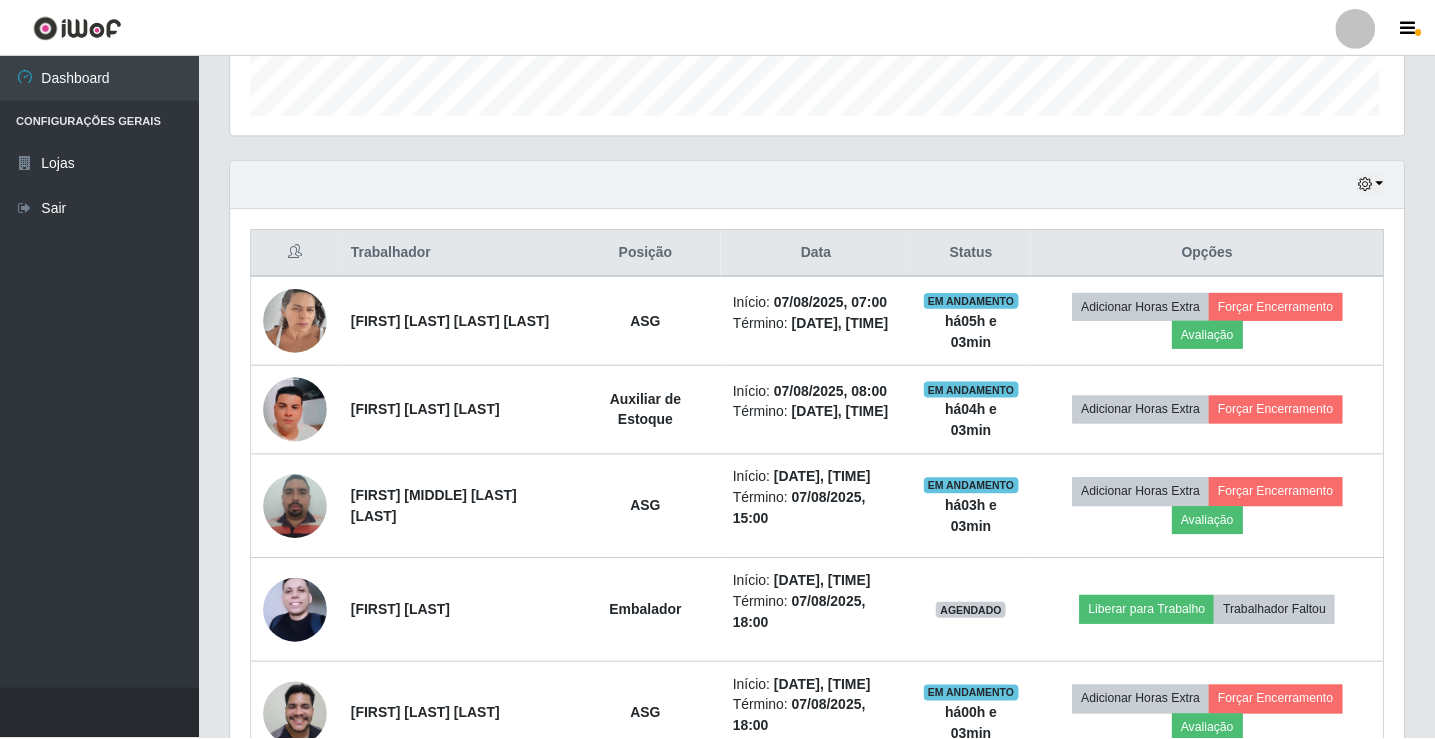 scroll, scrollTop: 999585, scrollLeft: 998827, axis: both 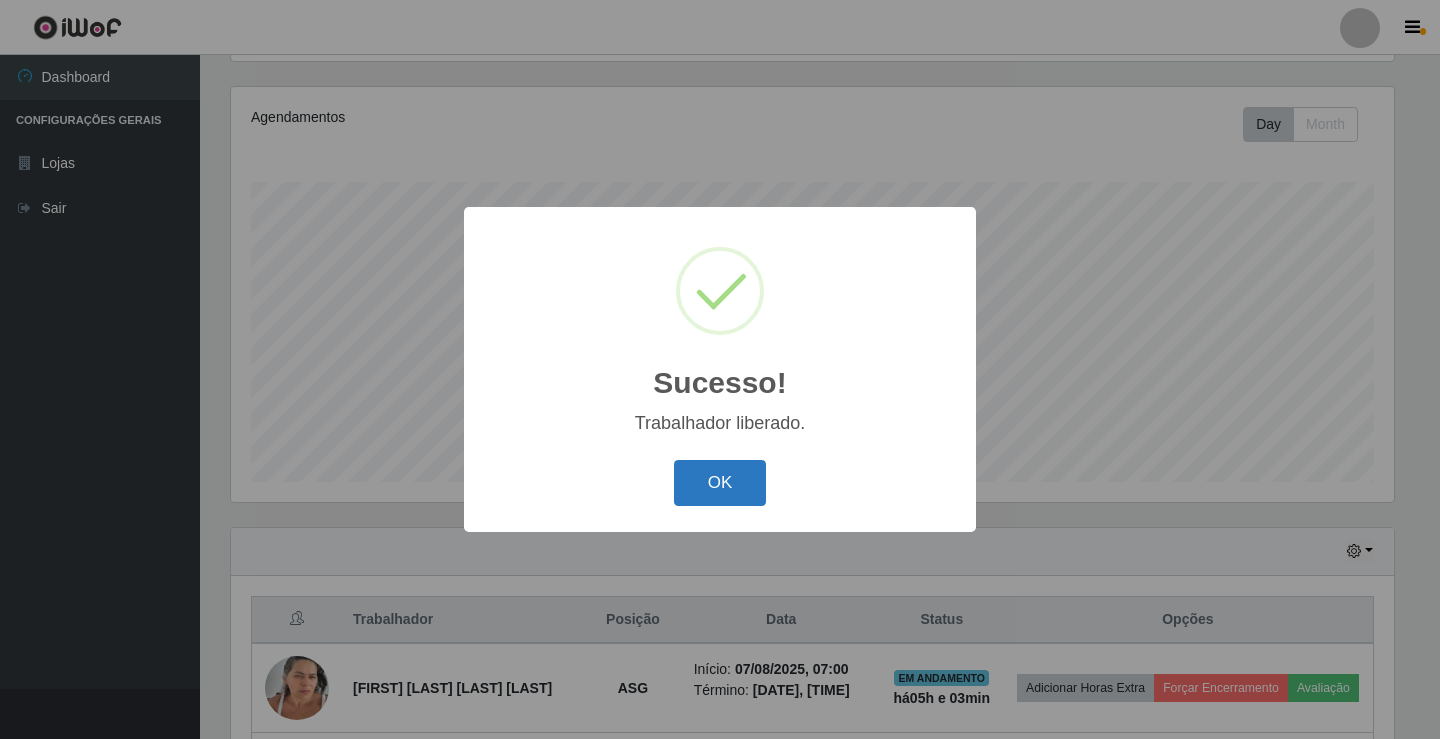 click on "OK" at bounding box center (720, 483) 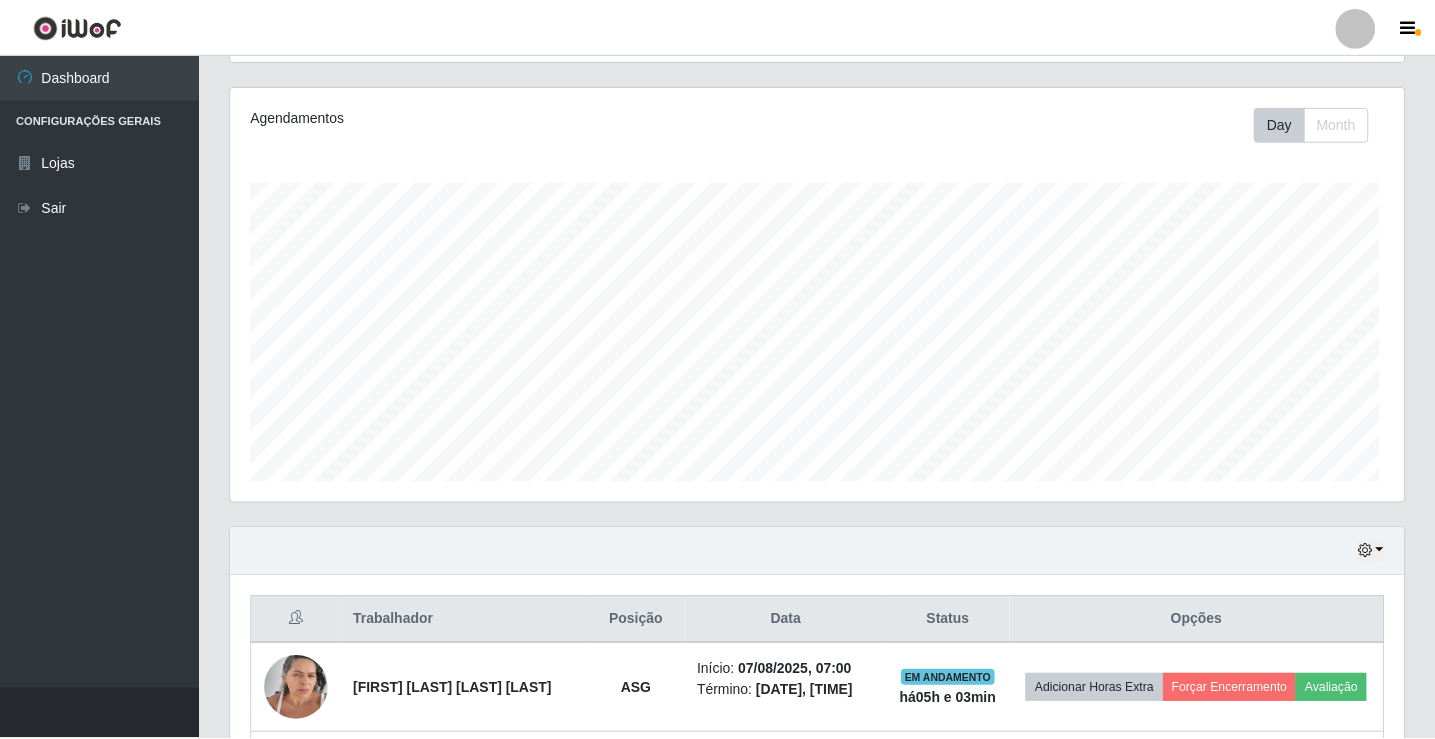 scroll, scrollTop: 999585, scrollLeft: 998827, axis: both 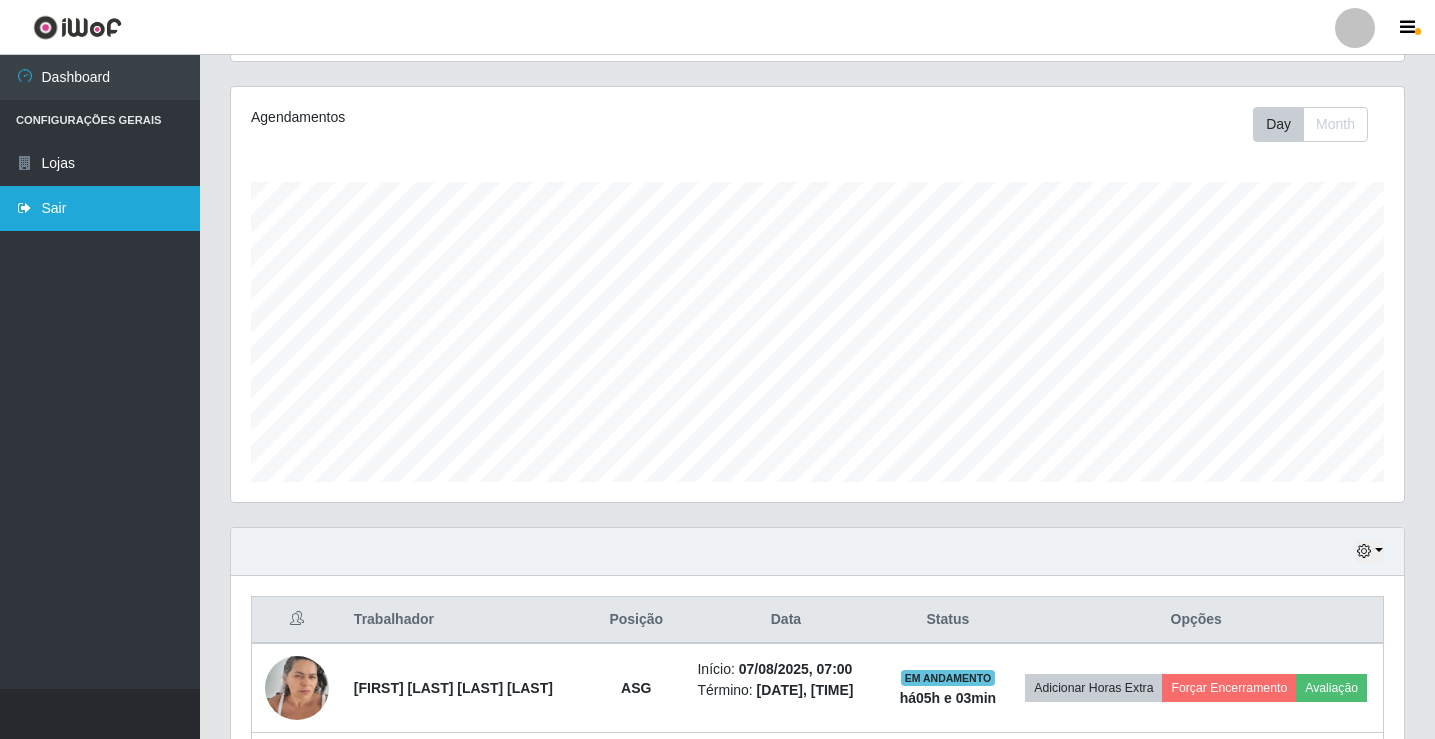 click on "Sair" at bounding box center (100, 208) 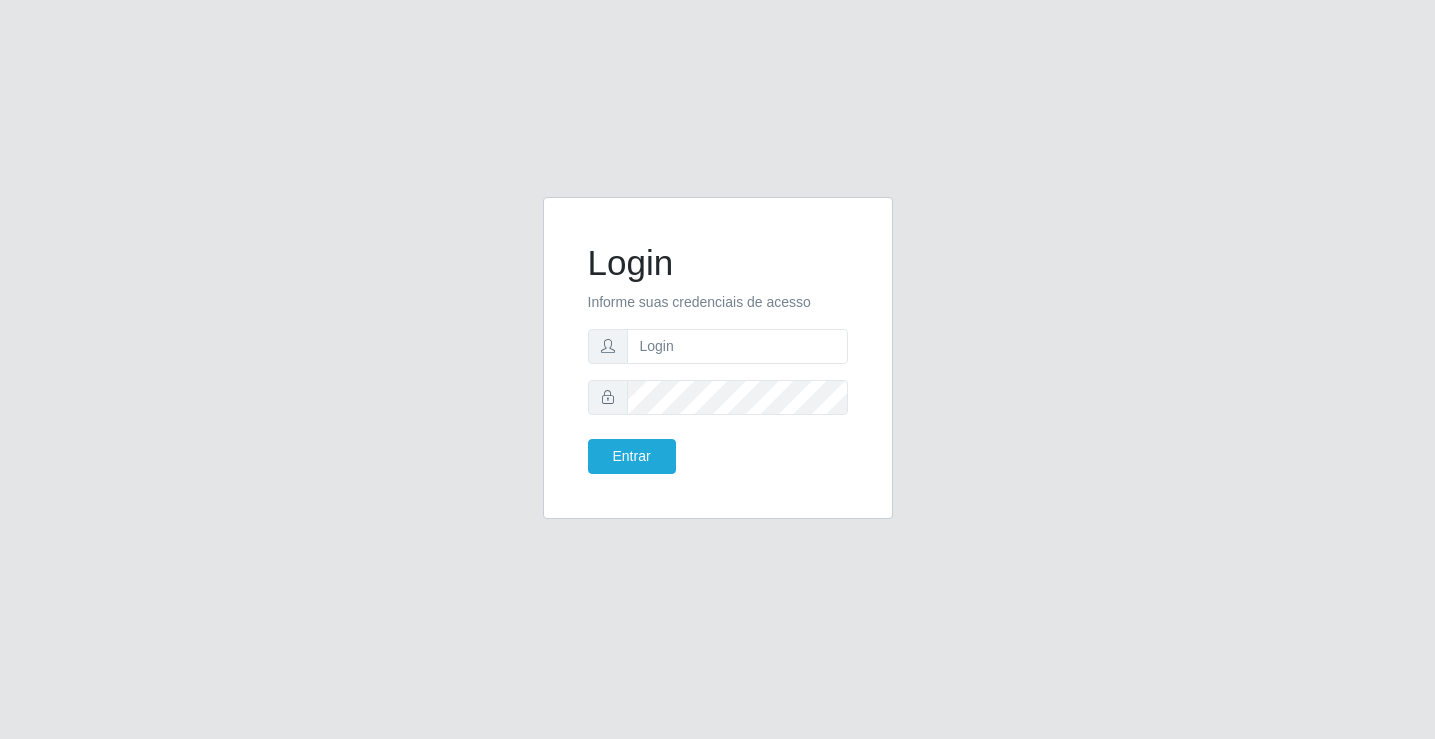scroll, scrollTop: 0, scrollLeft: 0, axis: both 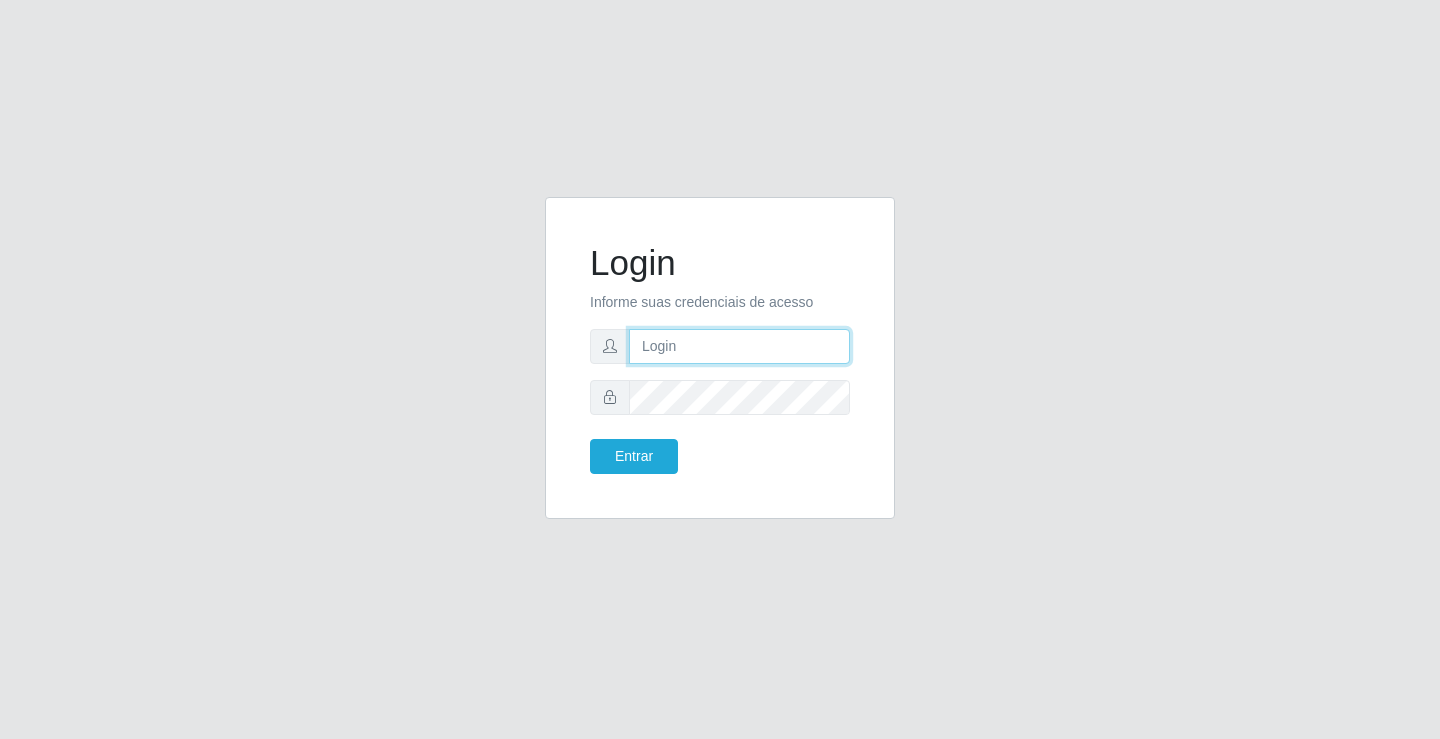 click at bounding box center [739, 346] 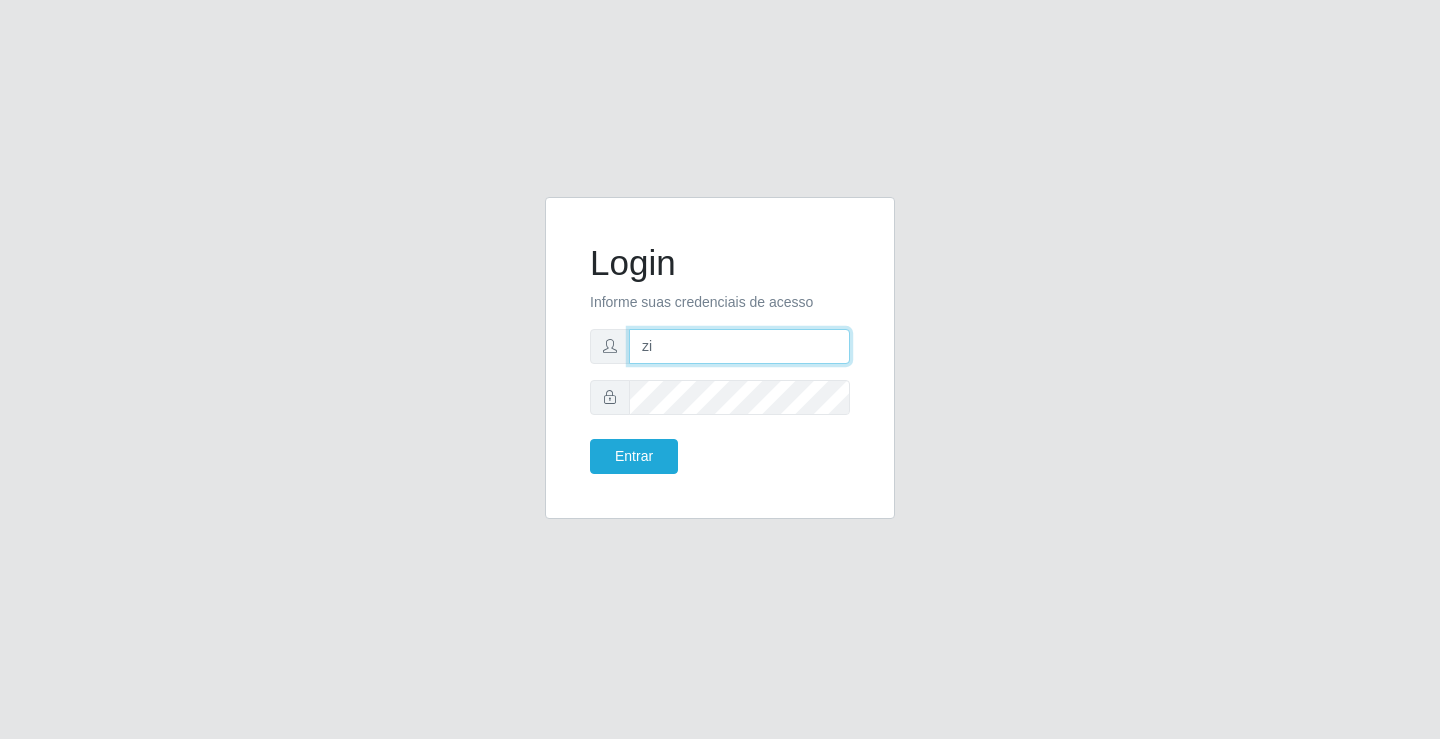 type on "zivaneide@ideal" 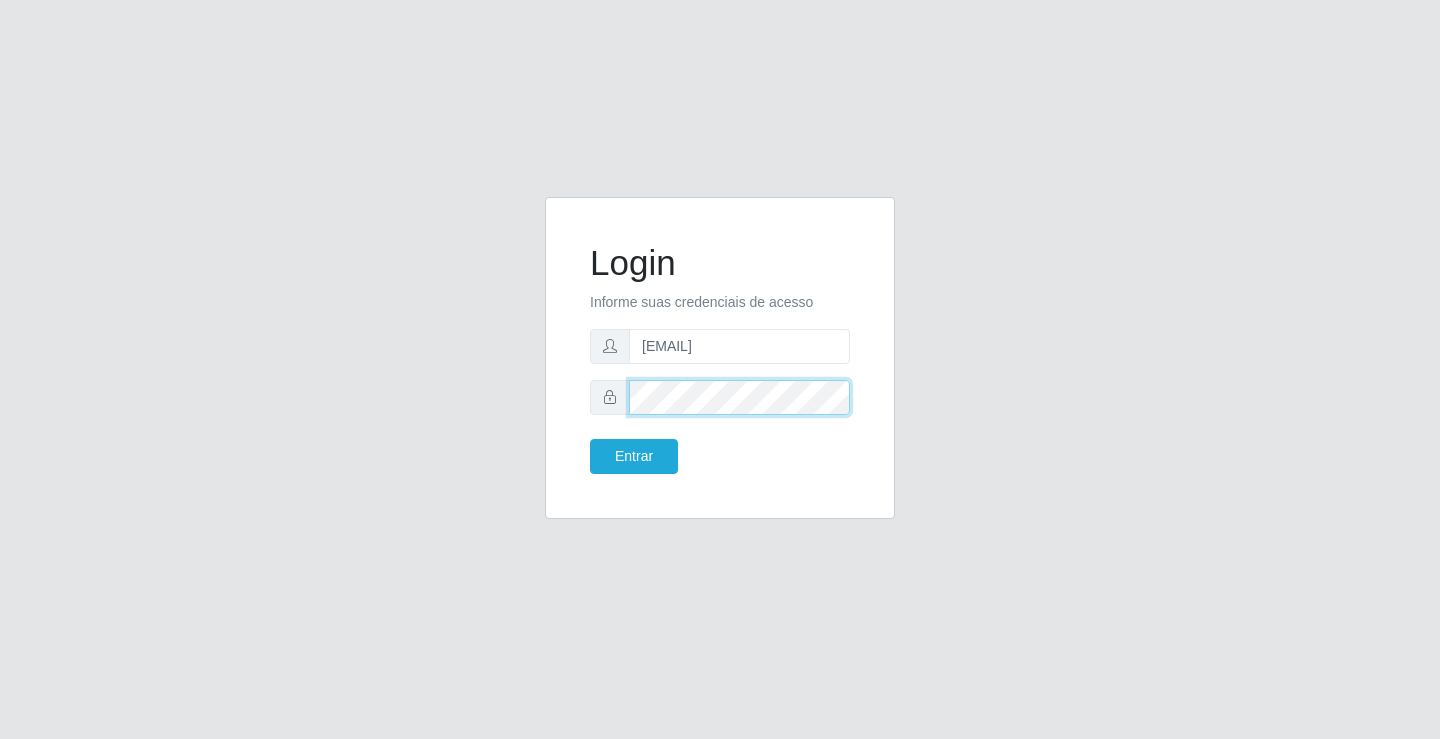 click on "Entrar" at bounding box center [634, 456] 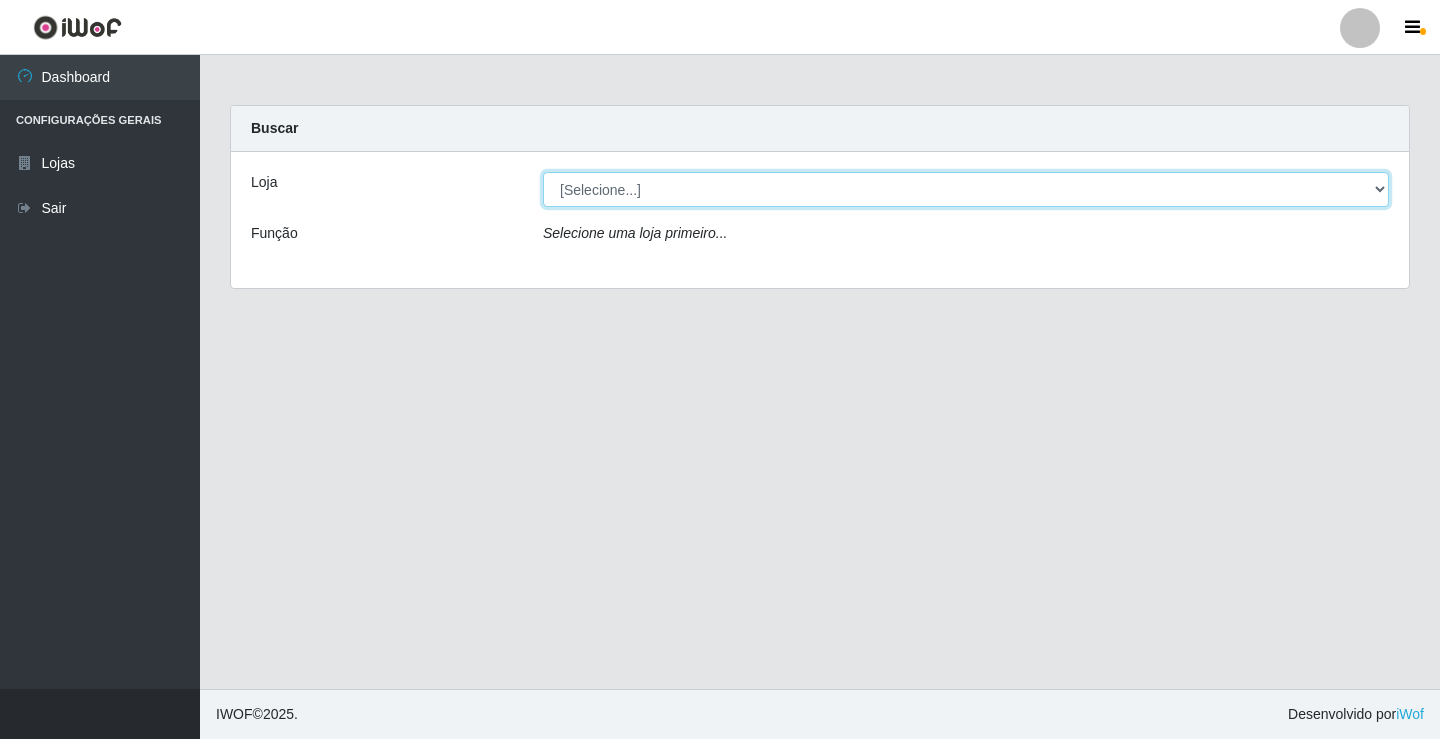 click on "[Selecione...] Ideal - Conceição" at bounding box center (966, 189) 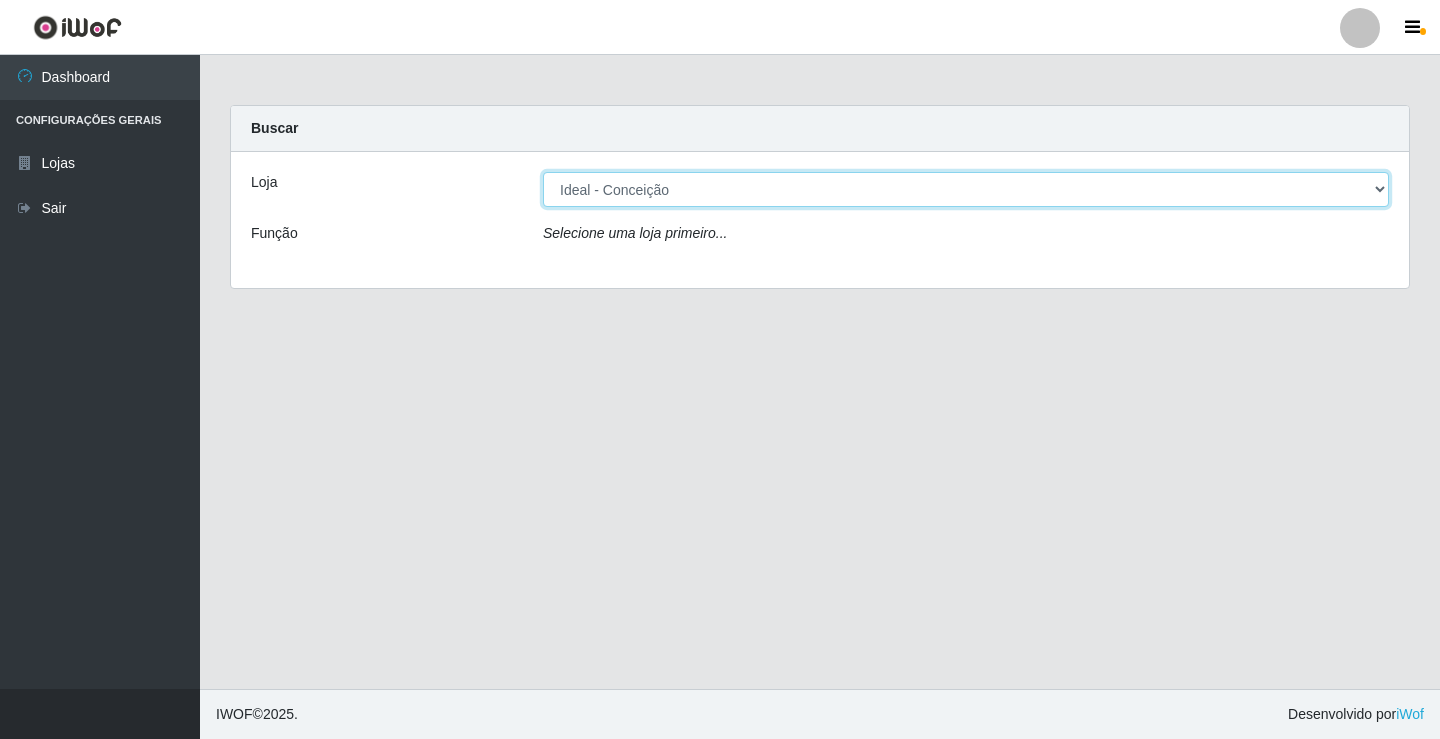 click on "[Selecione...] Ideal - Conceição" at bounding box center [966, 189] 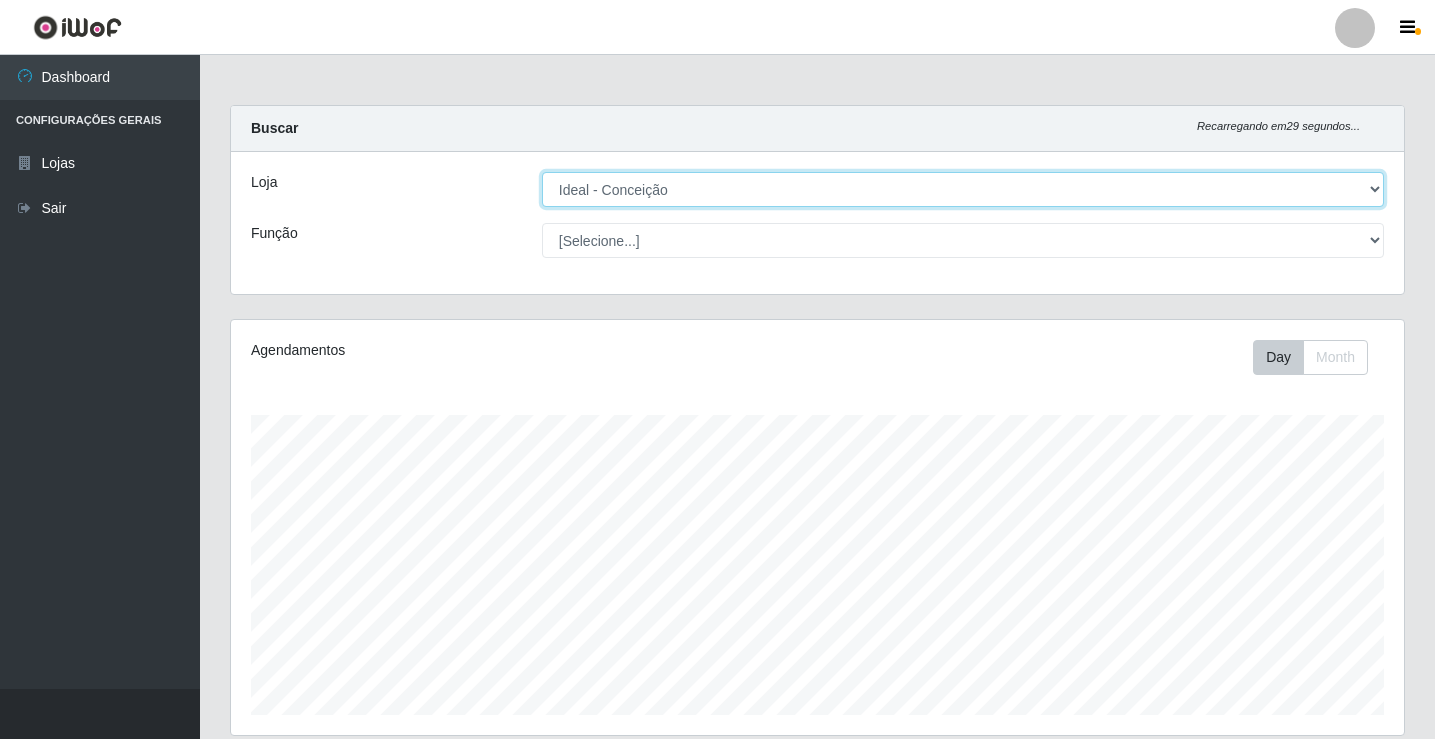 scroll, scrollTop: 999585, scrollLeft: 998827, axis: both 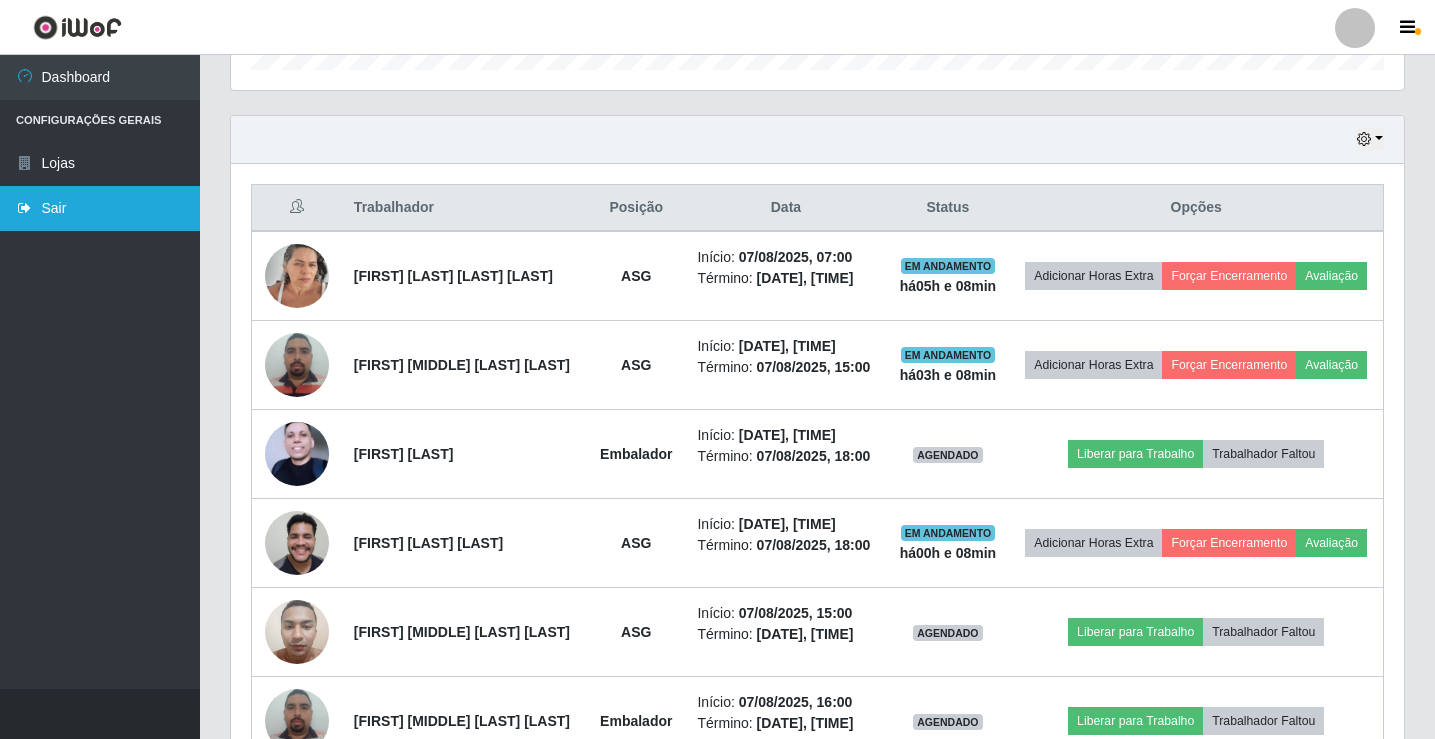 click on "Sair" at bounding box center [100, 208] 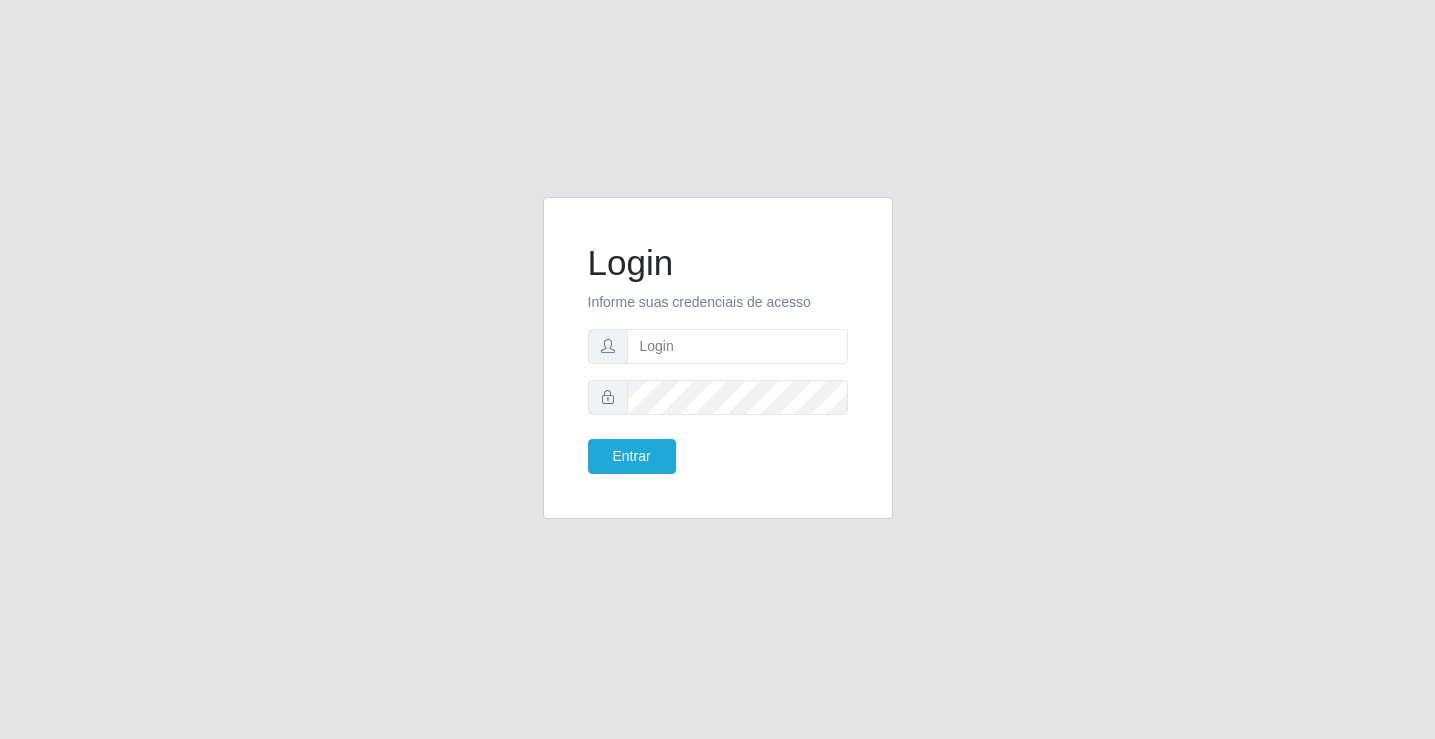 scroll, scrollTop: 0, scrollLeft: 0, axis: both 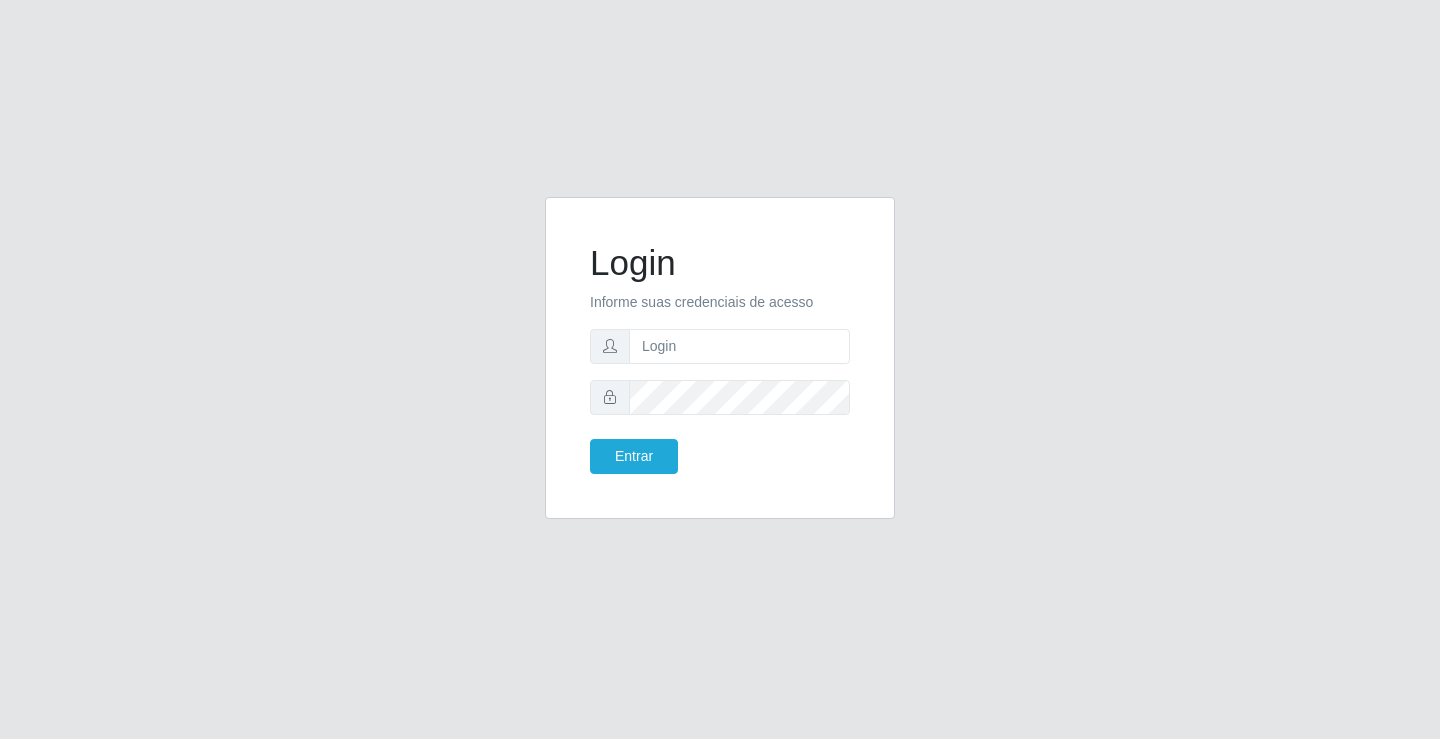 click on "Login Informe suas credenciais de acesso Entrar" 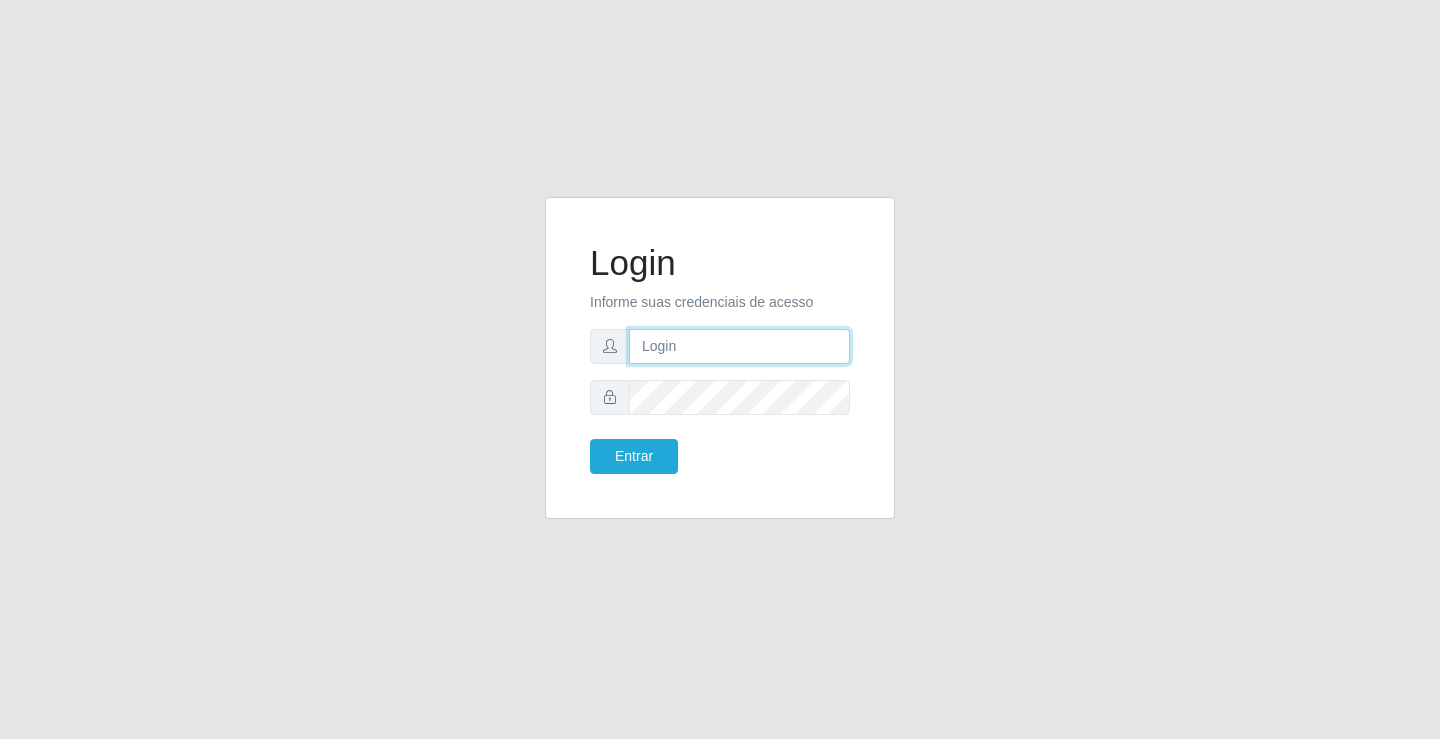 click at bounding box center (739, 346) 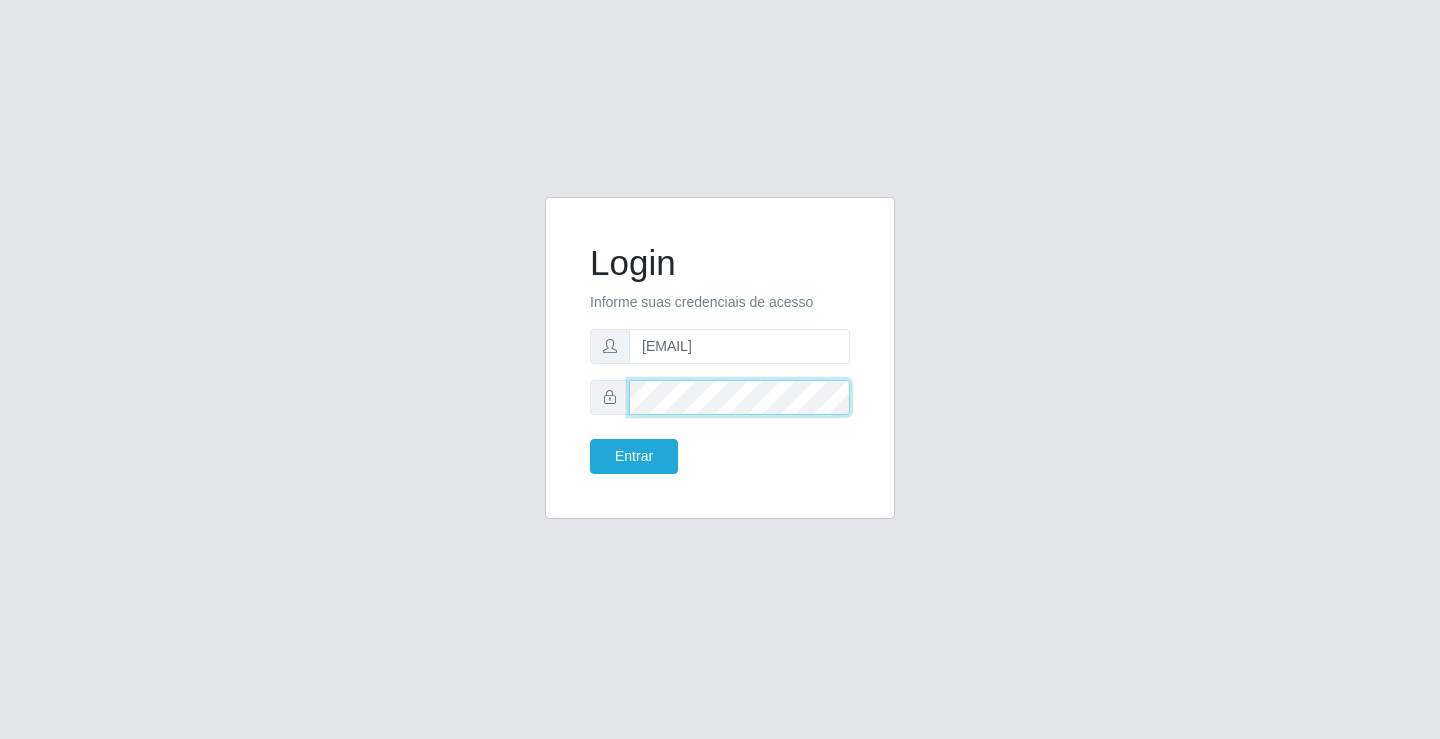 click on "Entrar" at bounding box center (634, 456) 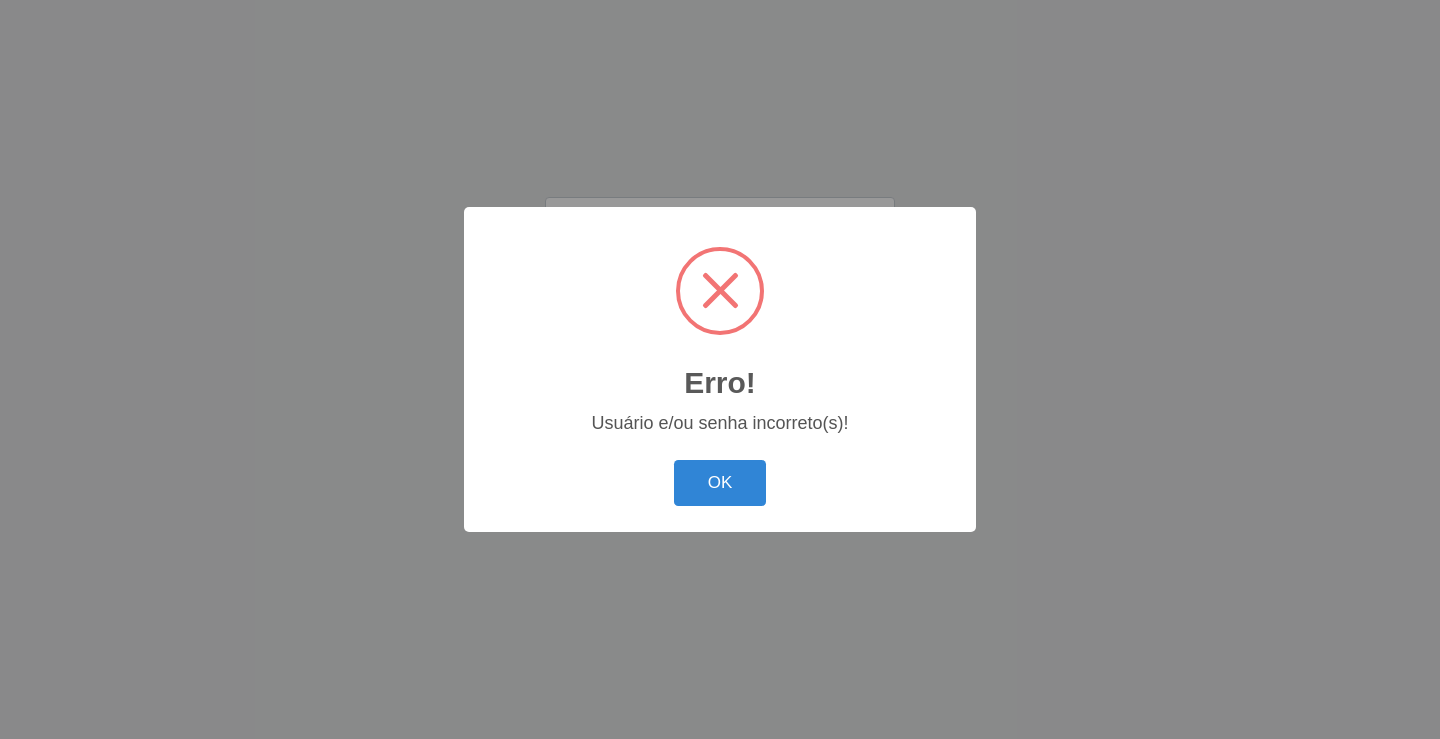 click at bounding box center (720, 291) 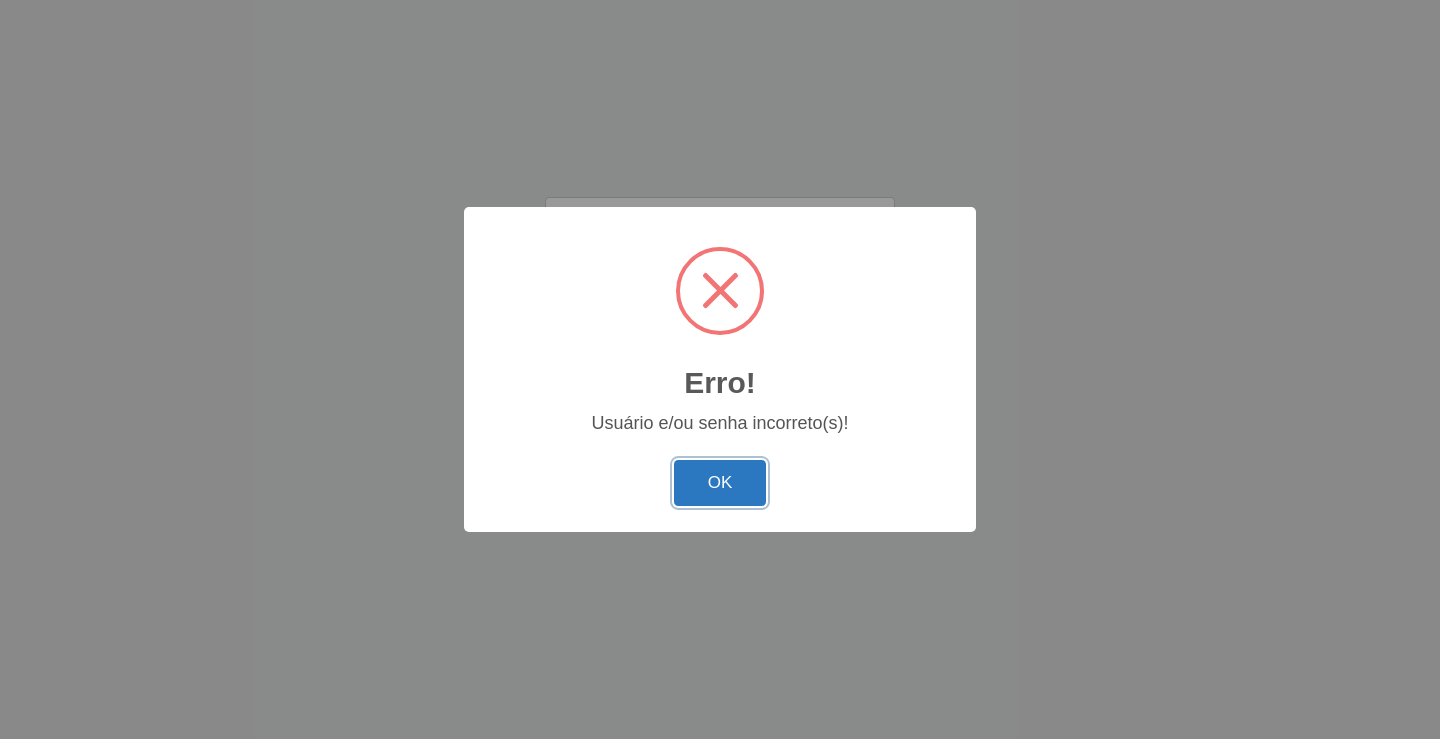 click on "OK" at bounding box center [720, 483] 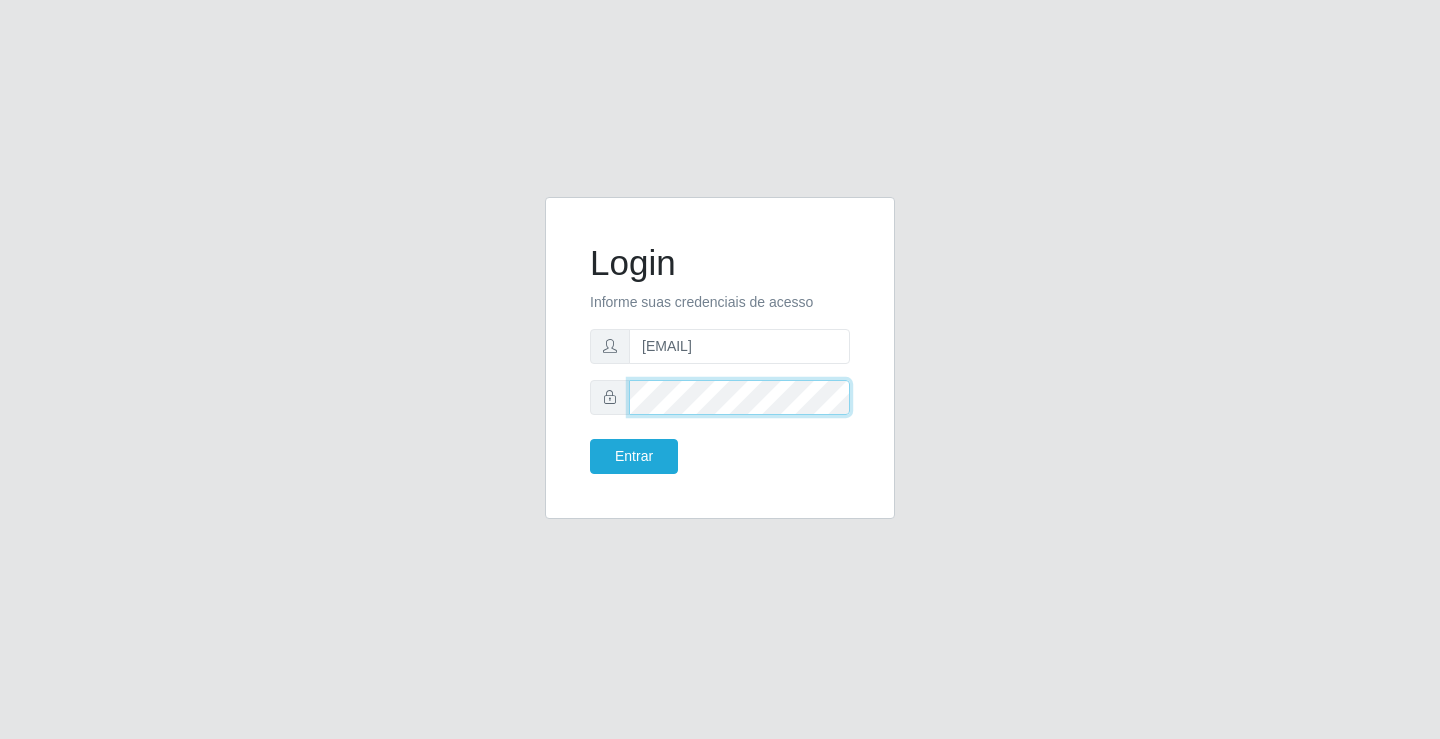 click on "Entrar" at bounding box center (634, 456) 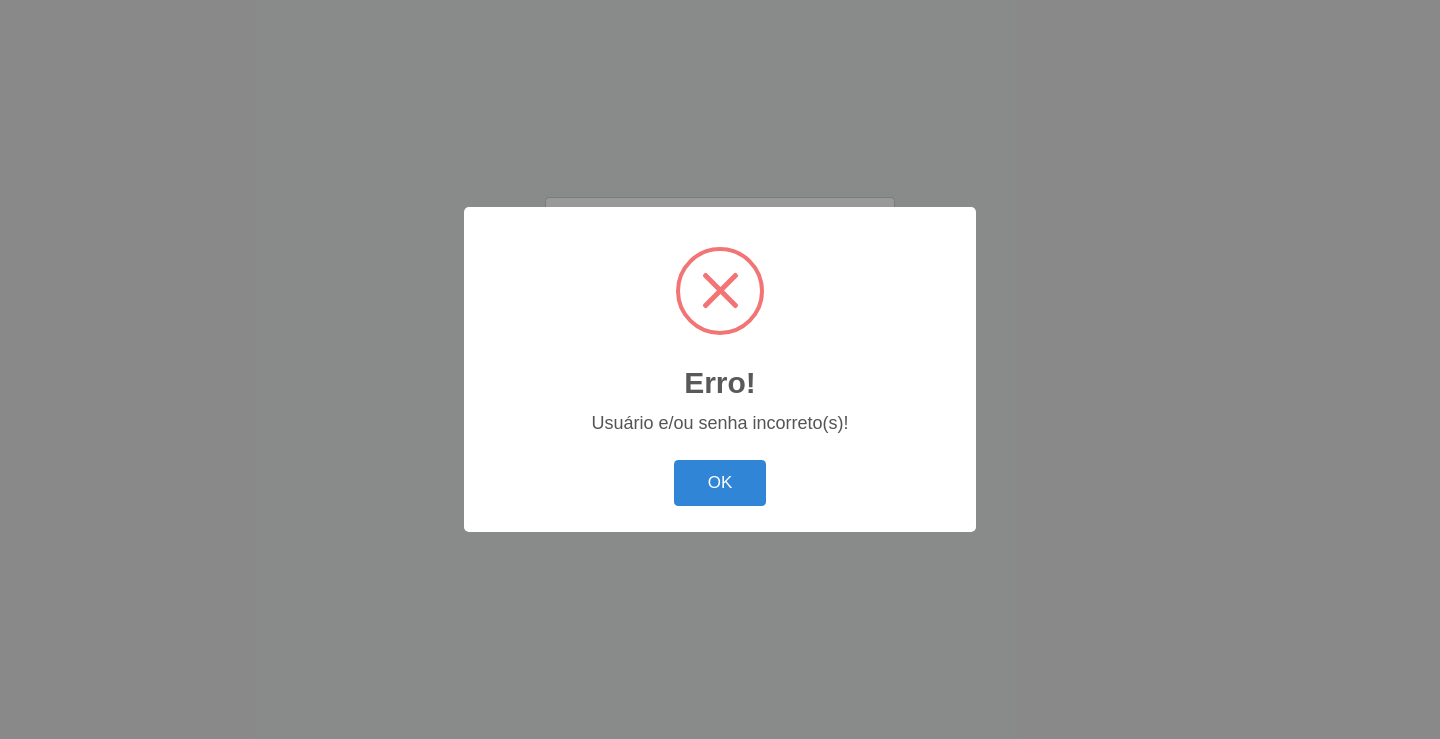 click on "Erro! × Usuário e/ou senha incorreto(s)! OK Cancel" at bounding box center [720, 369] 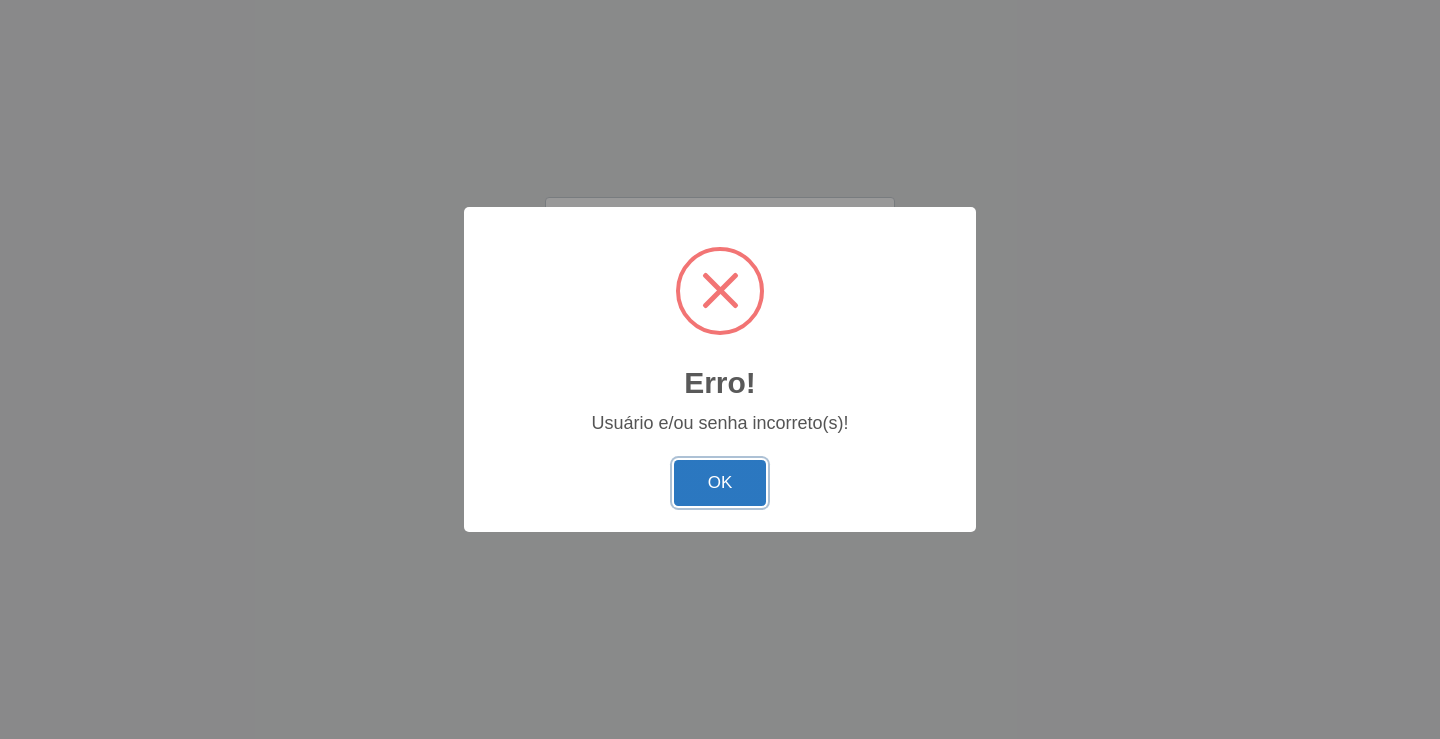 click on "OK" at bounding box center (720, 483) 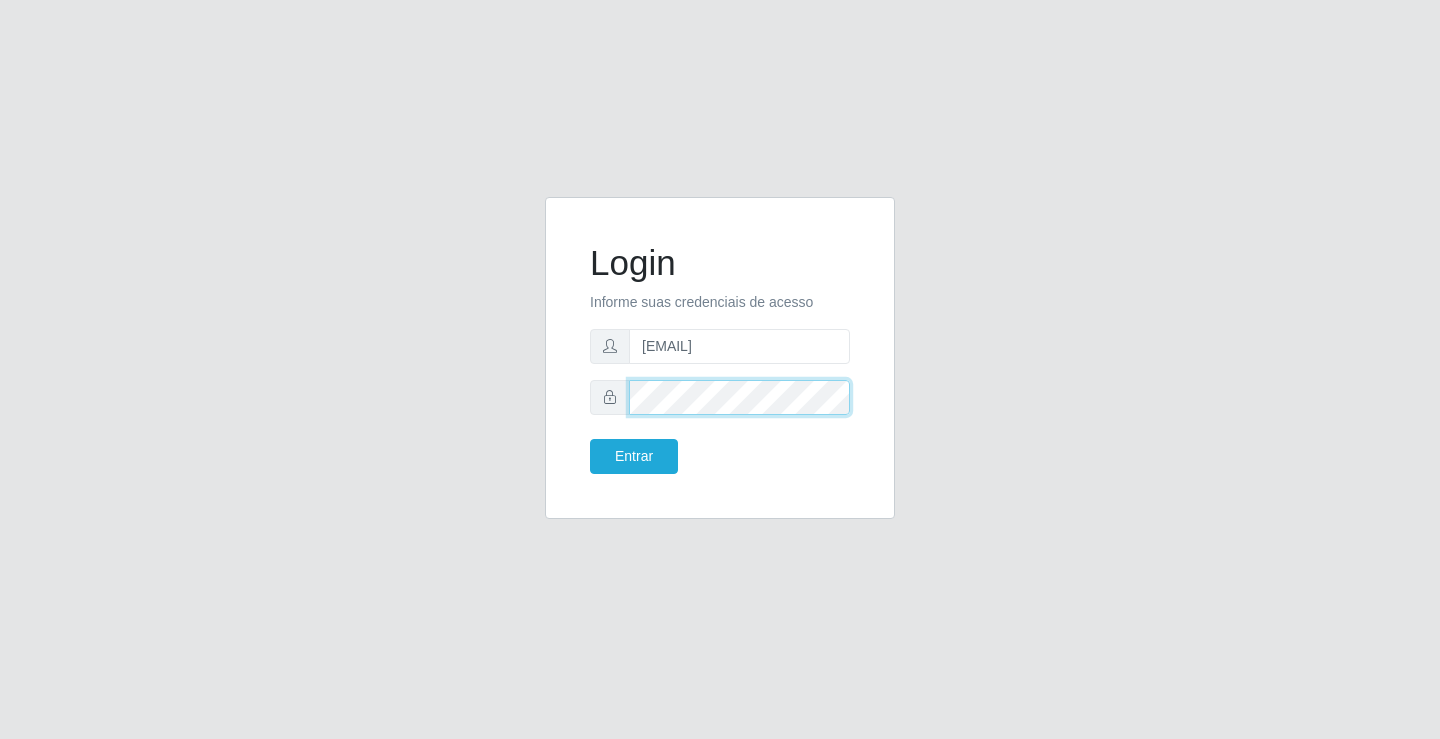 click on "Entrar" at bounding box center [634, 456] 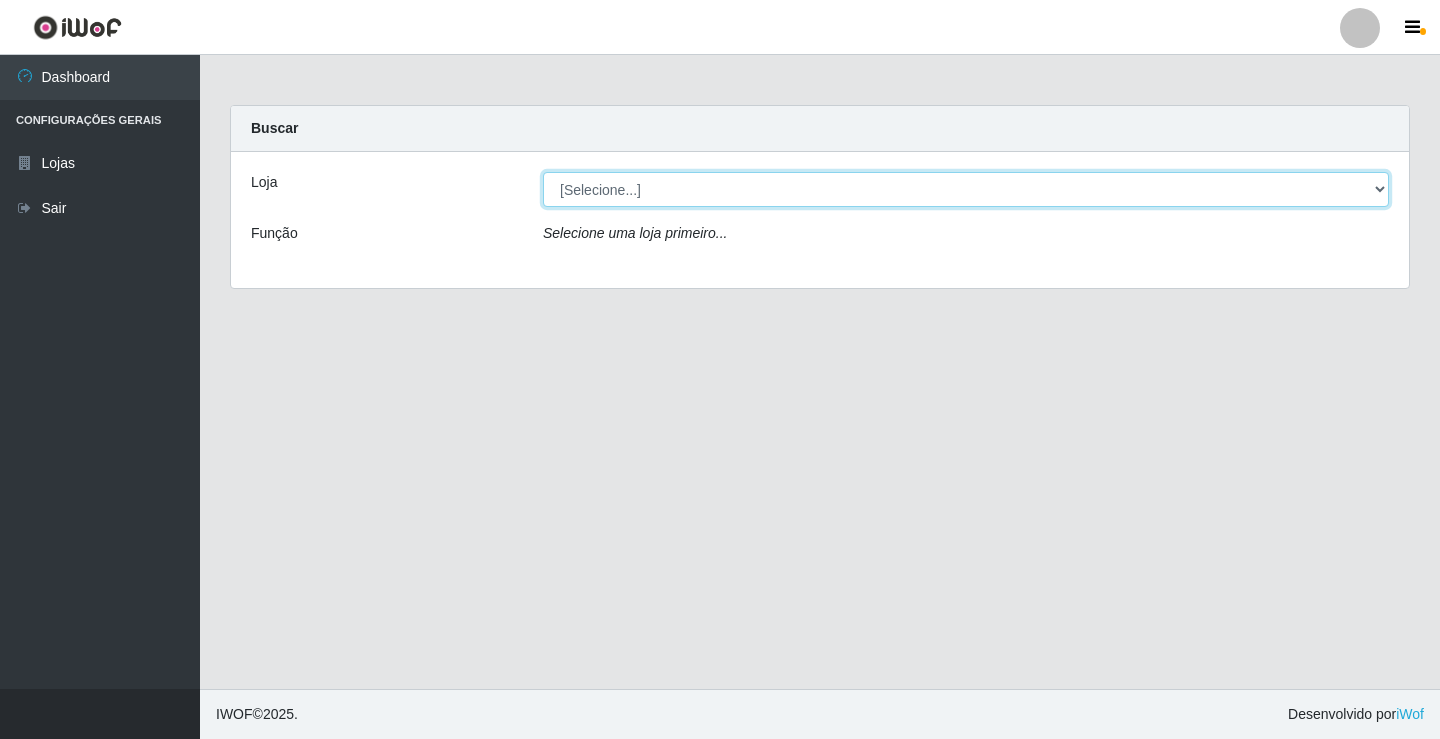 click on "[Selecione...] Ideal - Conceição" at bounding box center (966, 189) 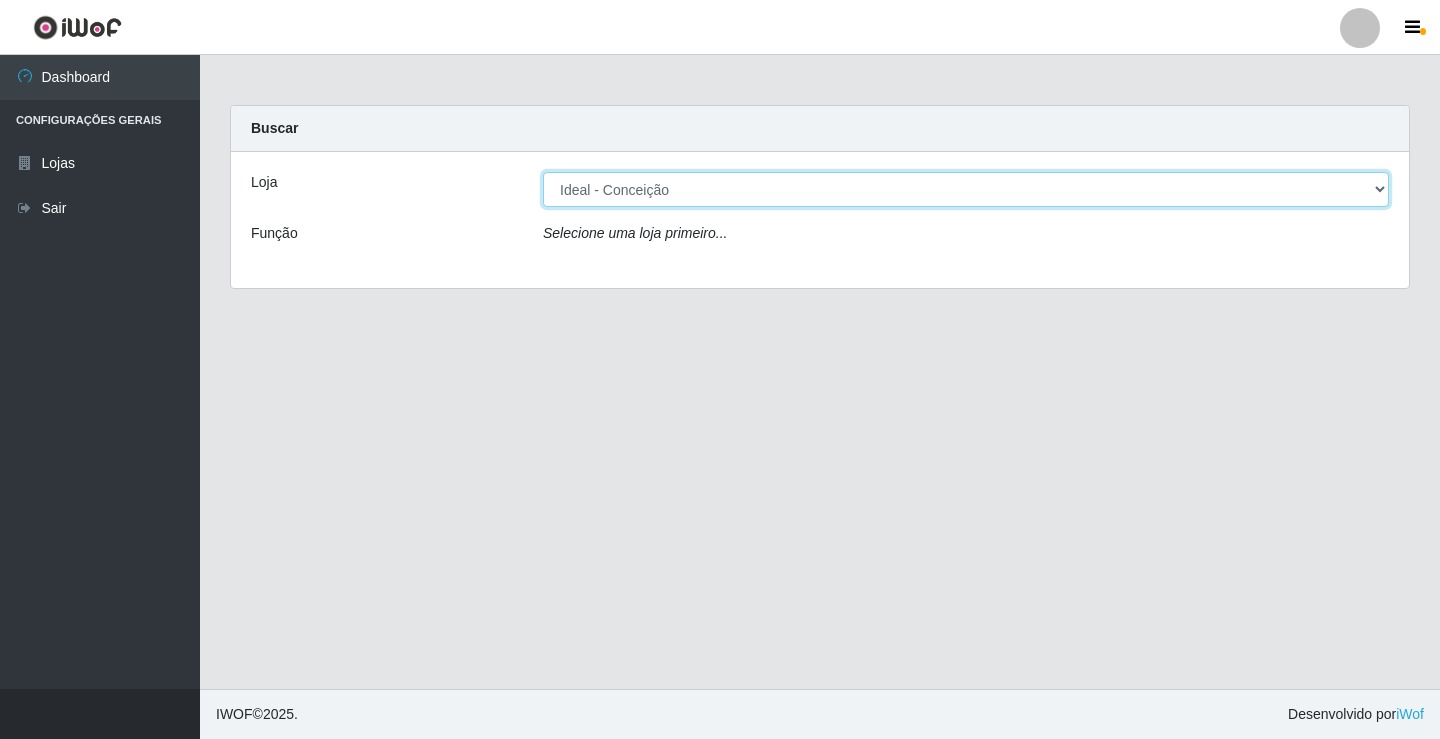 click on "[Selecione...] Ideal - Conceição" at bounding box center [966, 189] 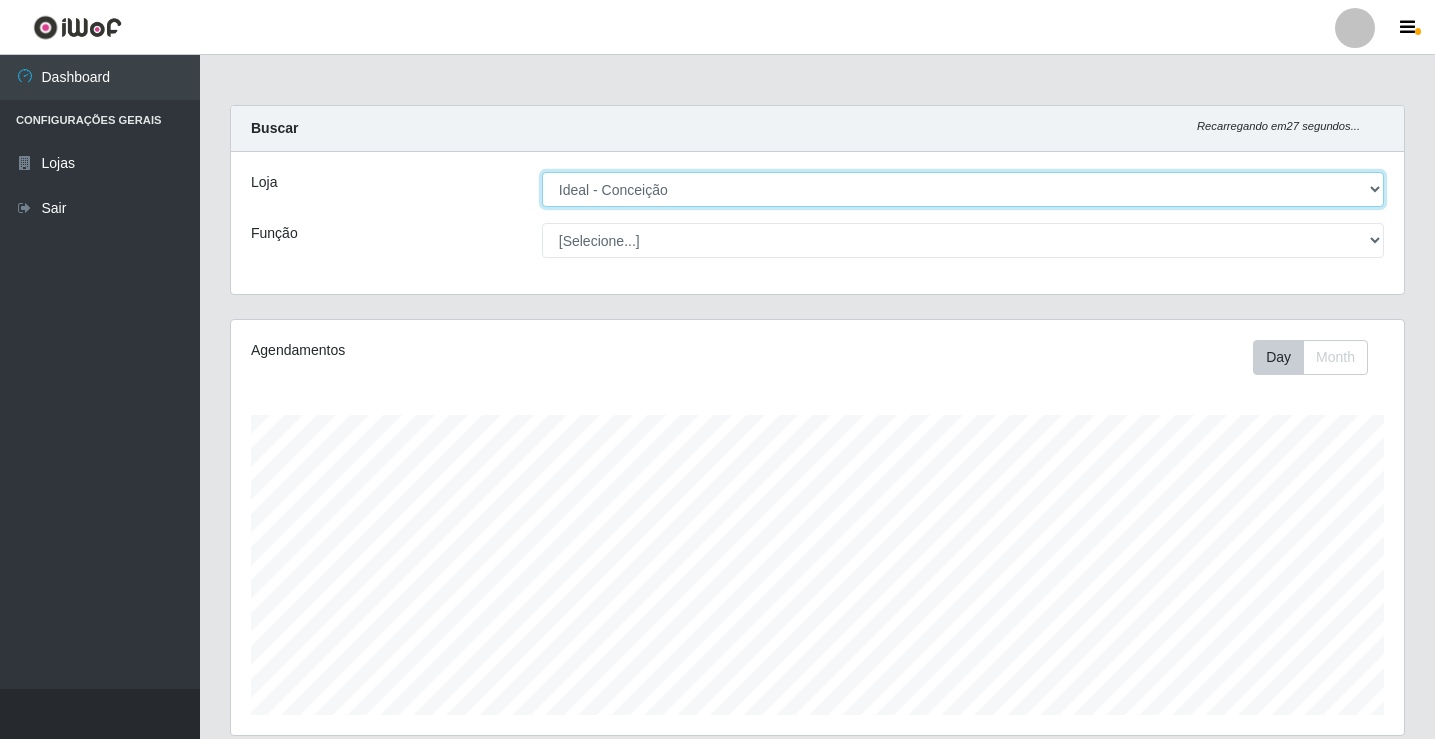 scroll, scrollTop: 999585, scrollLeft: 998827, axis: both 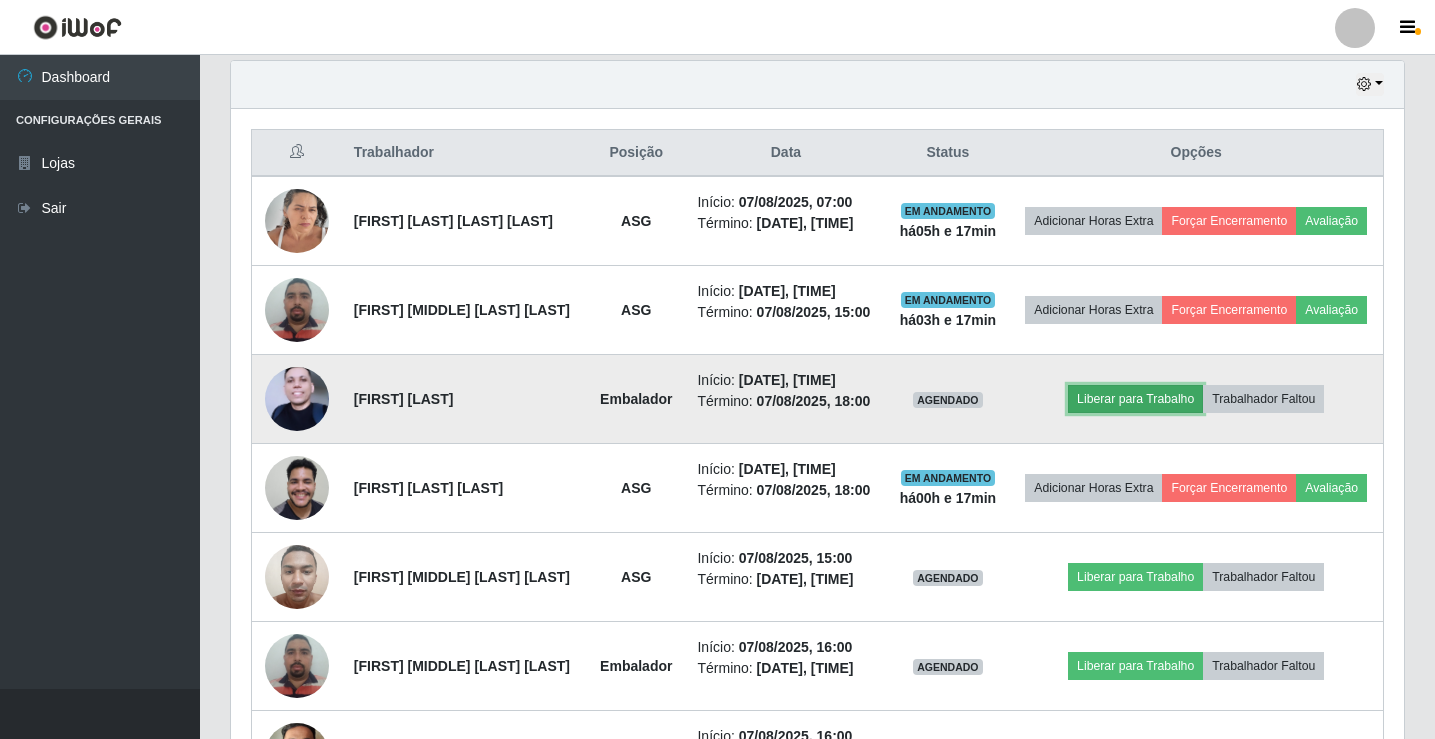click on "Liberar para Trabalho" at bounding box center [1135, 399] 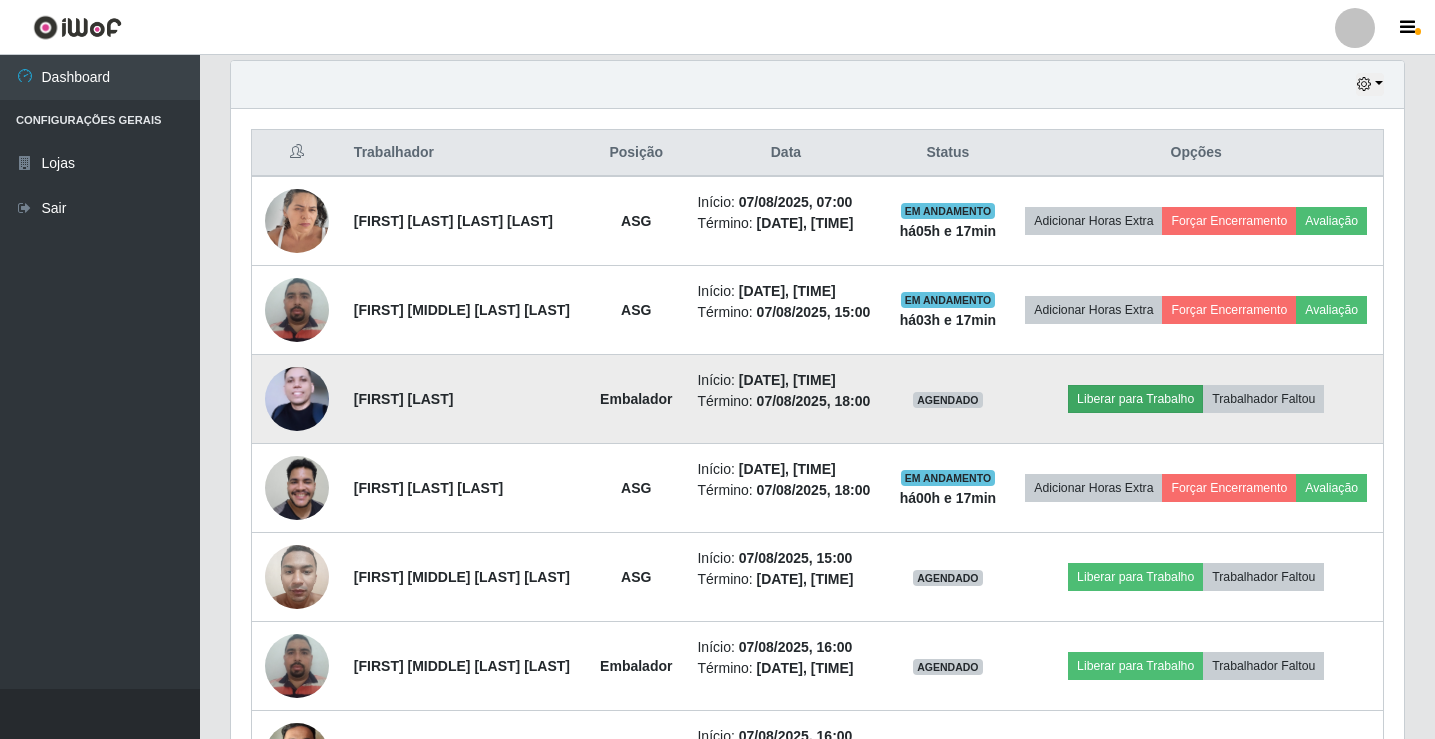 scroll, scrollTop: 999585, scrollLeft: 998837, axis: both 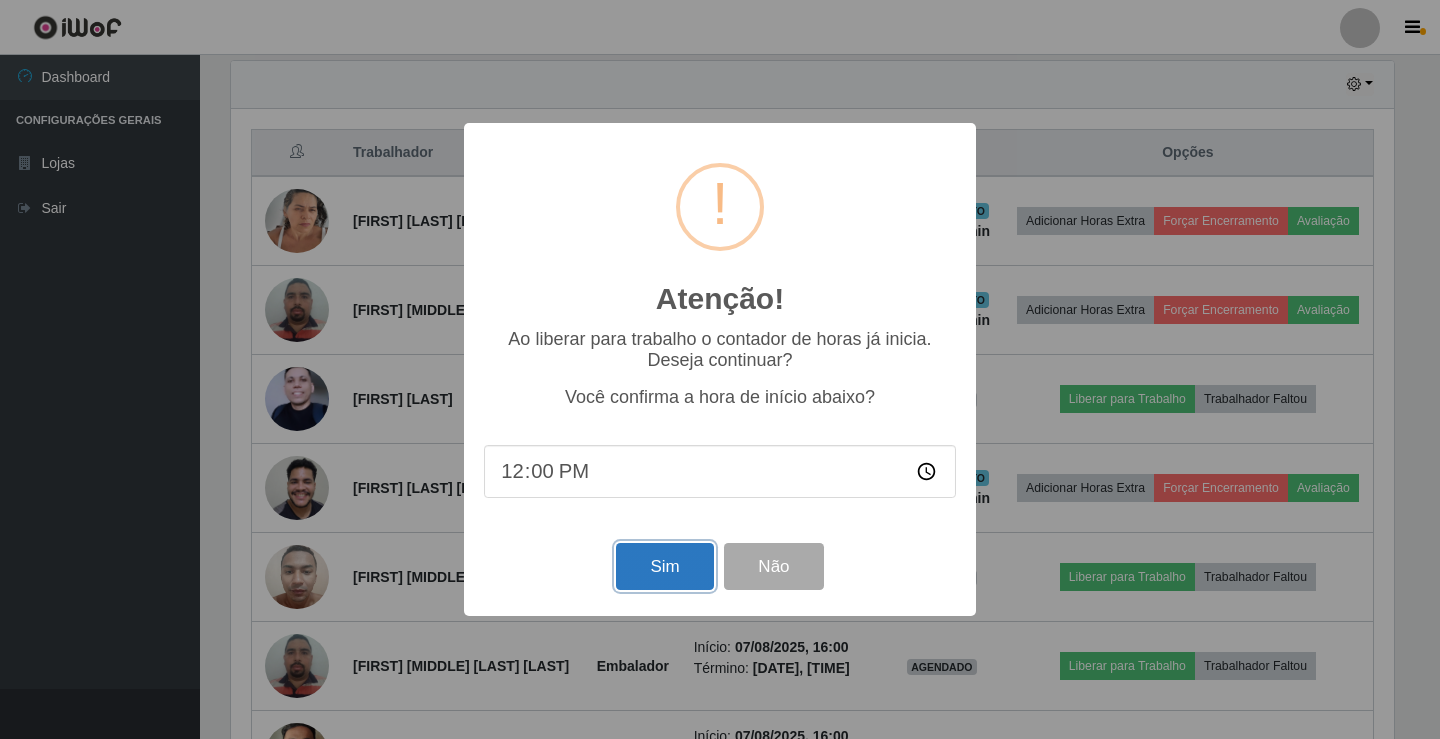 click on "Sim" at bounding box center (664, 566) 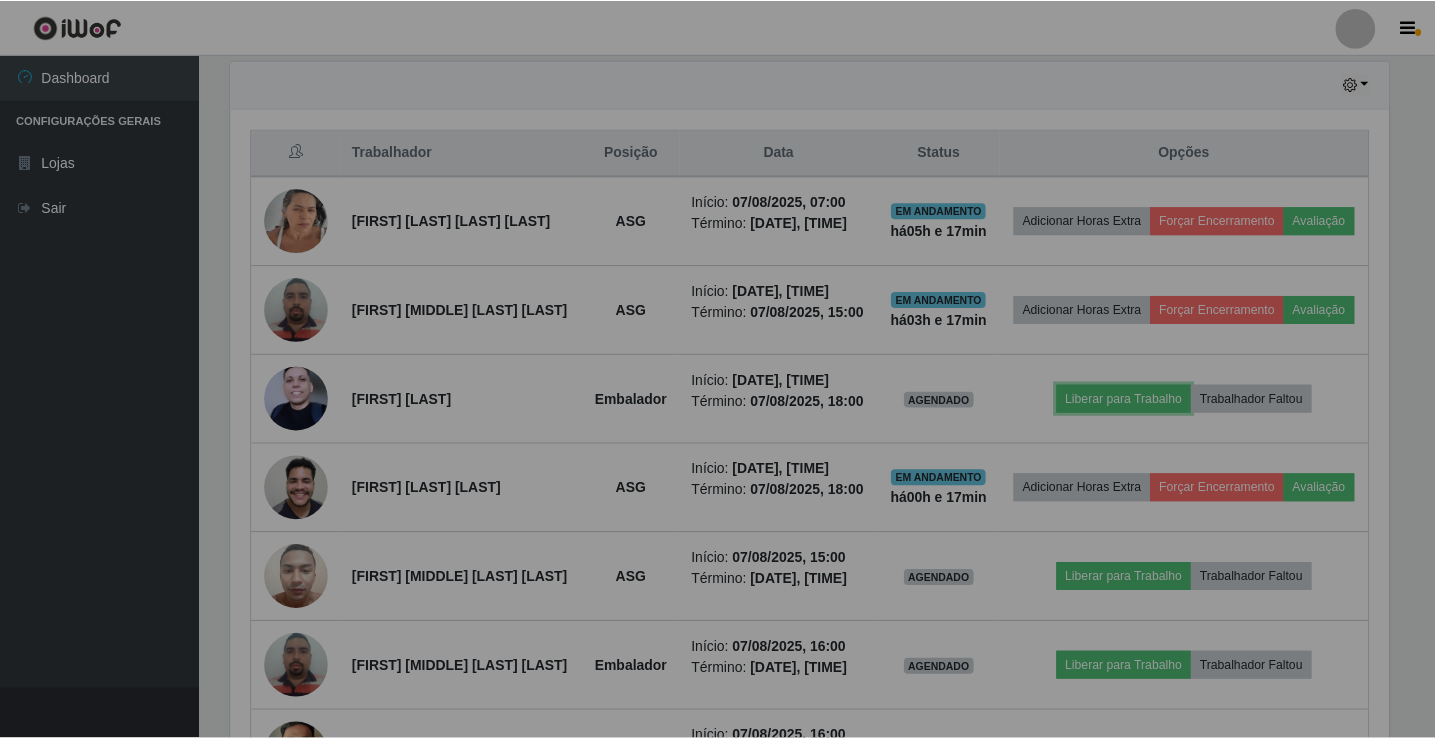 scroll, scrollTop: 999585, scrollLeft: 998827, axis: both 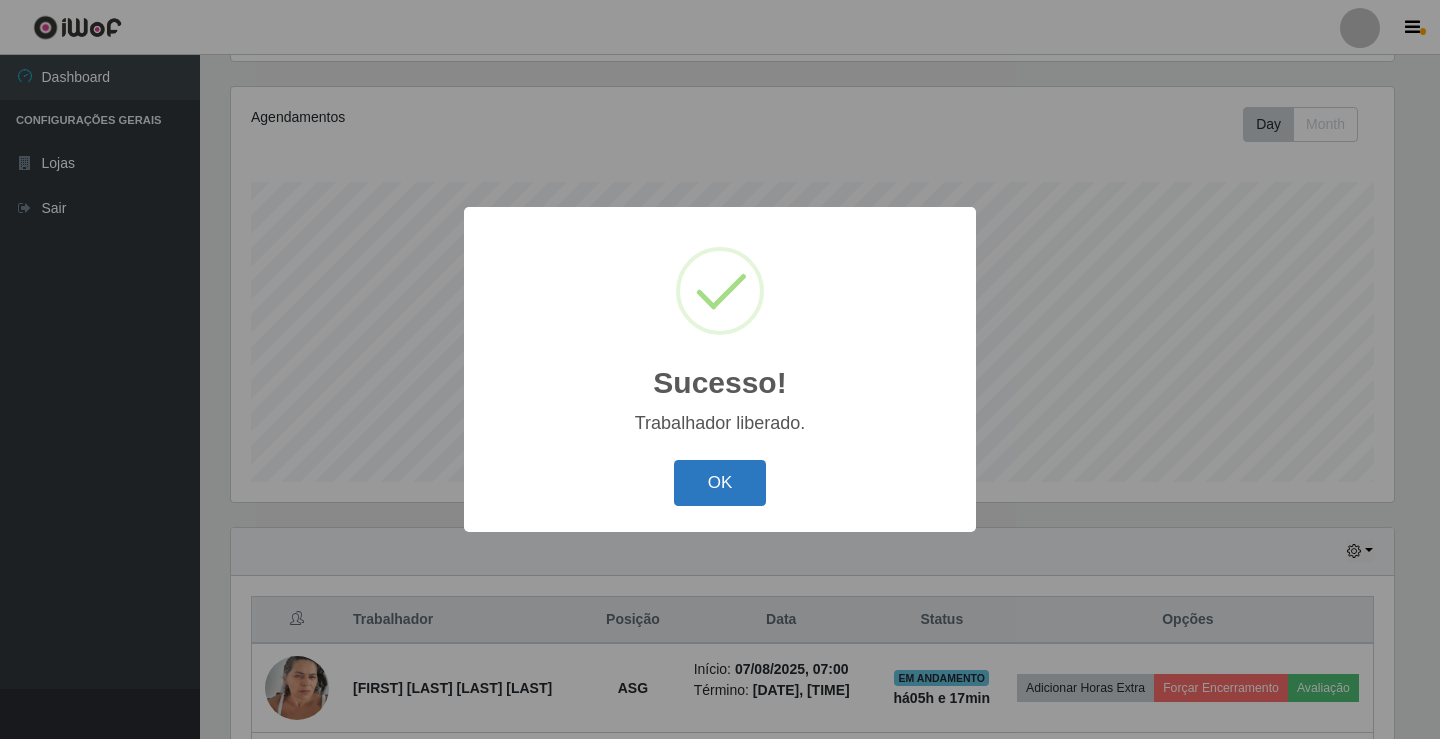 click on "OK" at bounding box center (720, 483) 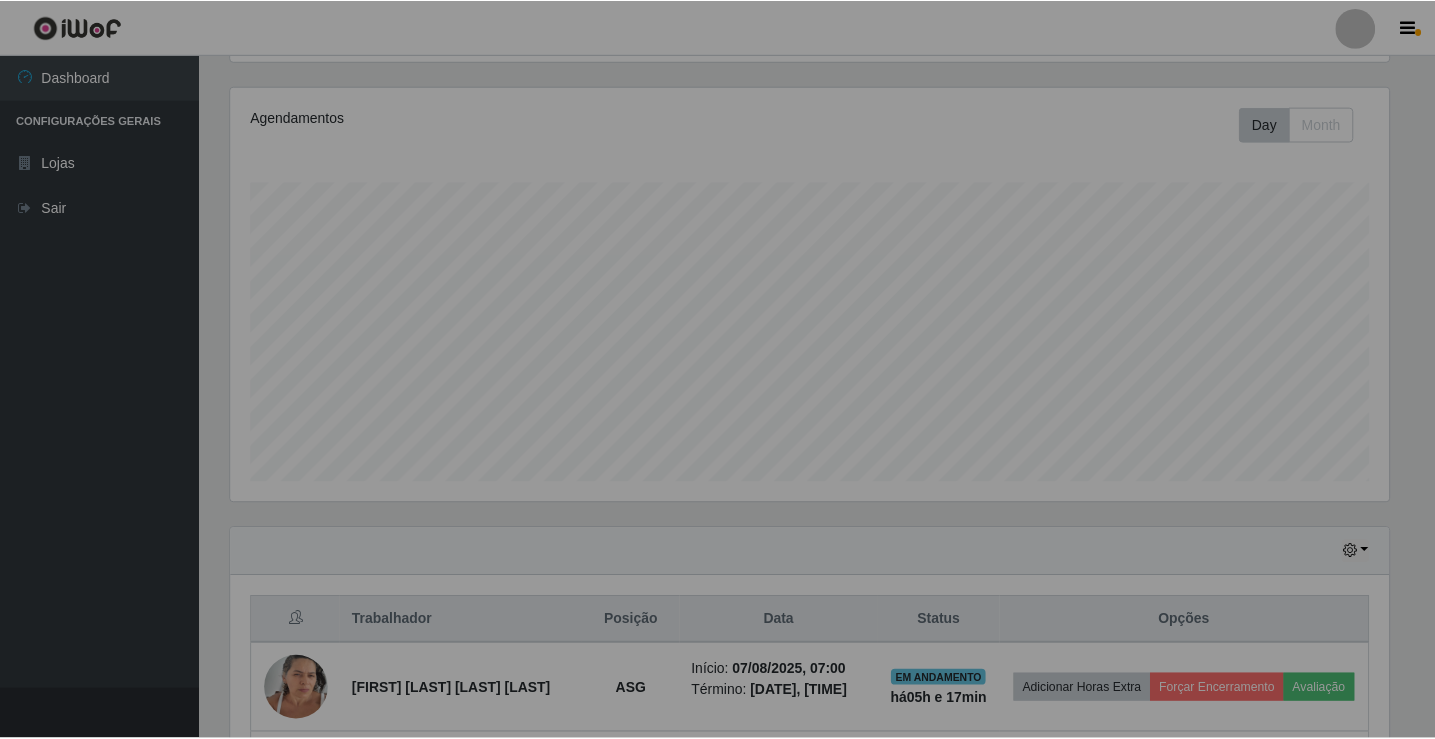 scroll, scrollTop: 999585, scrollLeft: 998827, axis: both 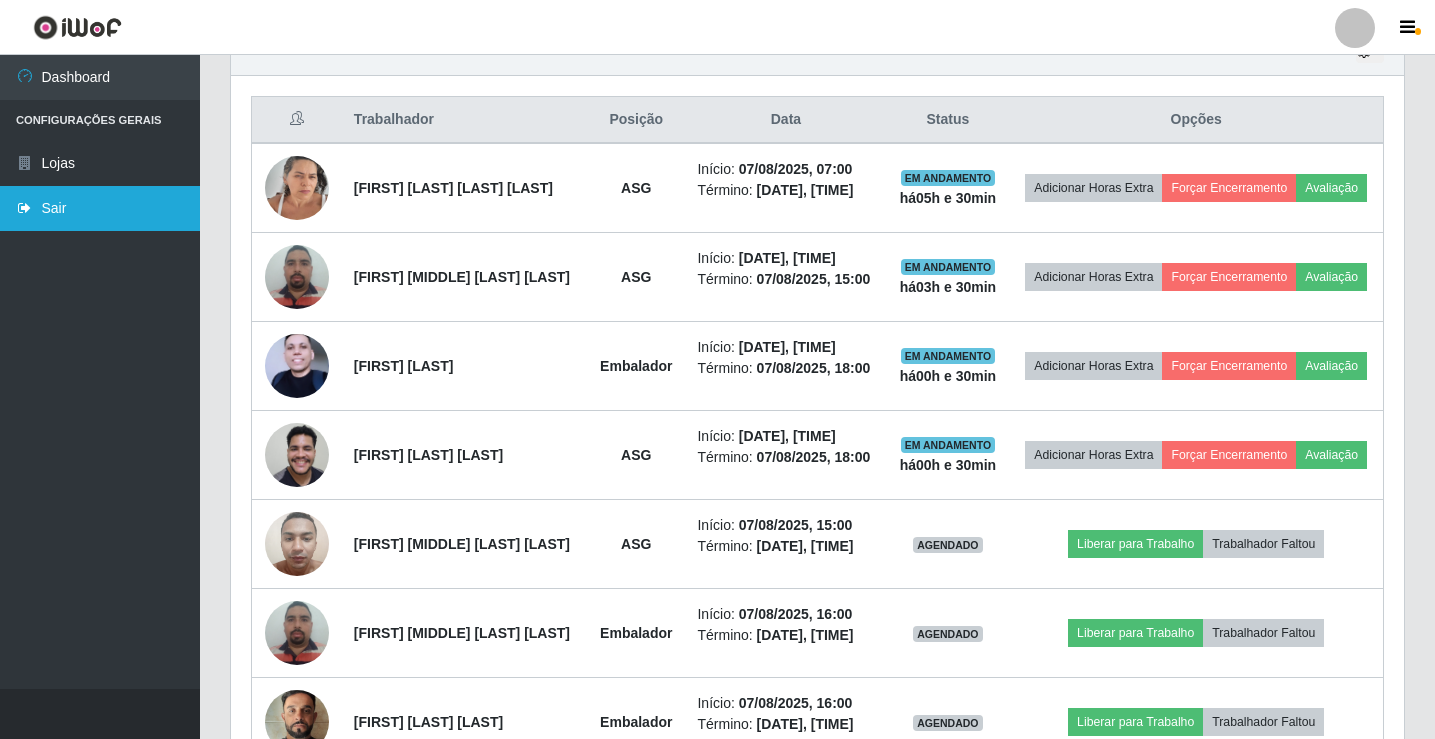 click on "Sair" at bounding box center (100, 208) 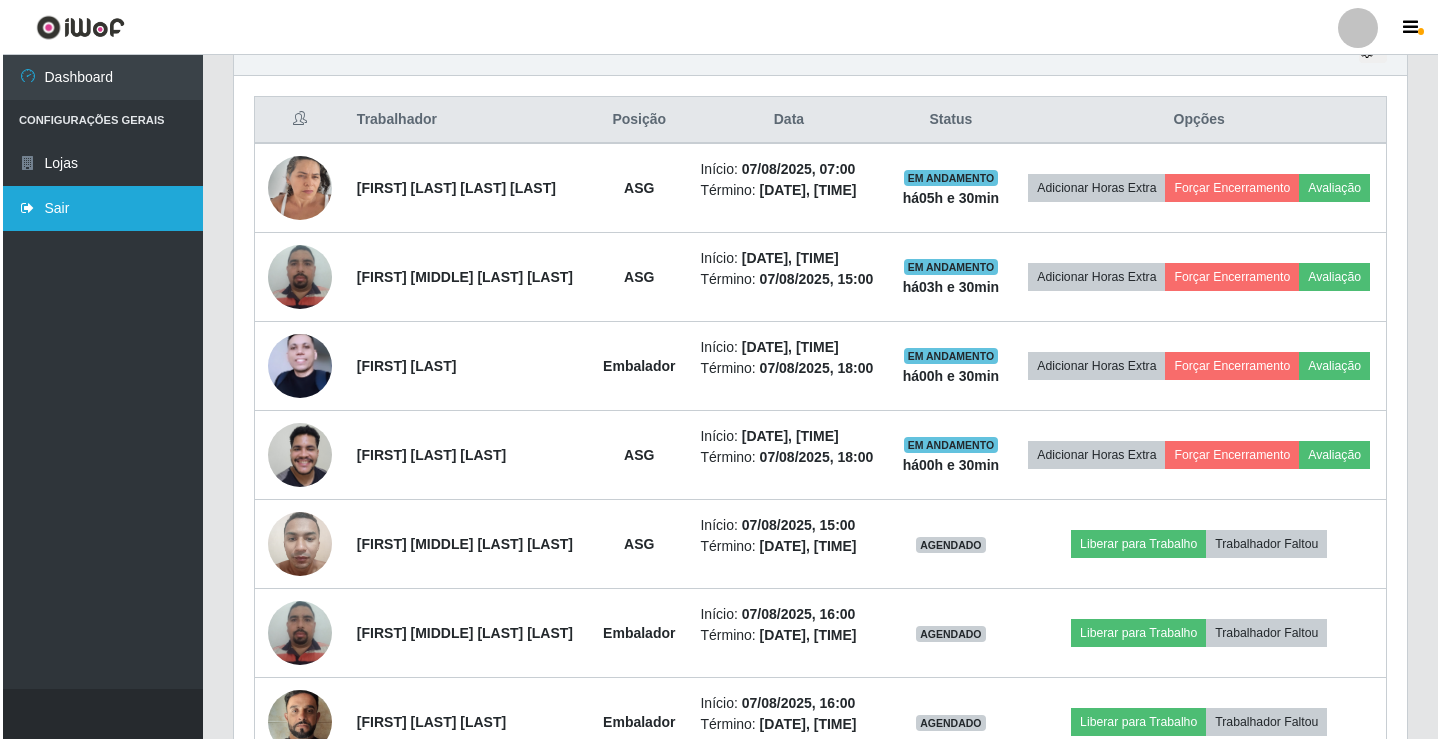 scroll, scrollTop: 0, scrollLeft: 0, axis: both 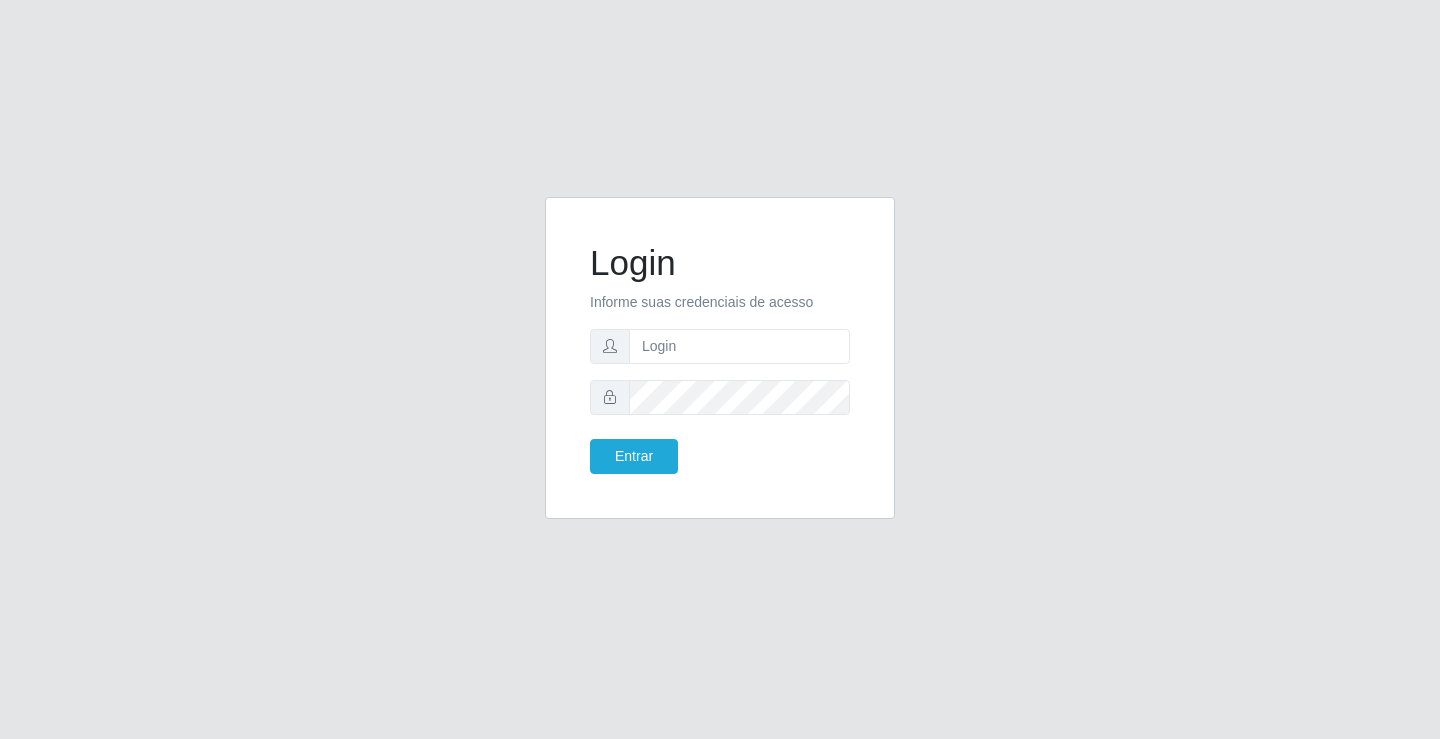 click on "Login Informe suas credenciais de acesso Entrar" 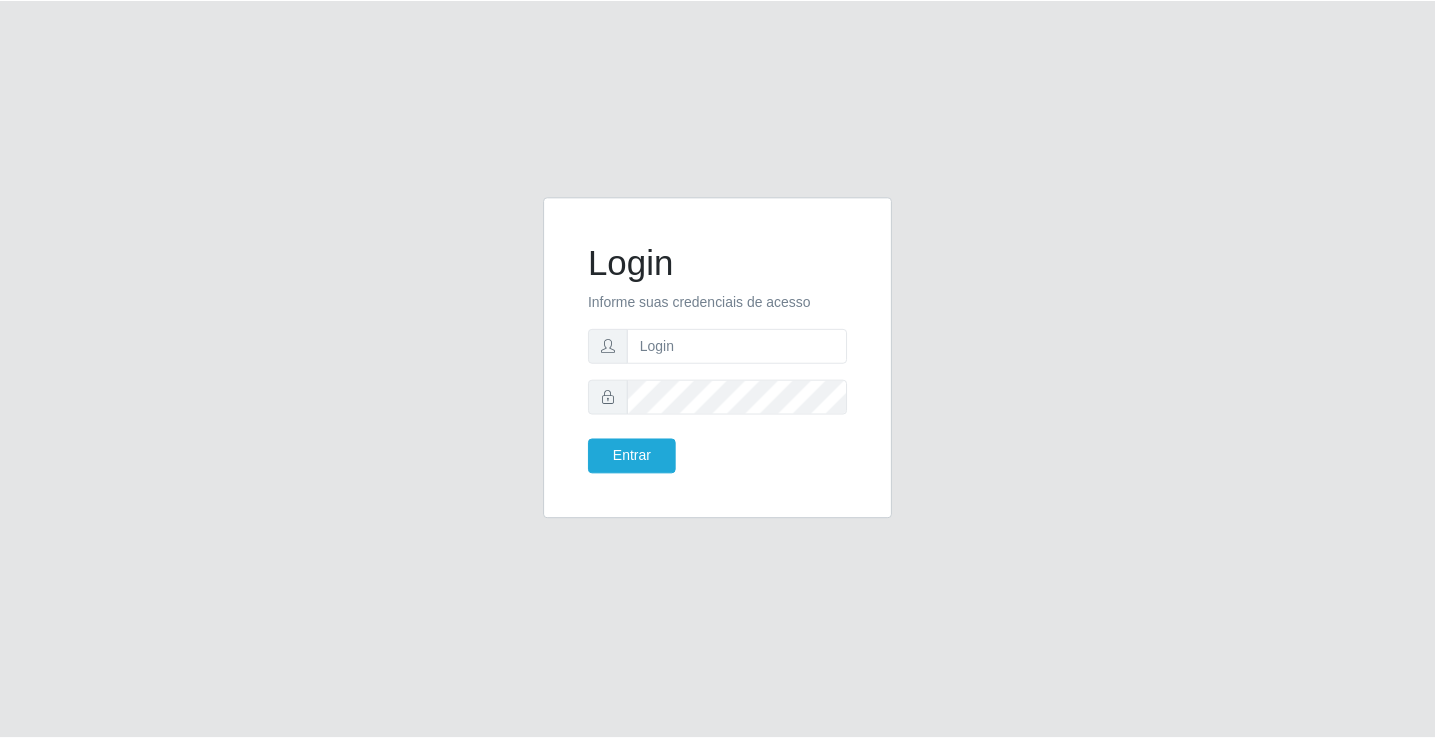 scroll, scrollTop: 0, scrollLeft: 0, axis: both 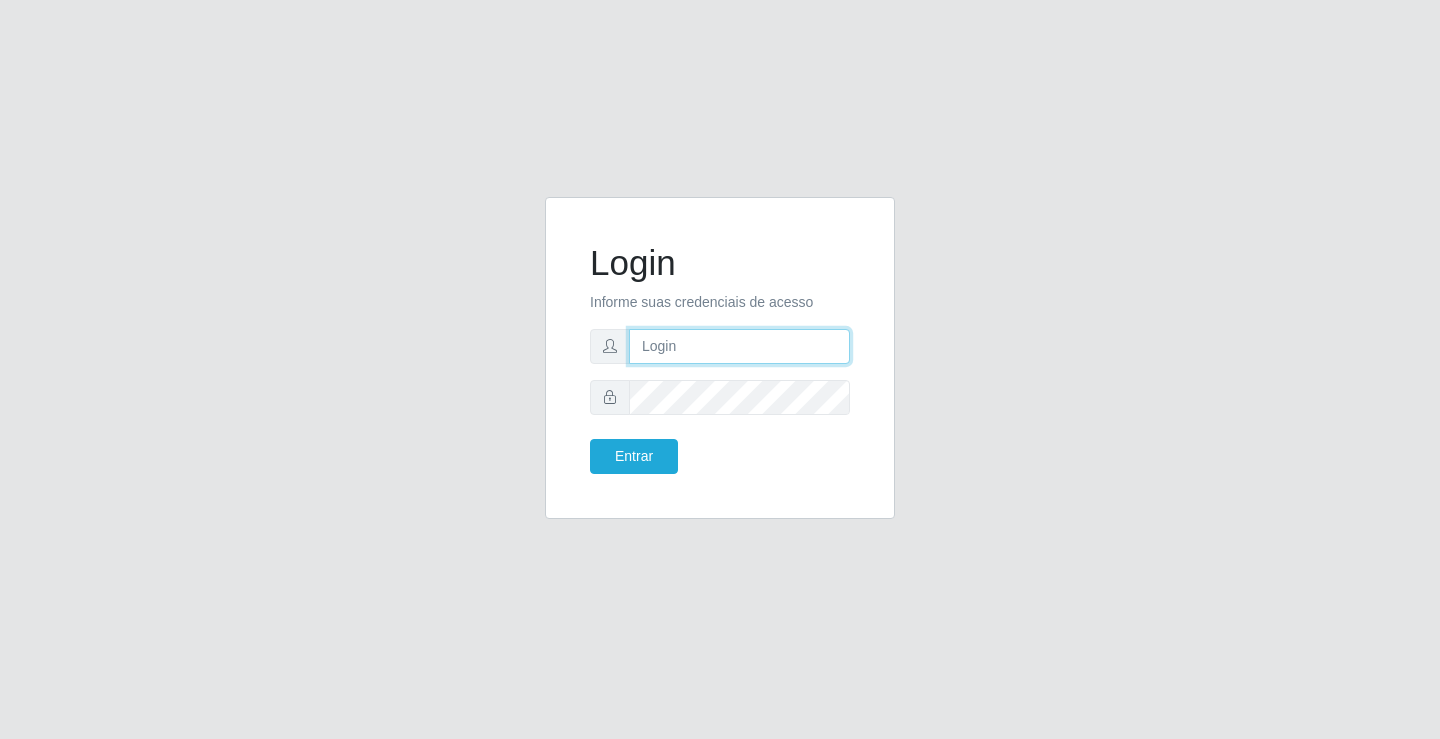 click at bounding box center (739, 346) 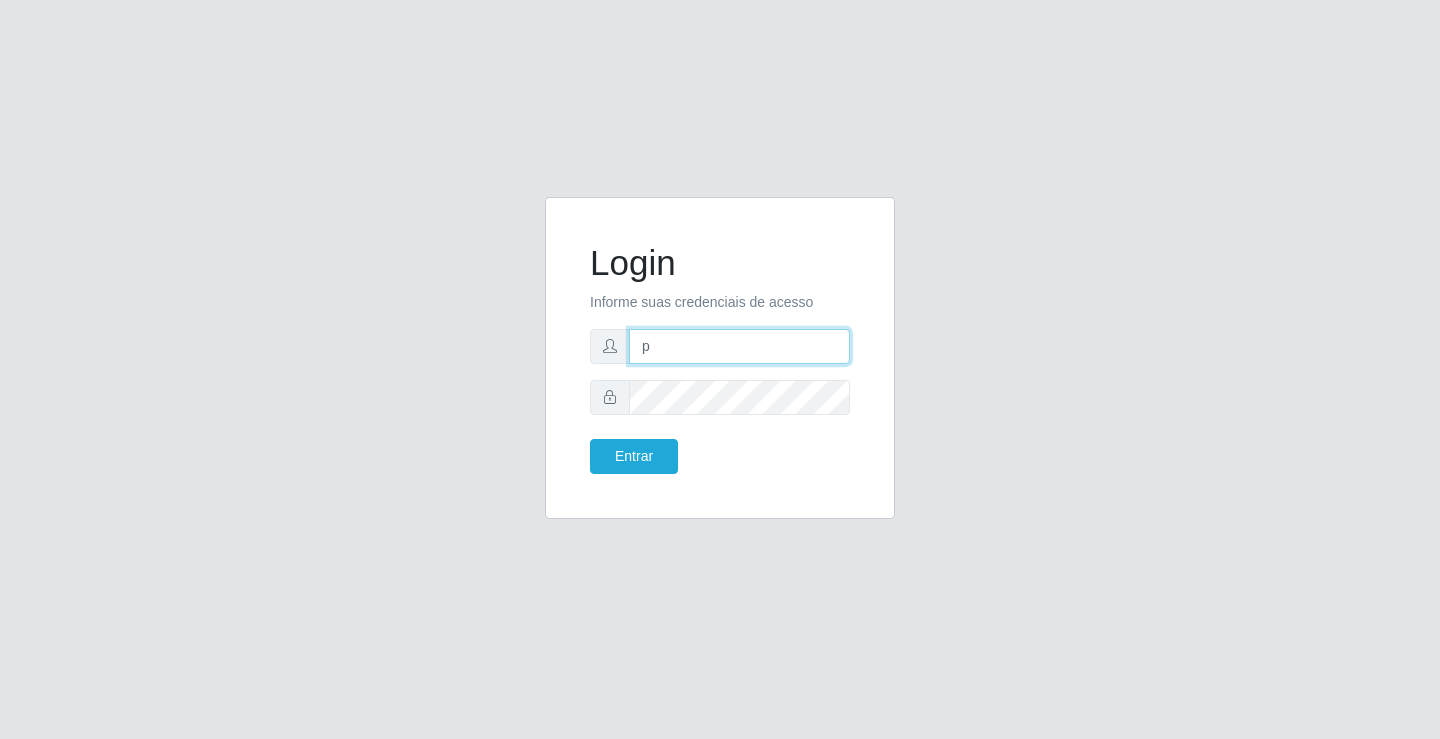 type on "[EMAIL]" 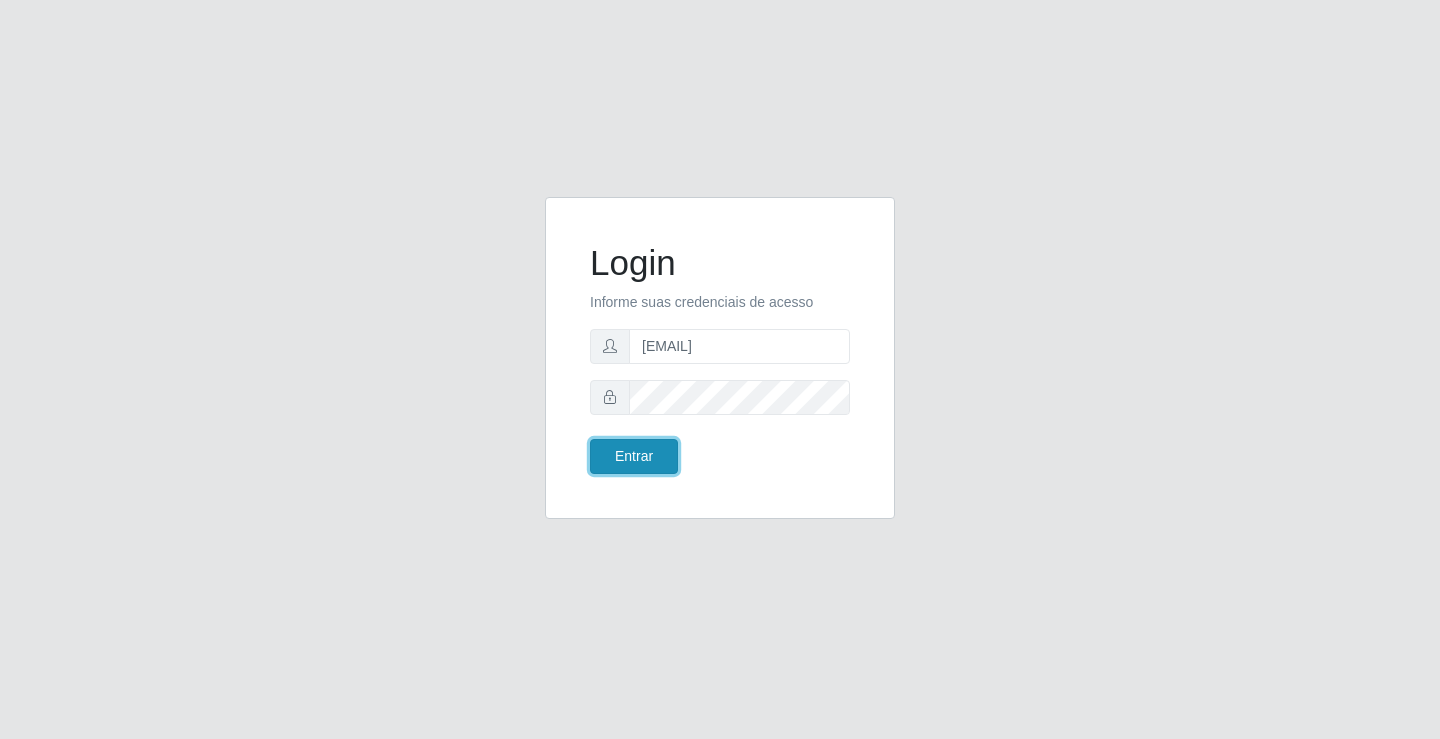 click on "Entrar" at bounding box center (634, 456) 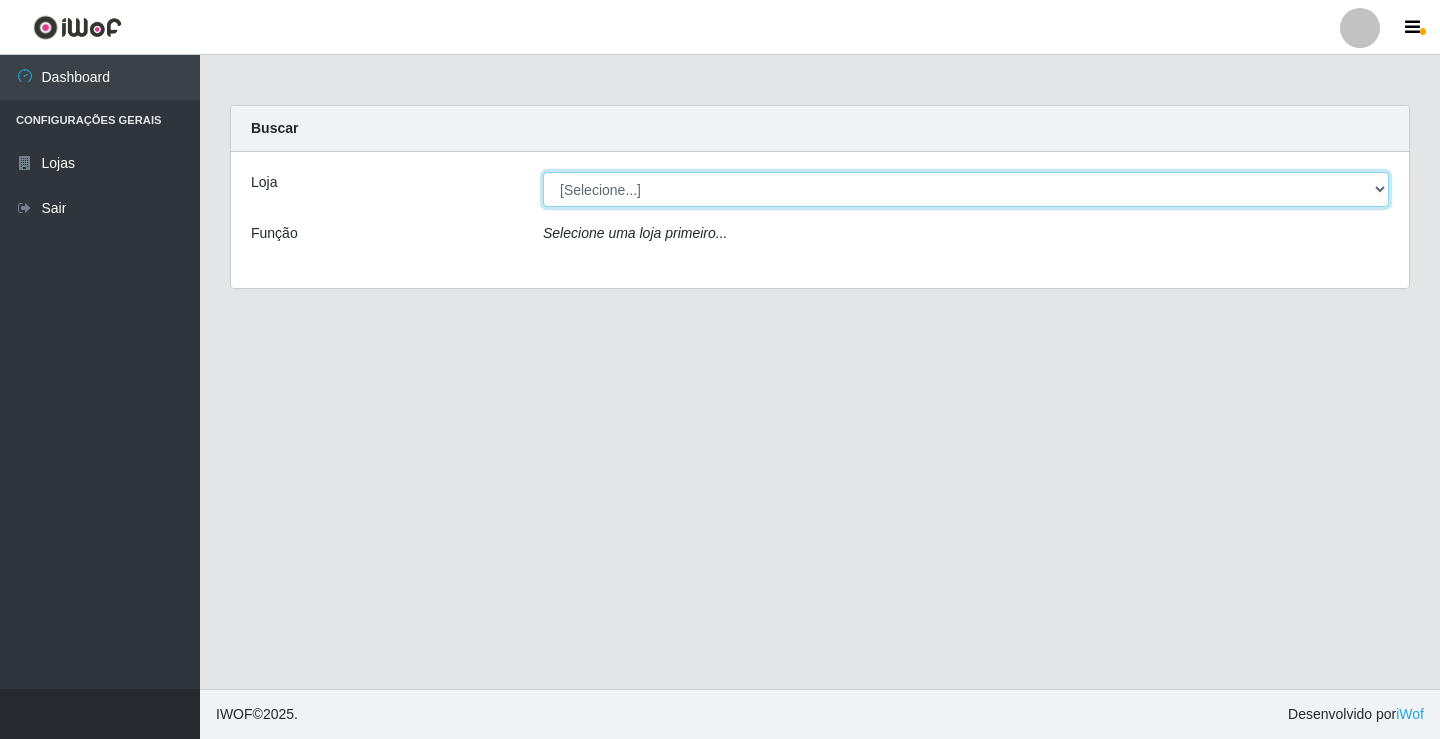 click on "[Selecione...] Ideal - Conceição" at bounding box center (966, 189) 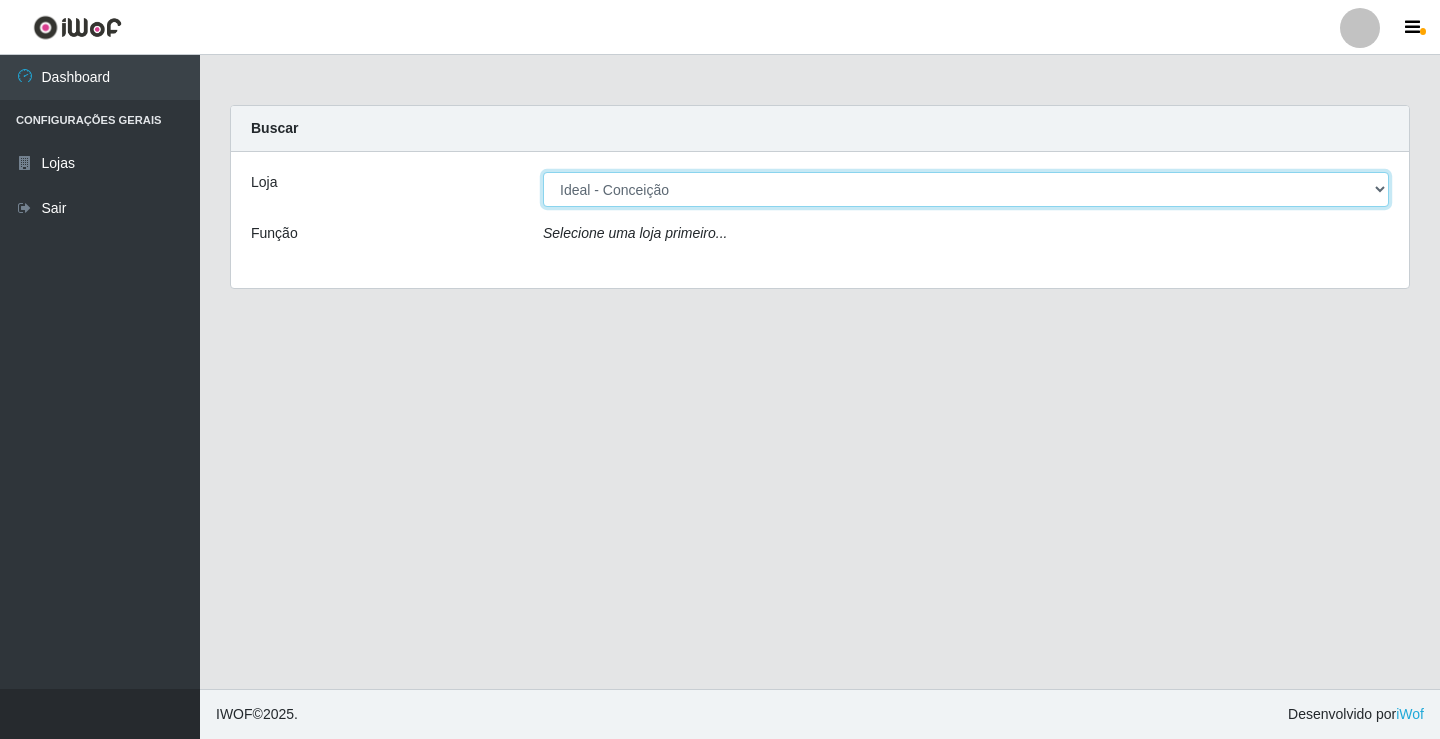 click on "[Selecione...] Ideal - Conceição" at bounding box center [966, 189] 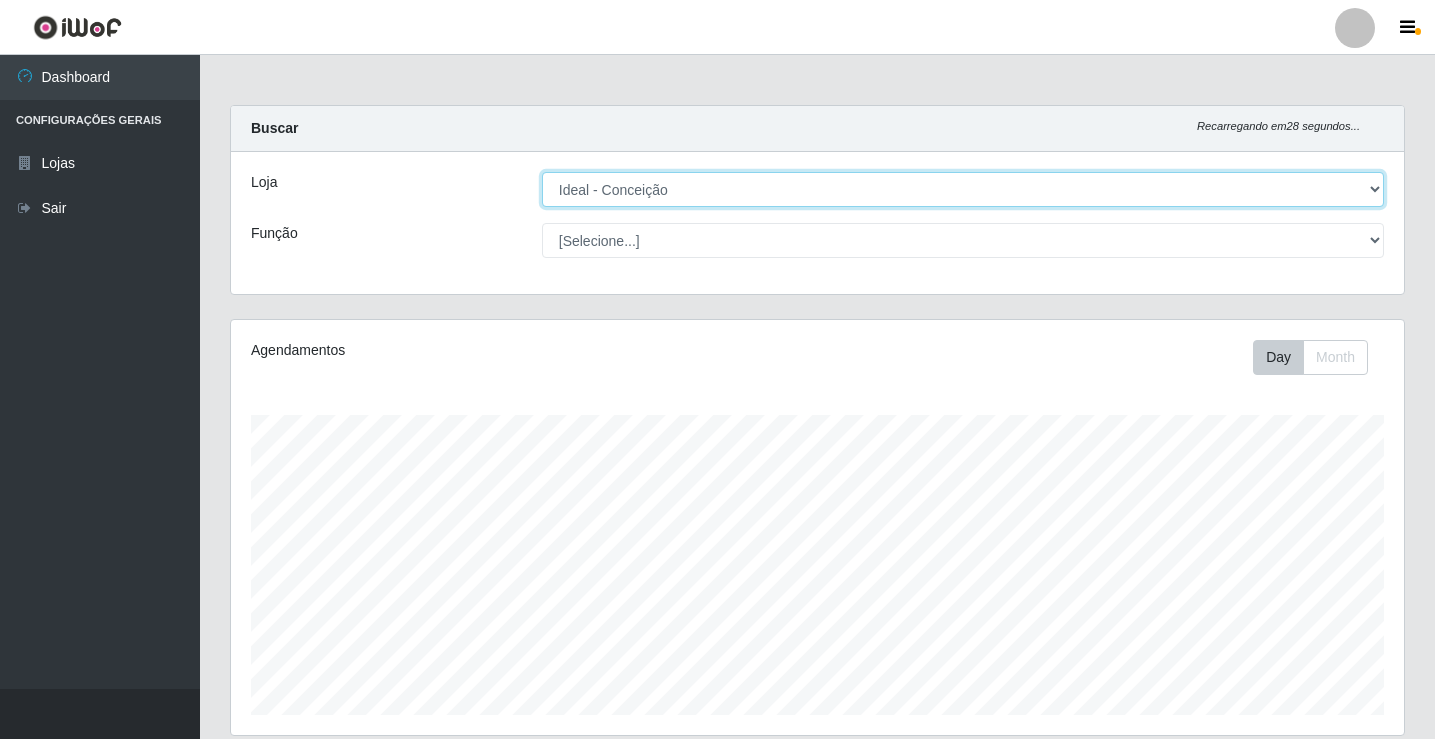 scroll, scrollTop: 999585, scrollLeft: 998827, axis: both 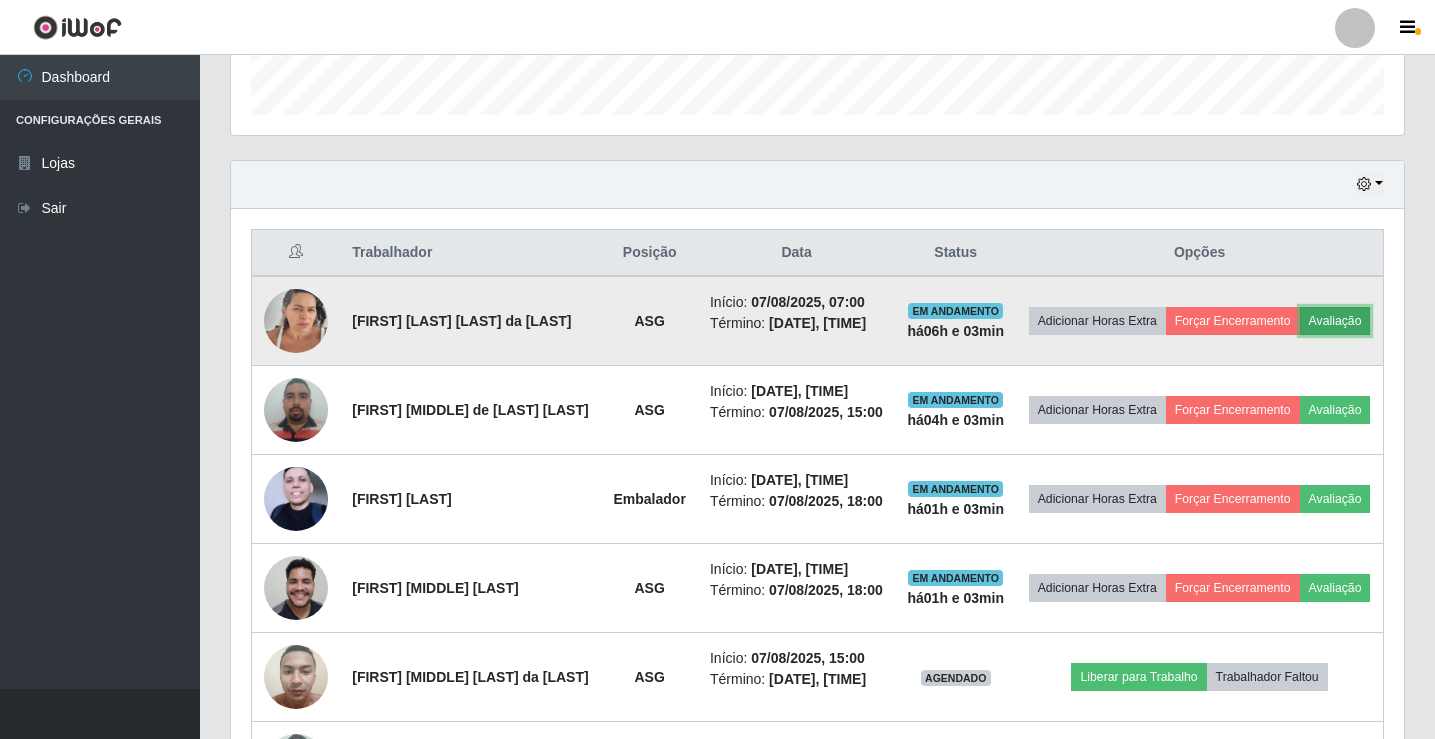 click on "Avaliação" at bounding box center [1335, 321] 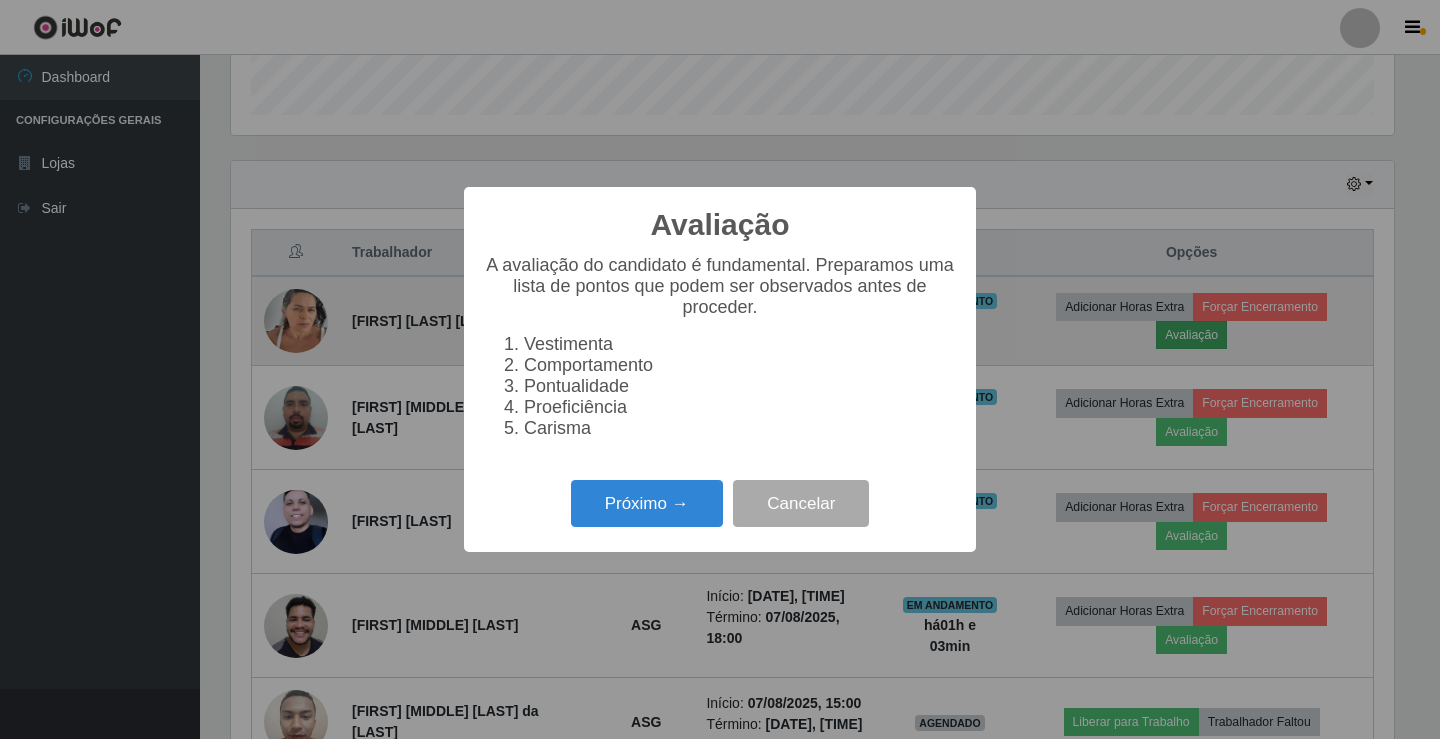 scroll, scrollTop: 999585, scrollLeft: 998837, axis: both 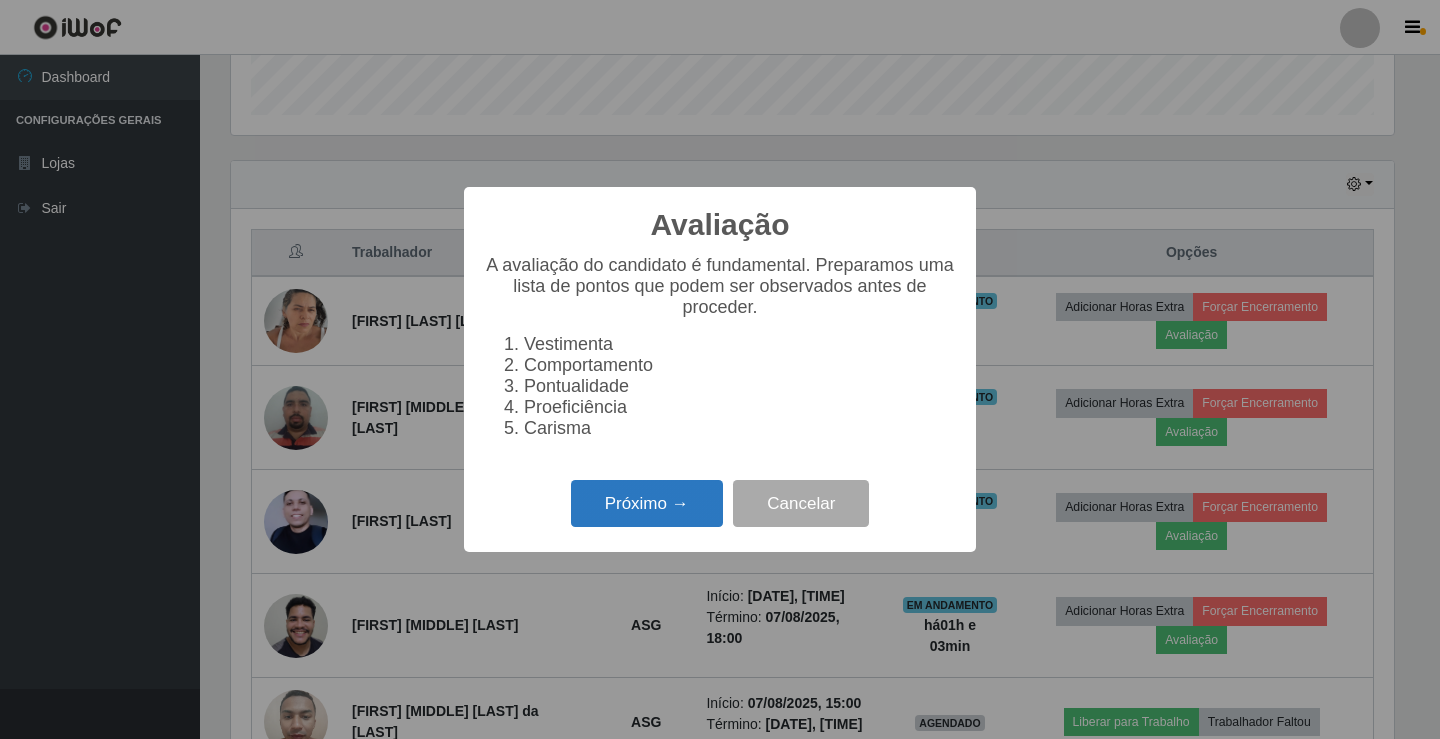click on "Próximo →" at bounding box center (647, 503) 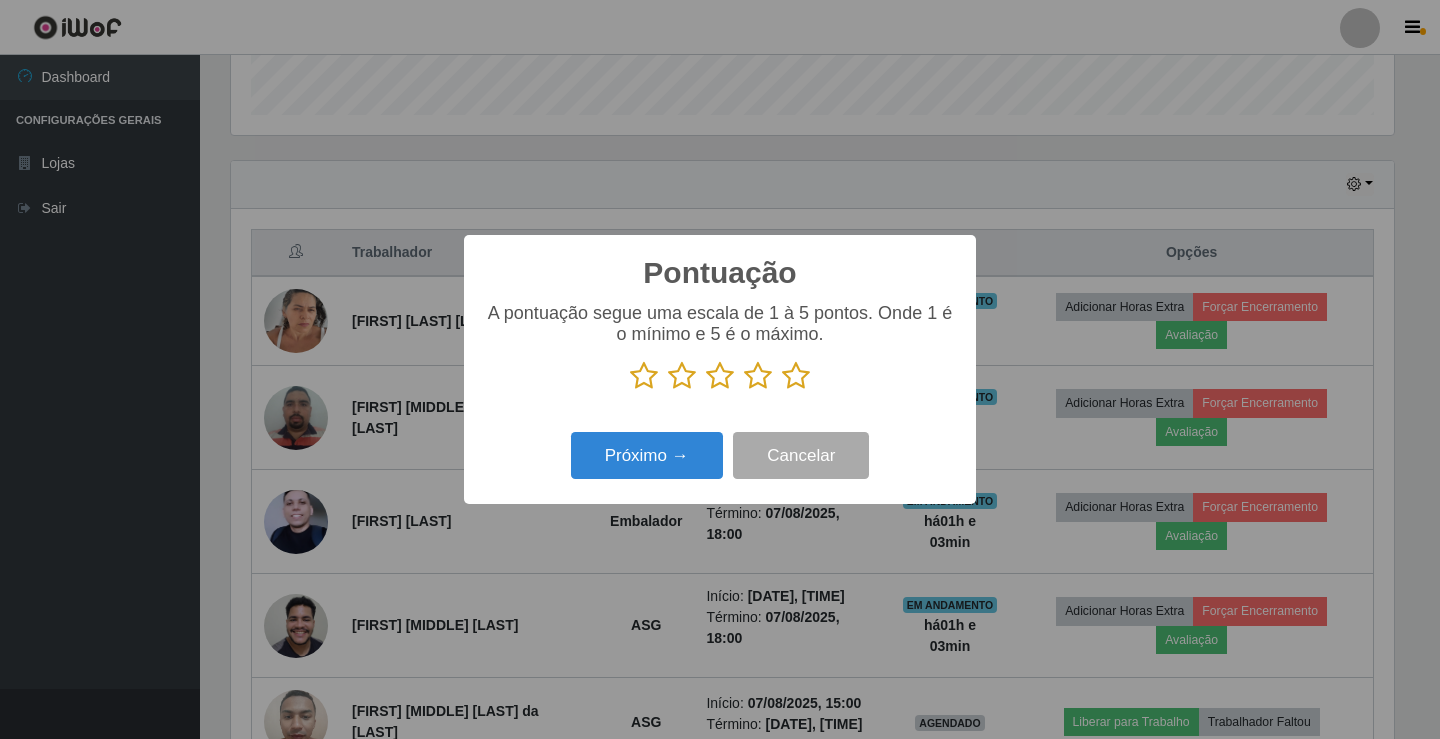 scroll, scrollTop: 999585, scrollLeft: 998837, axis: both 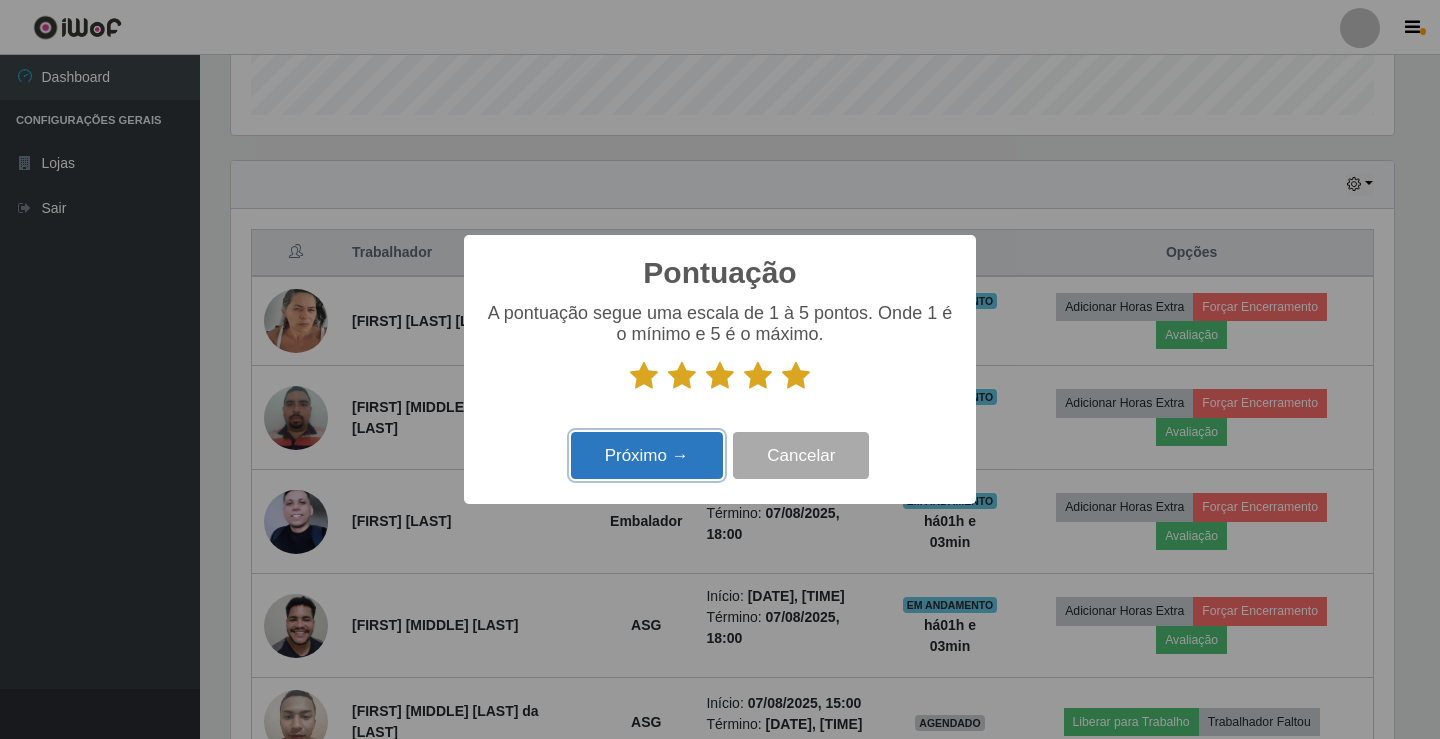 click on "Próximo →" at bounding box center (647, 455) 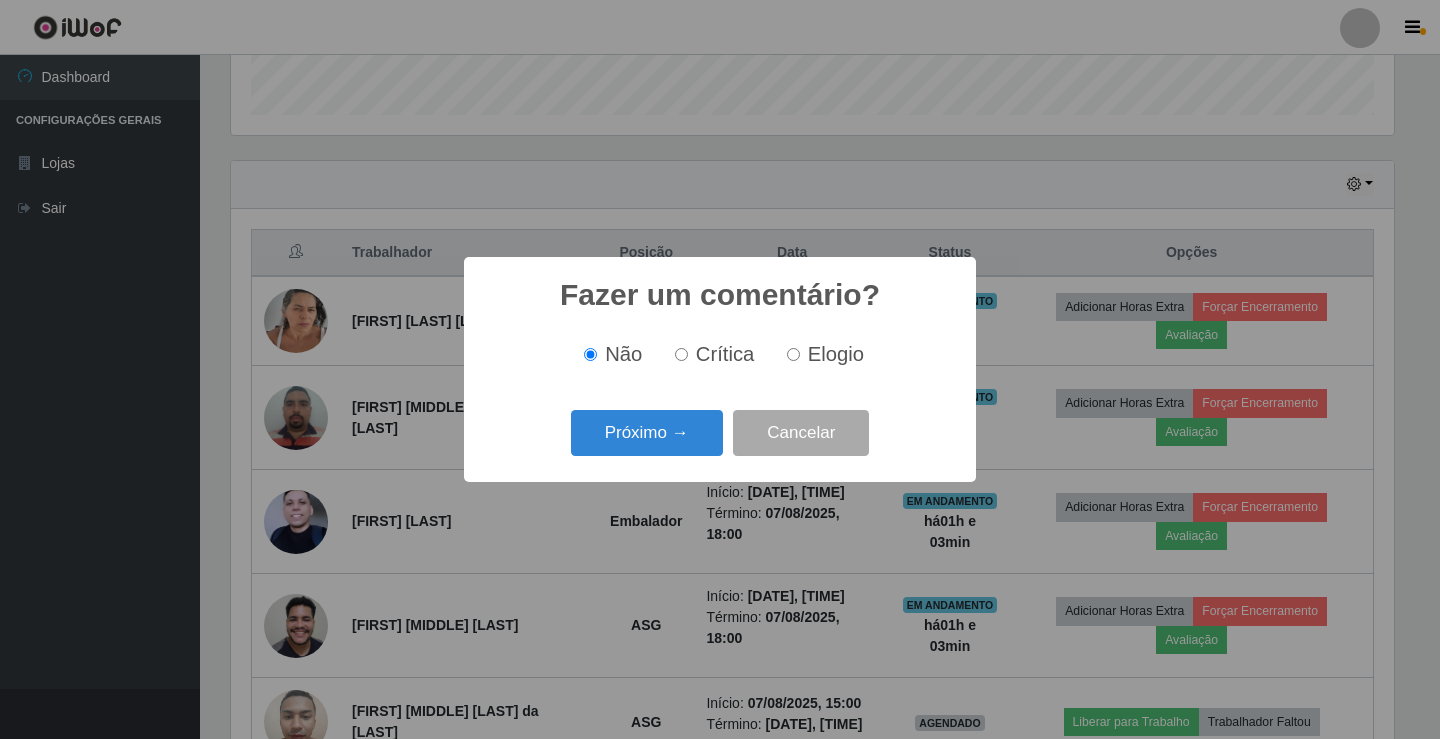 scroll, scrollTop: 999585, scrollLeft: 998837, axis: both 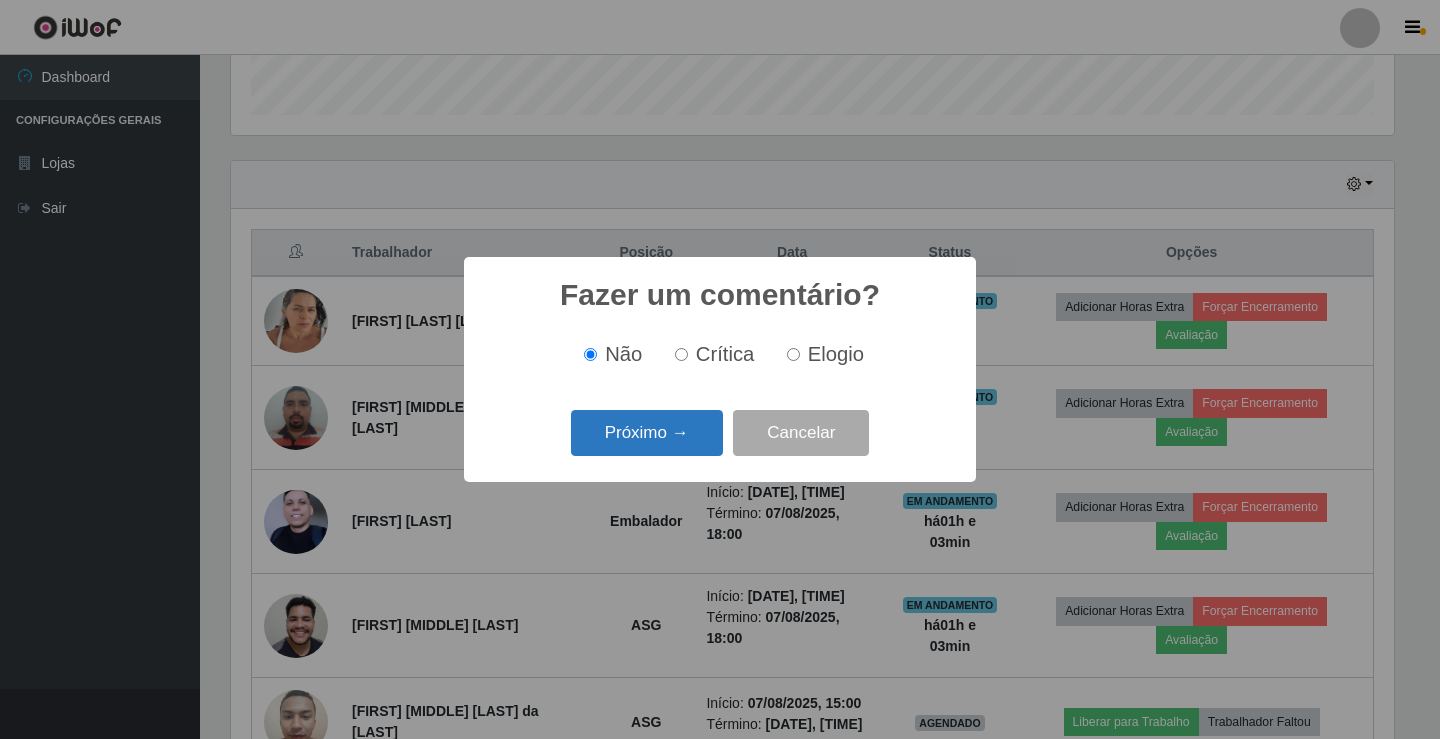 click on "Próximo →" at bounding box center [647, 433] 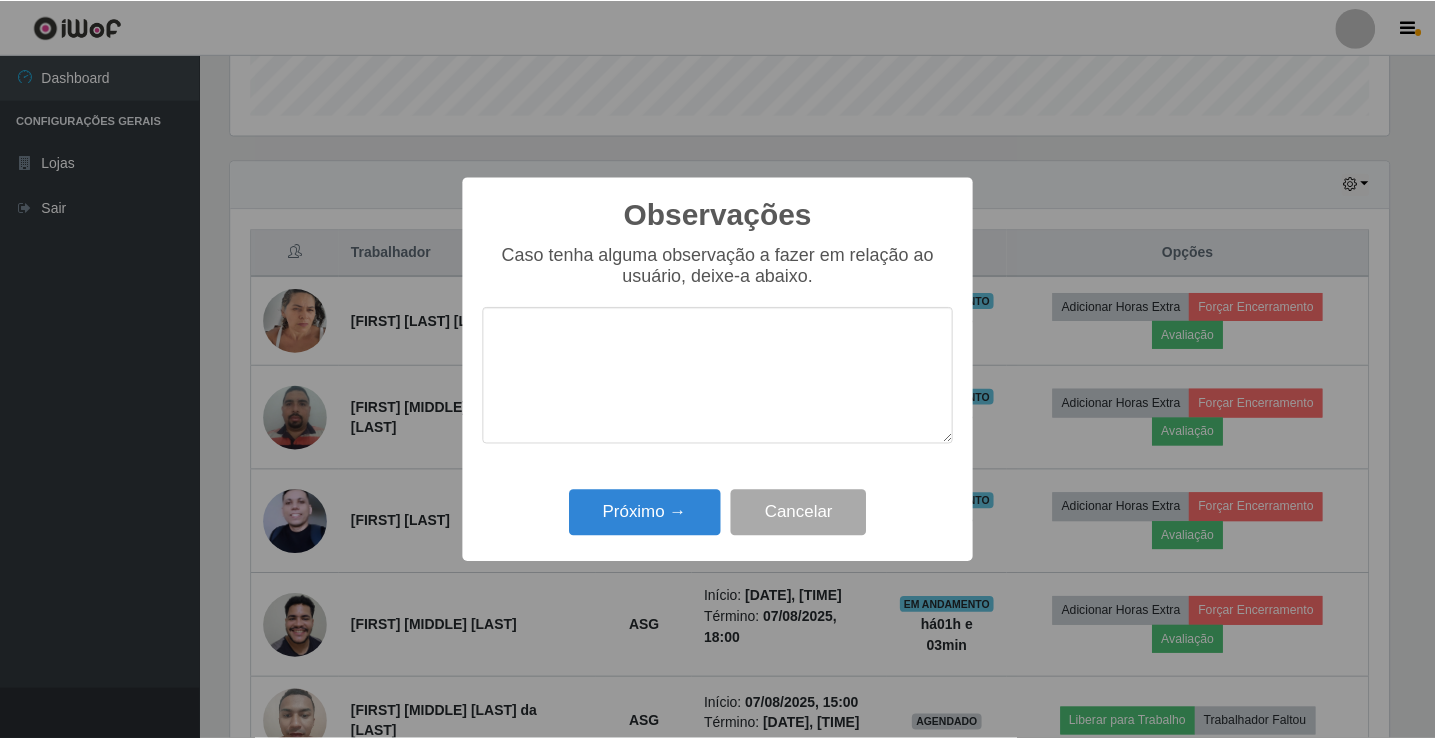 scroll, scrollTop: 999585, scrollLeft: 998837, axis: both 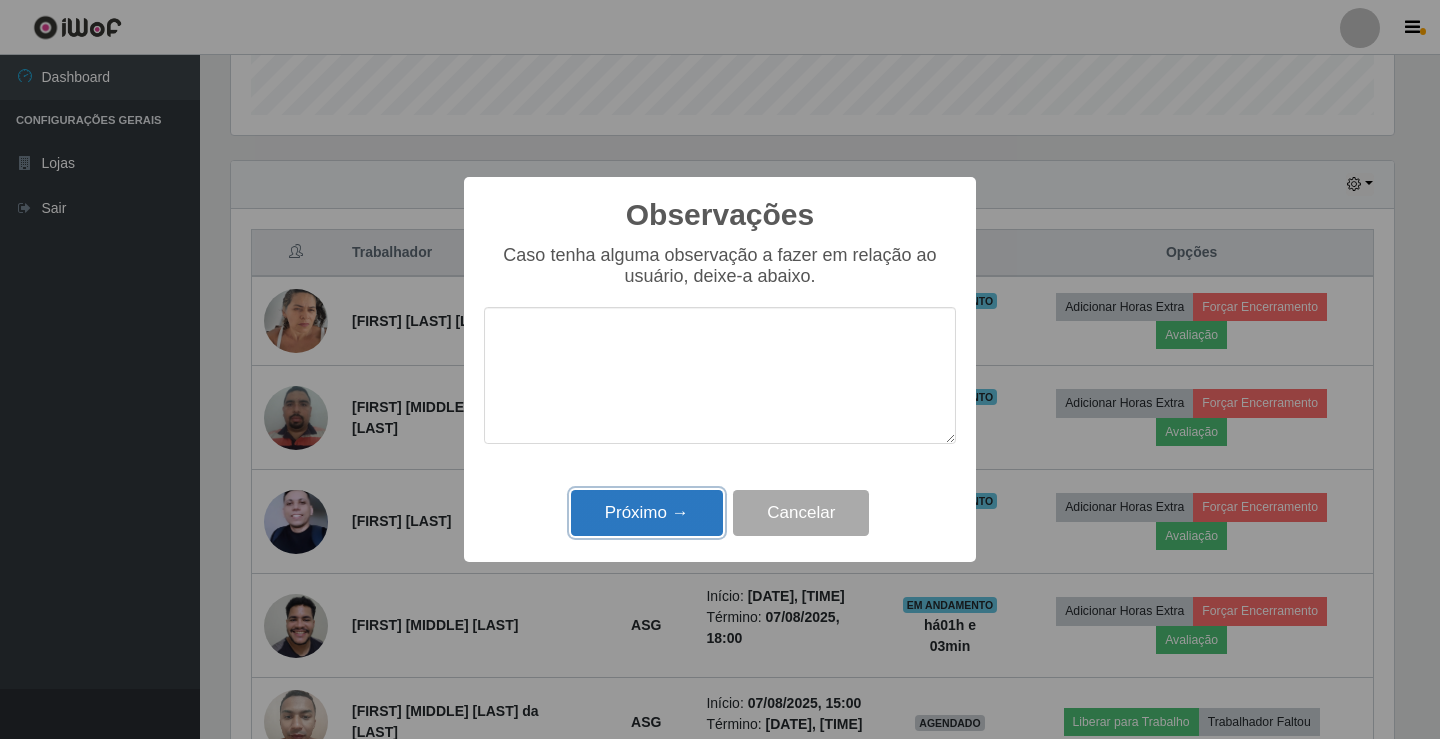 click on "Próximo →" at bounding box center [647, 513] 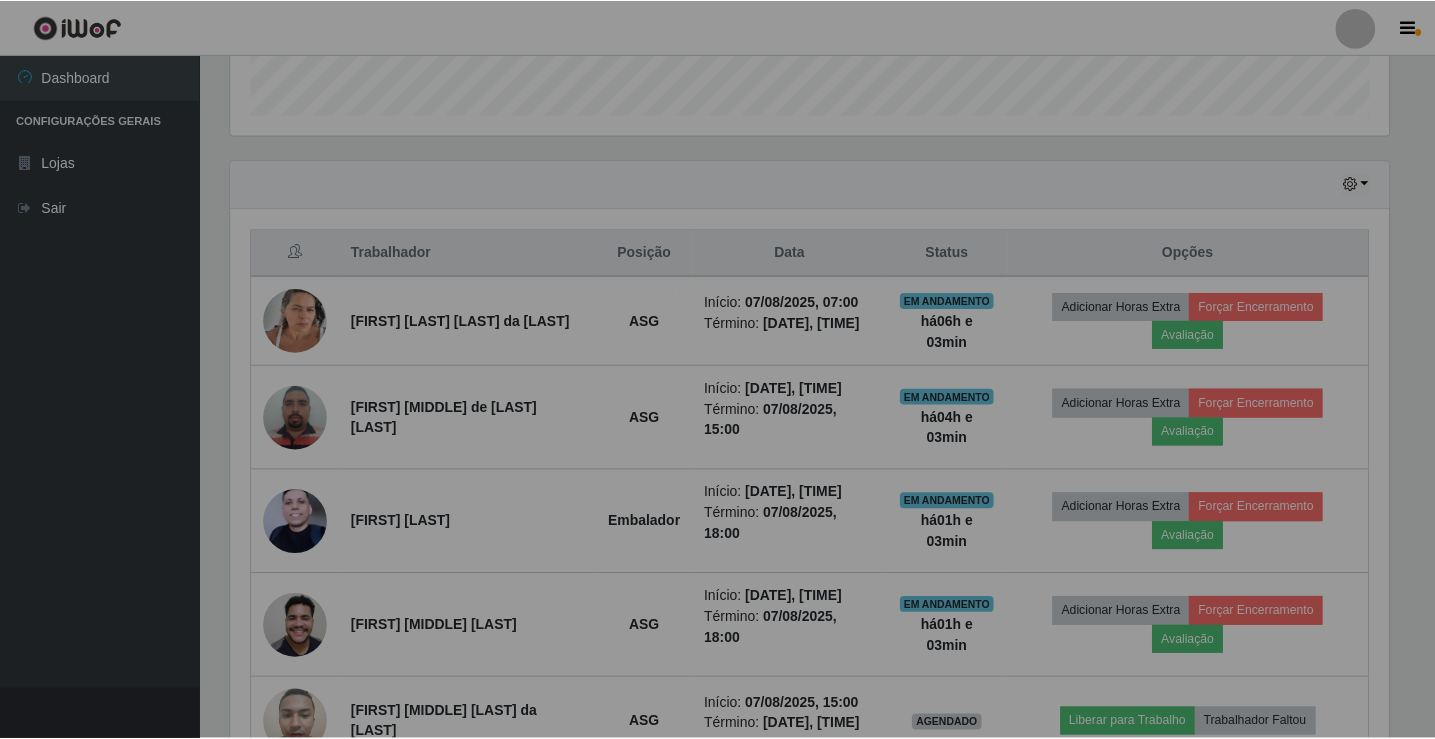 scroll, scrollTop: 999585, scrollLeft: 998827, axis: both 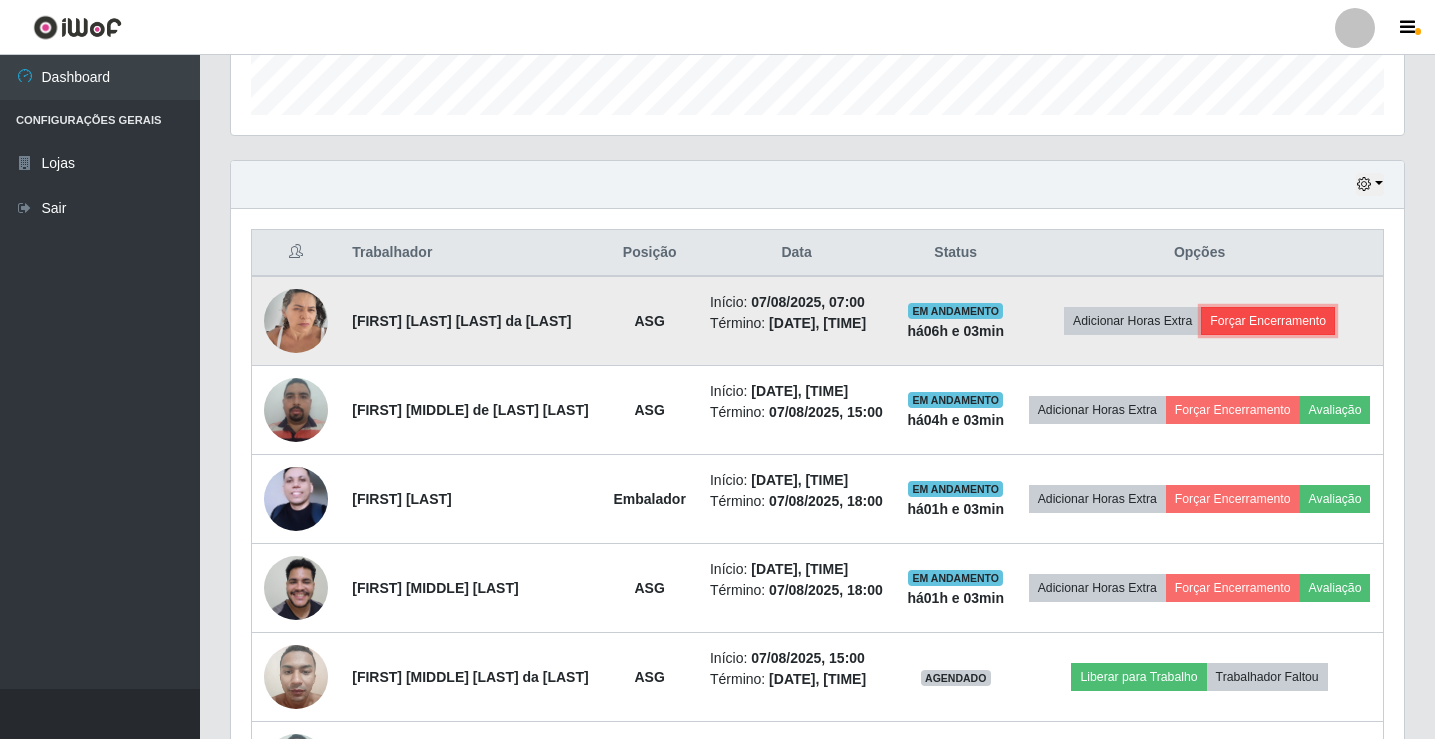 click on "Forçar Encerramento" at bounding box center [1268, 321] 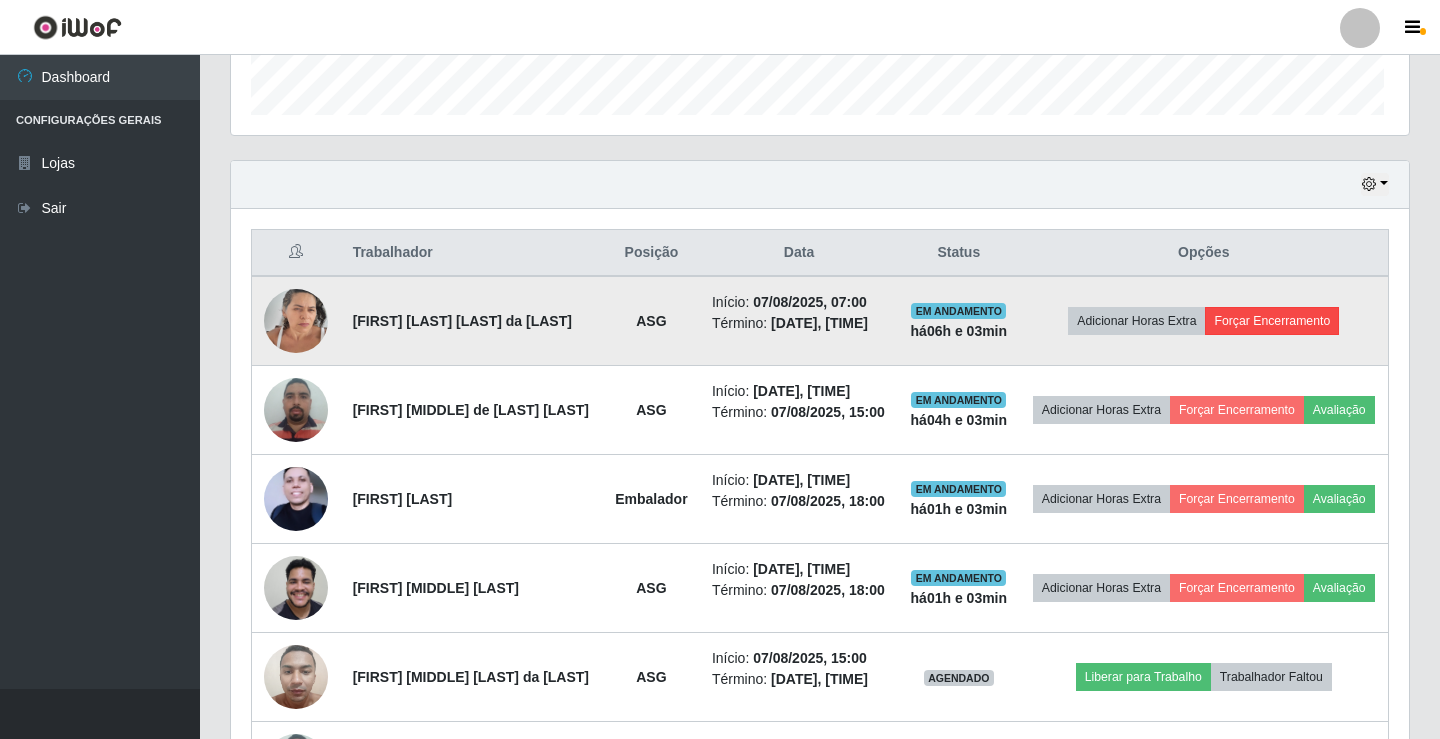 scroll, scrollTop: 999585, scrollLeft: 998837, axis: both 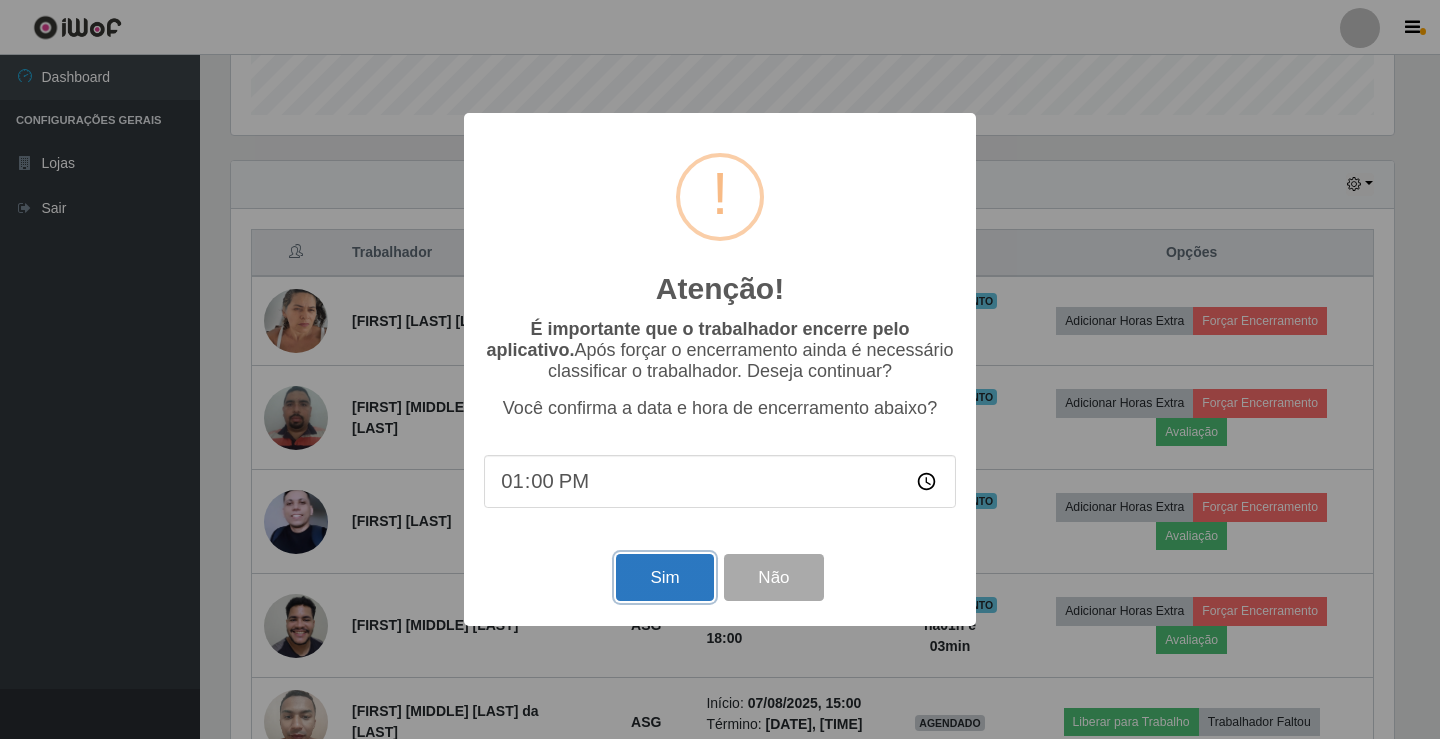 click on "Sim" at bounding box center (664, 577) 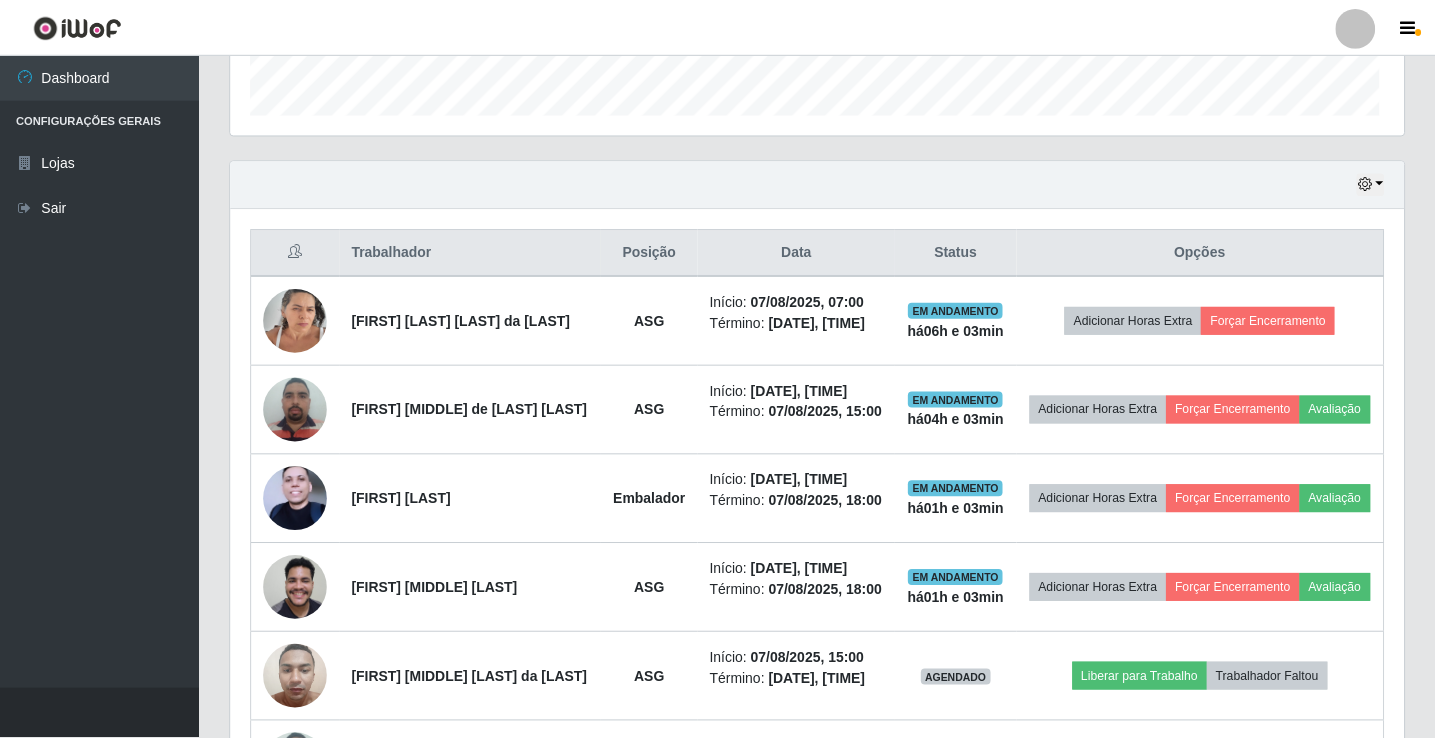 scroll, scrollTop: 999585, scrollLeft: 998827, axis: both 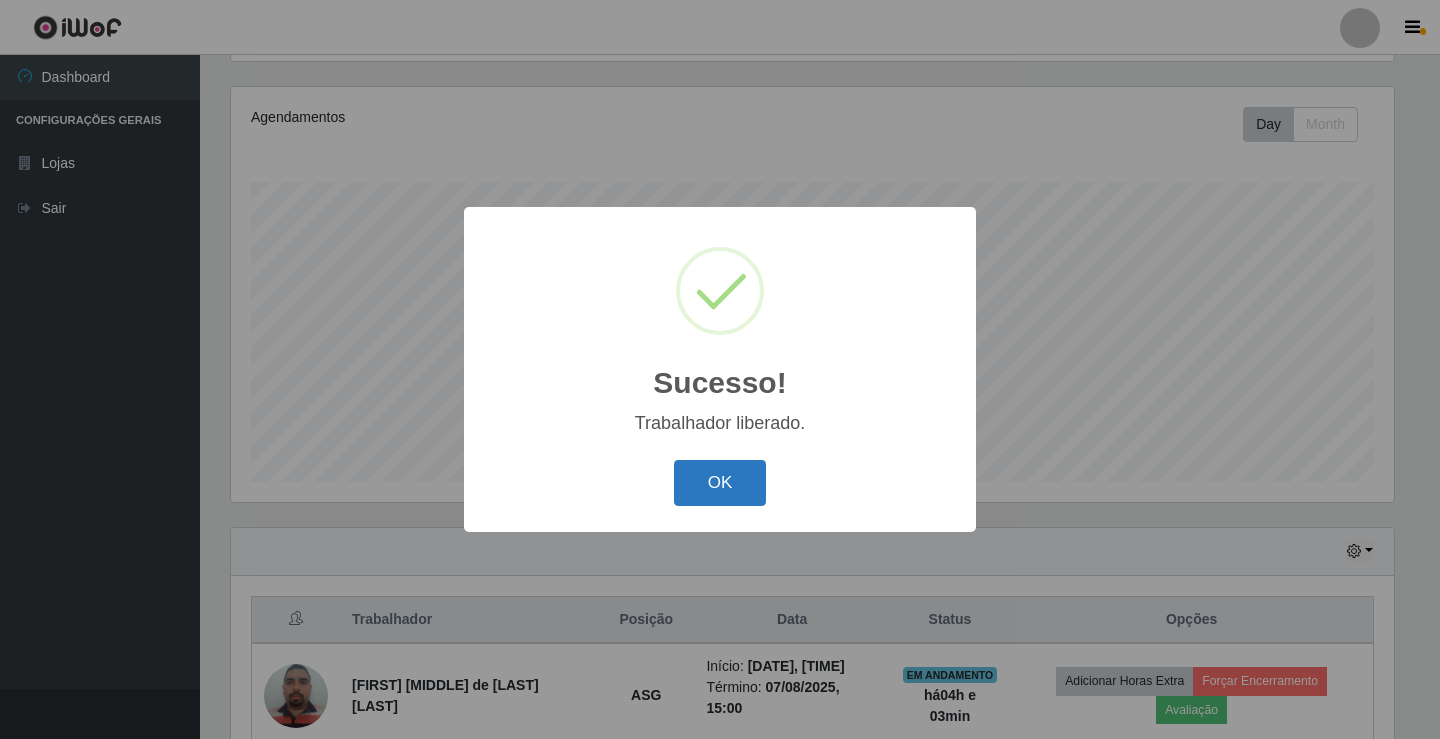 click on "OK" at bounding box center (720, 483) 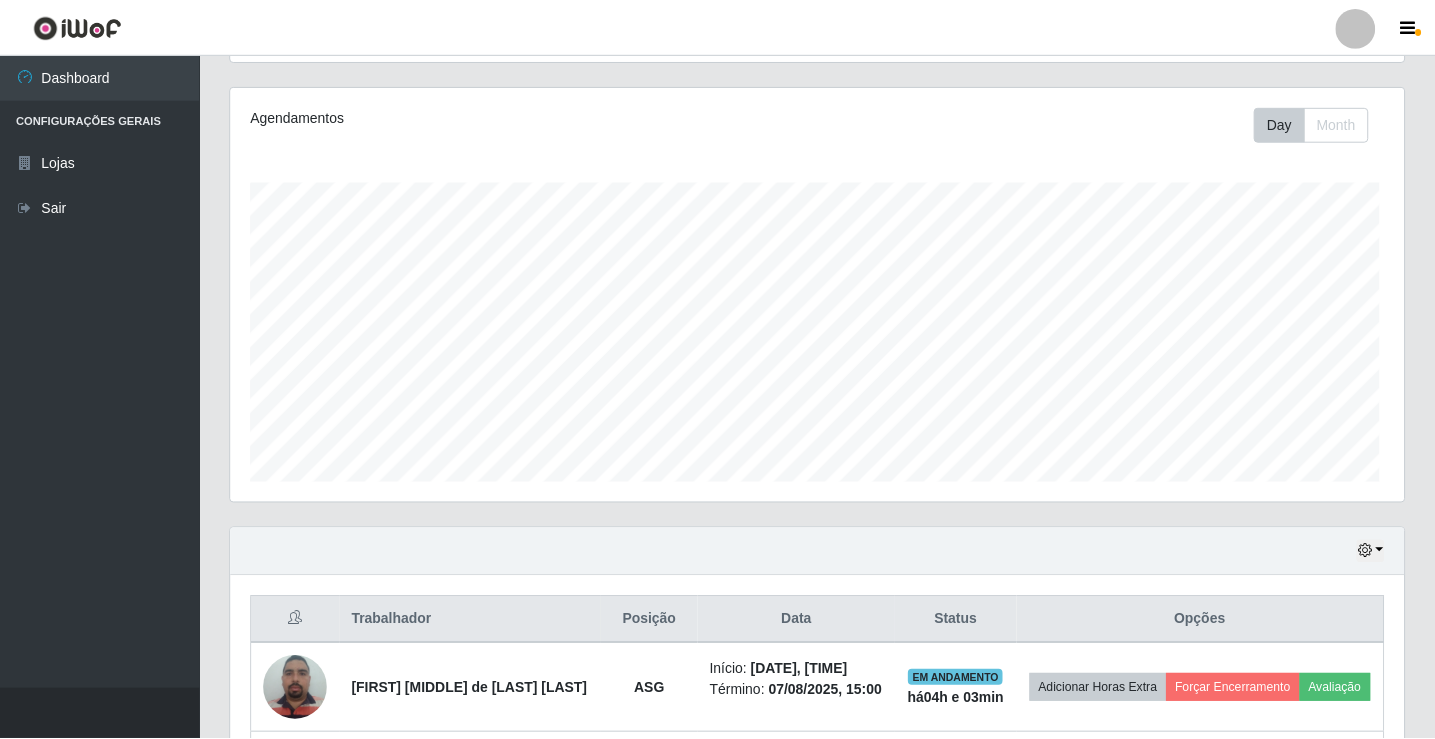 scroll, scrollTop: 999585, scrollLeft: 998827, axis: both 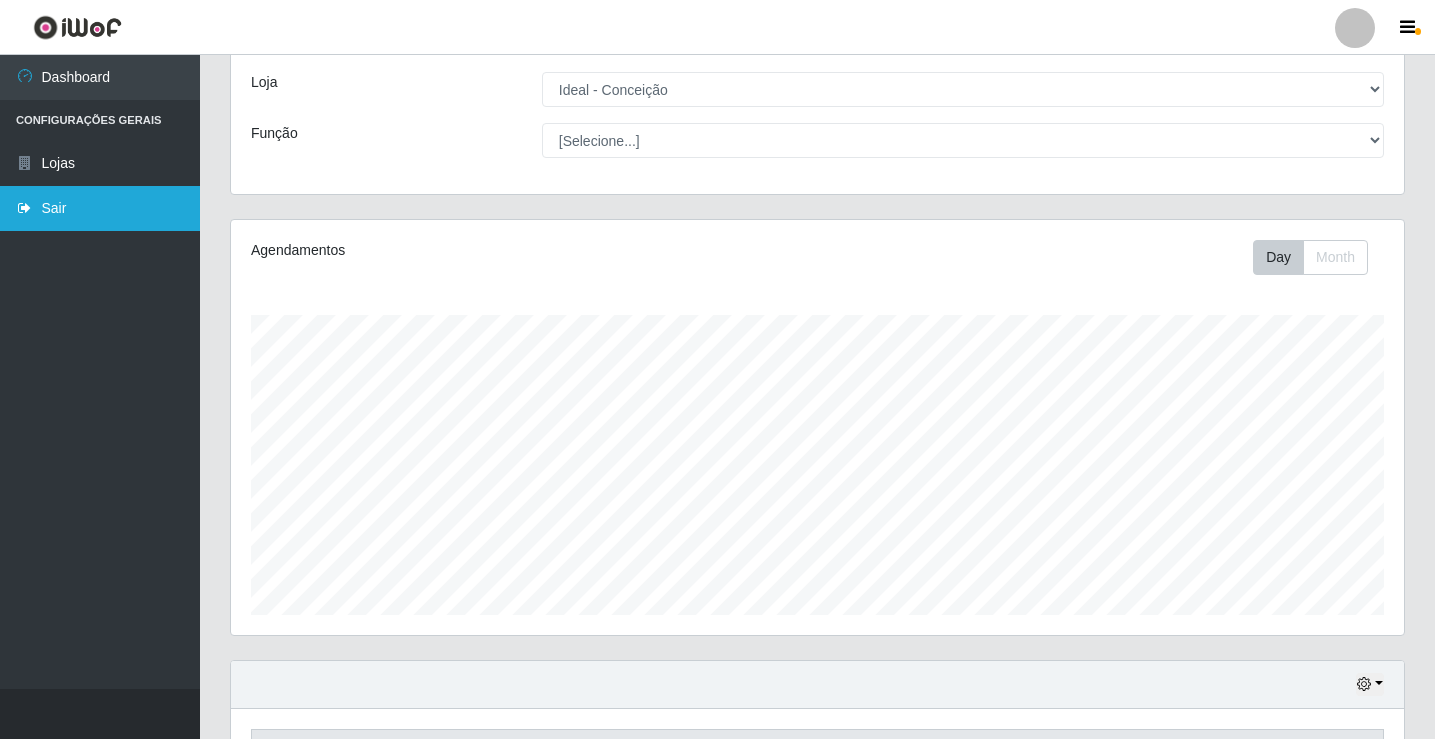 click on "Sair" at bounding box center [100, 208] 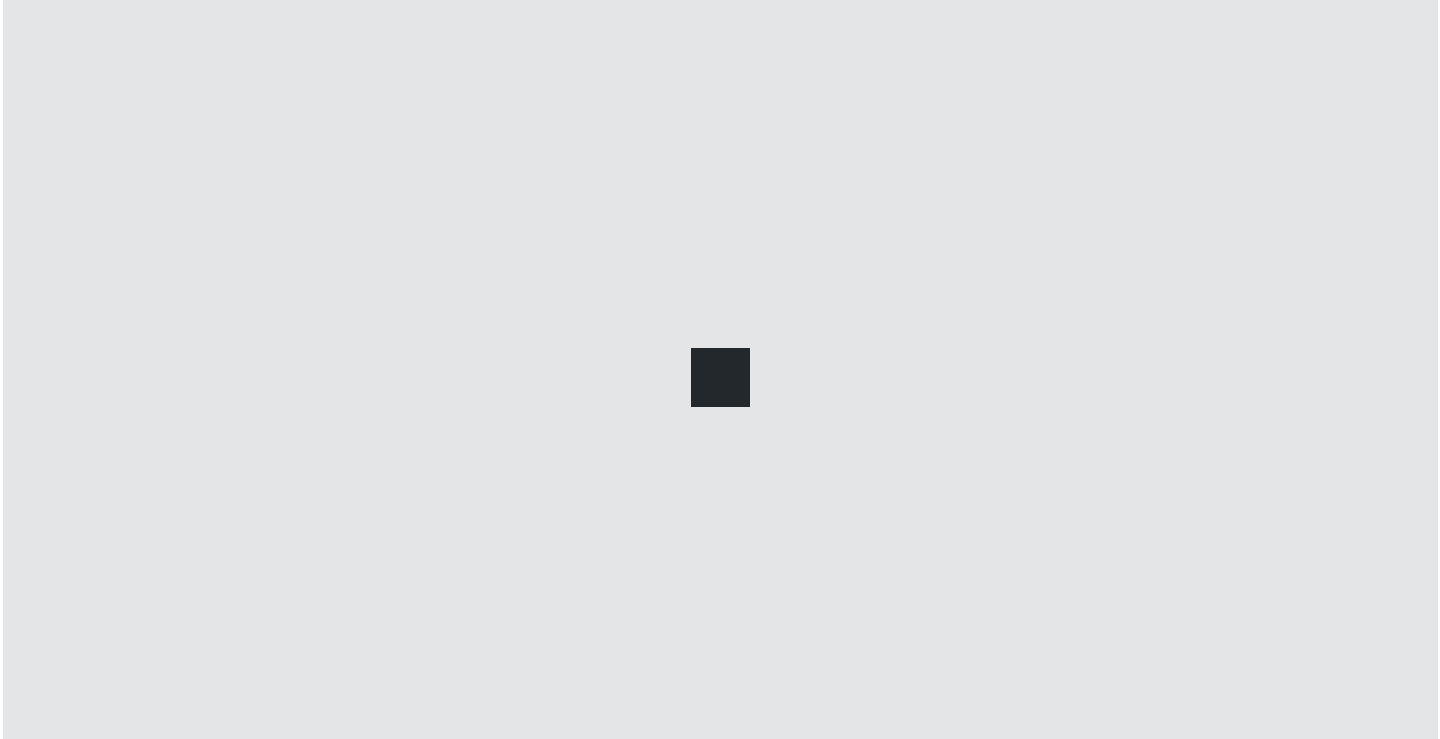 scroll, scrollTop: 0, scrollLeft: 0, axis: both 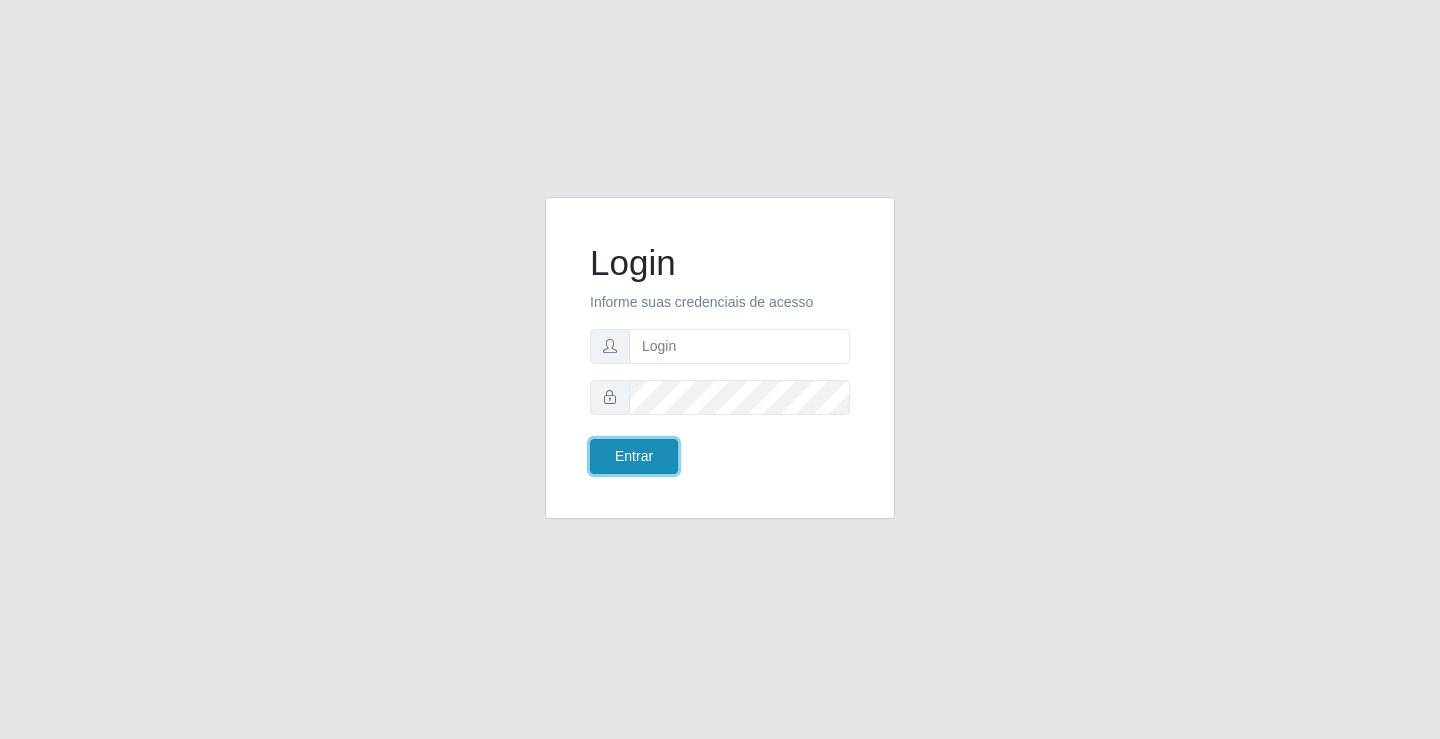 click on "Entrar" at bounding box center (634, 456) 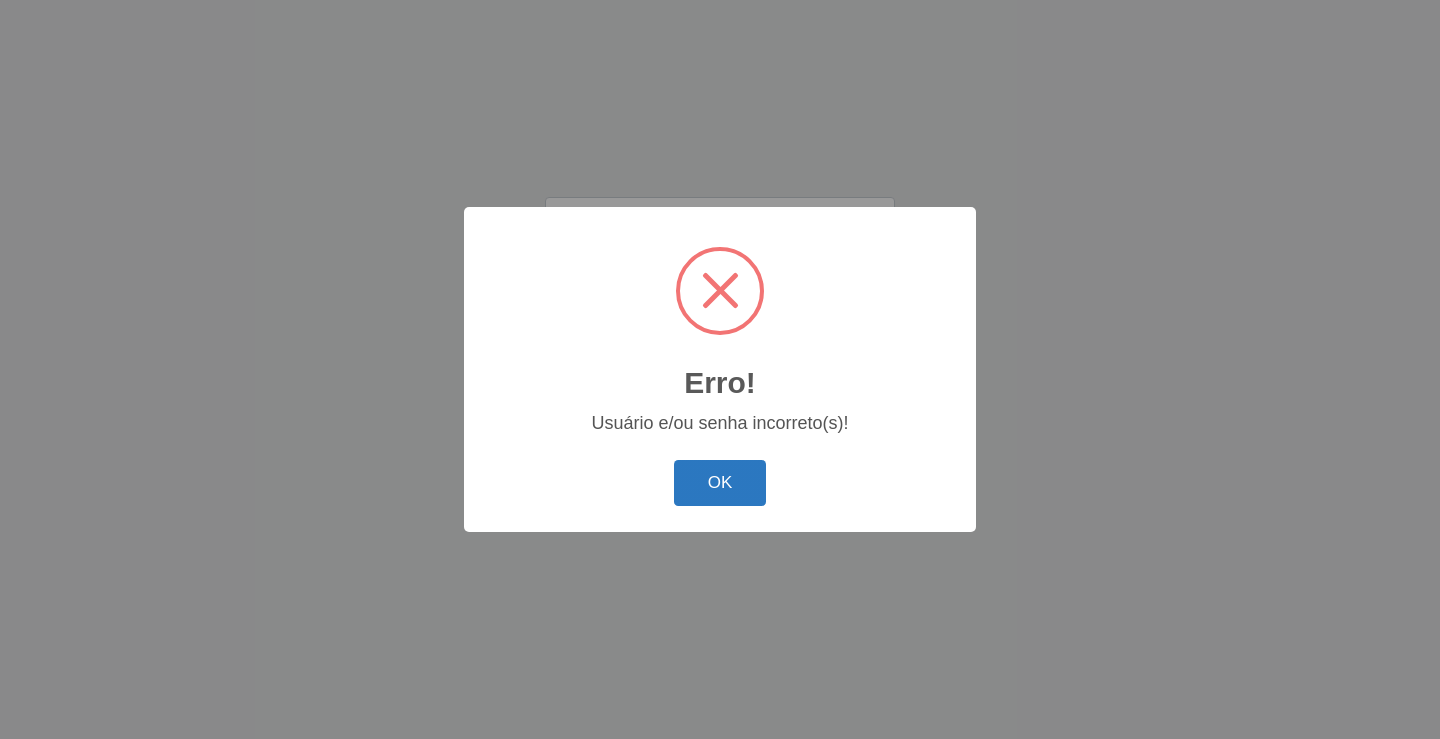 click on "OK" at bounding box center [720, 483] 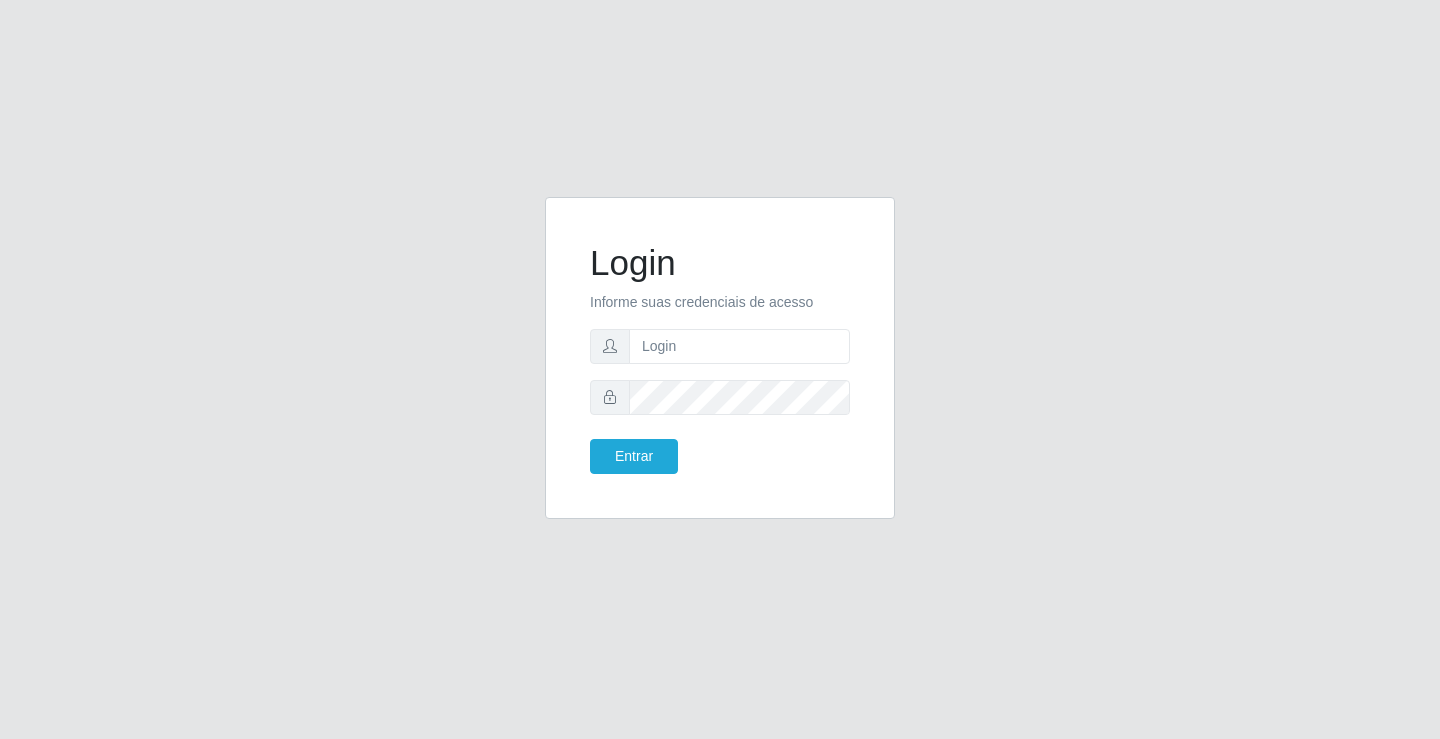 click on "Login Informe suas credenciais de acesso Entrar" at bounding box center [720, 370] 